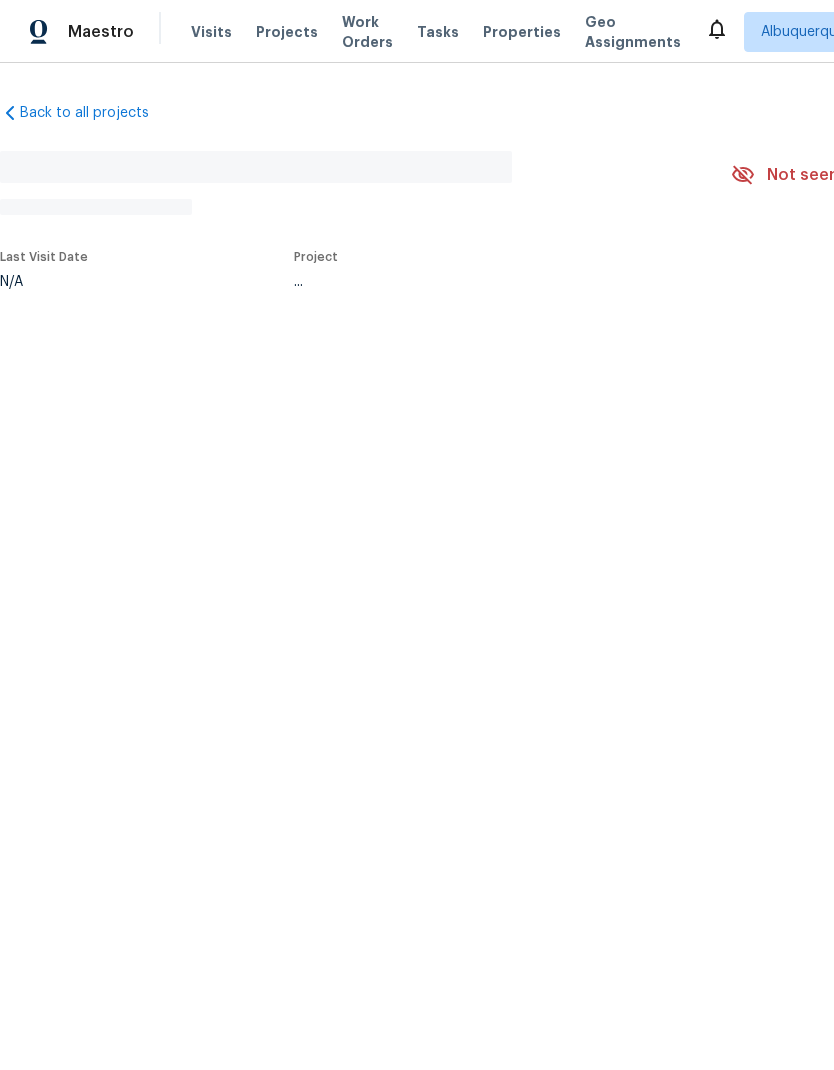 scroll, scrollTop: 0, scrollLeft: 0, axis: both 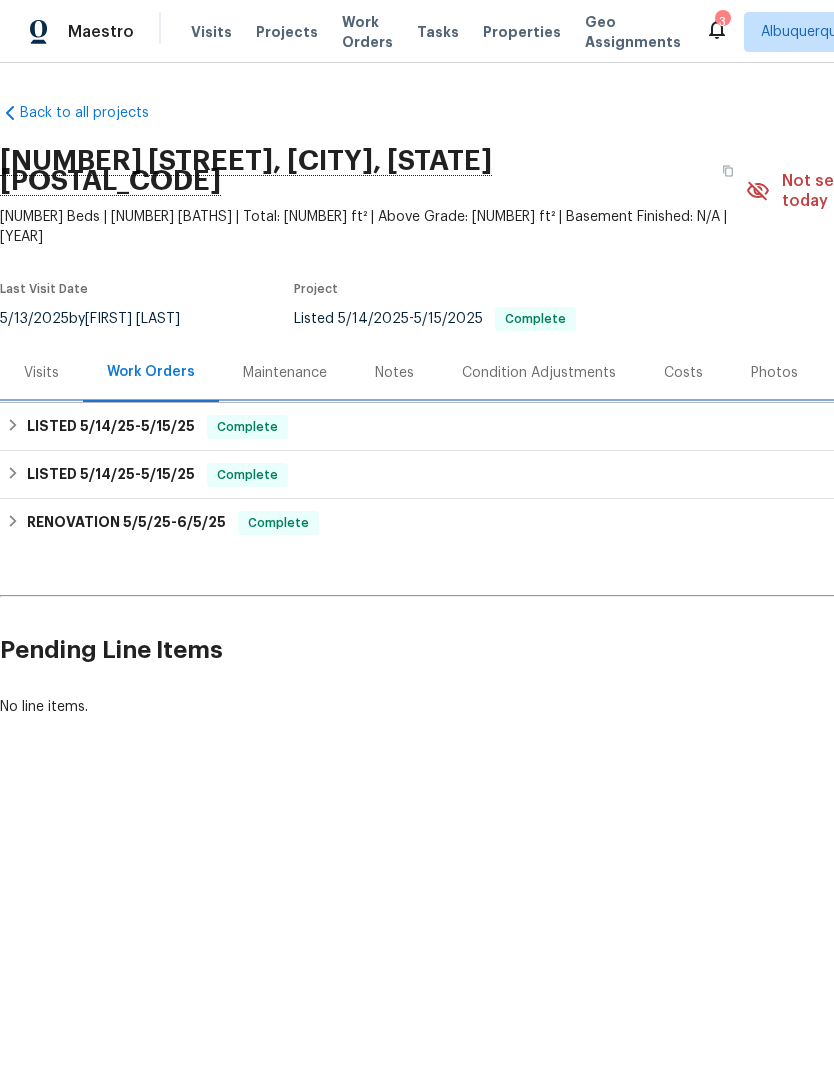 click on "LISTED   [DATE]  -  [DATE] Complete" at bounding box center (565, 427) 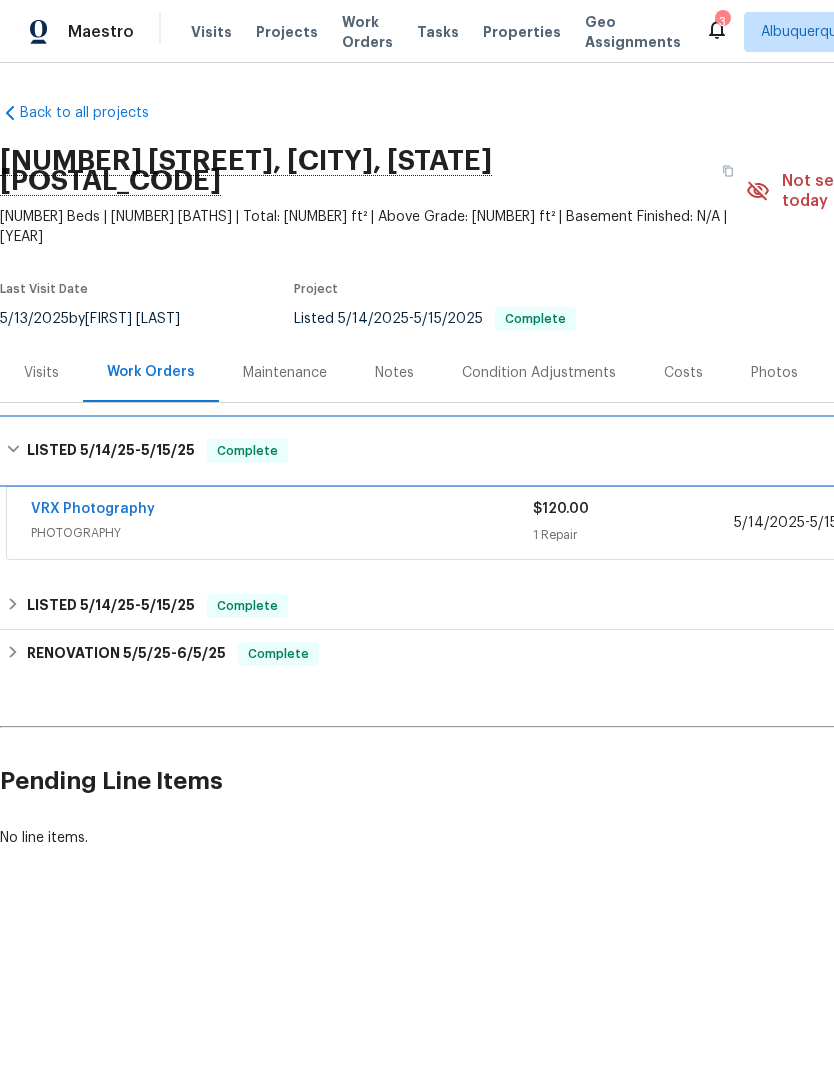 click on "LISTED   5/14/25  -  5/15/25 Complete" at bounding box center (565, 451) 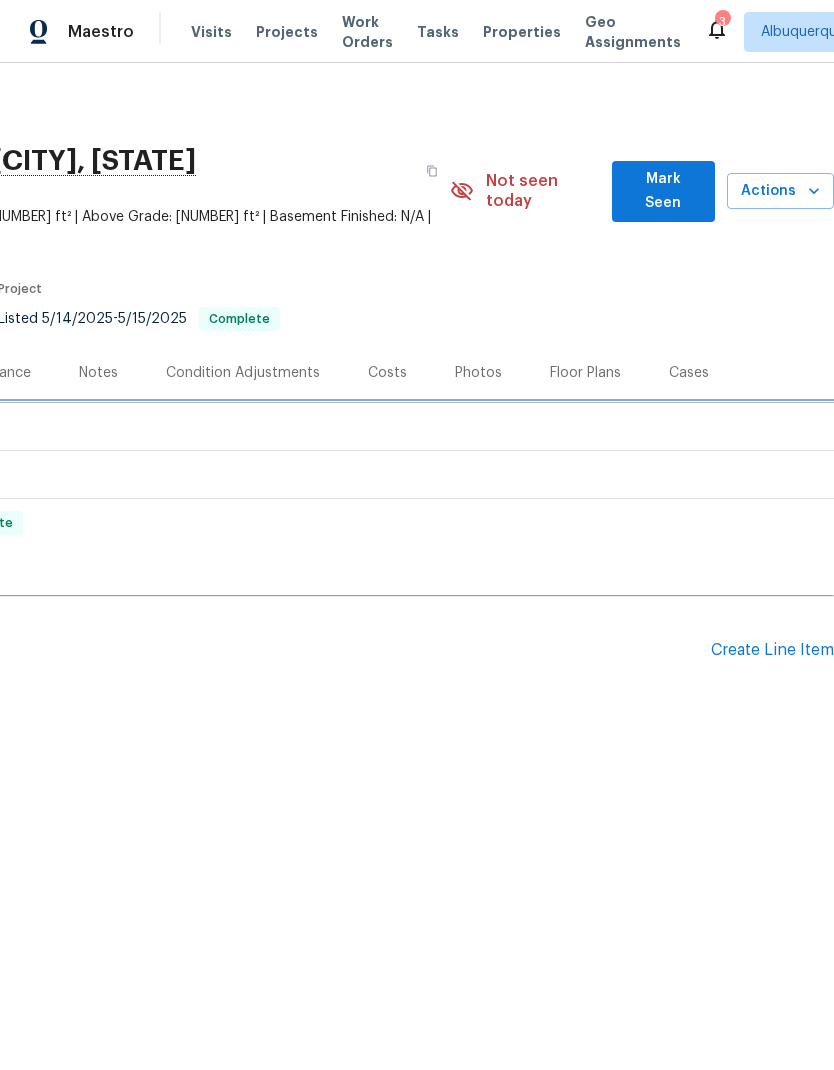 scroll, scrollTop: 0, scrollLeft: 296, axis: horizontal 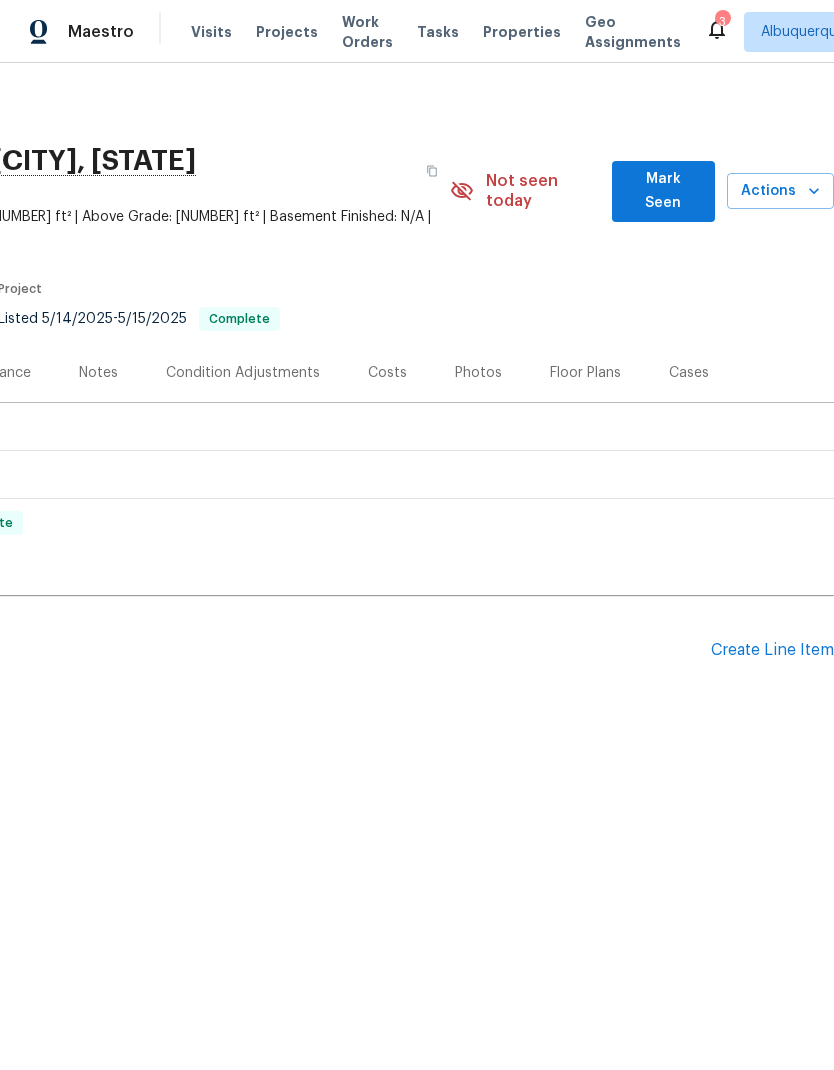 click on "Create Line Item" at bounding box center [772, 650] 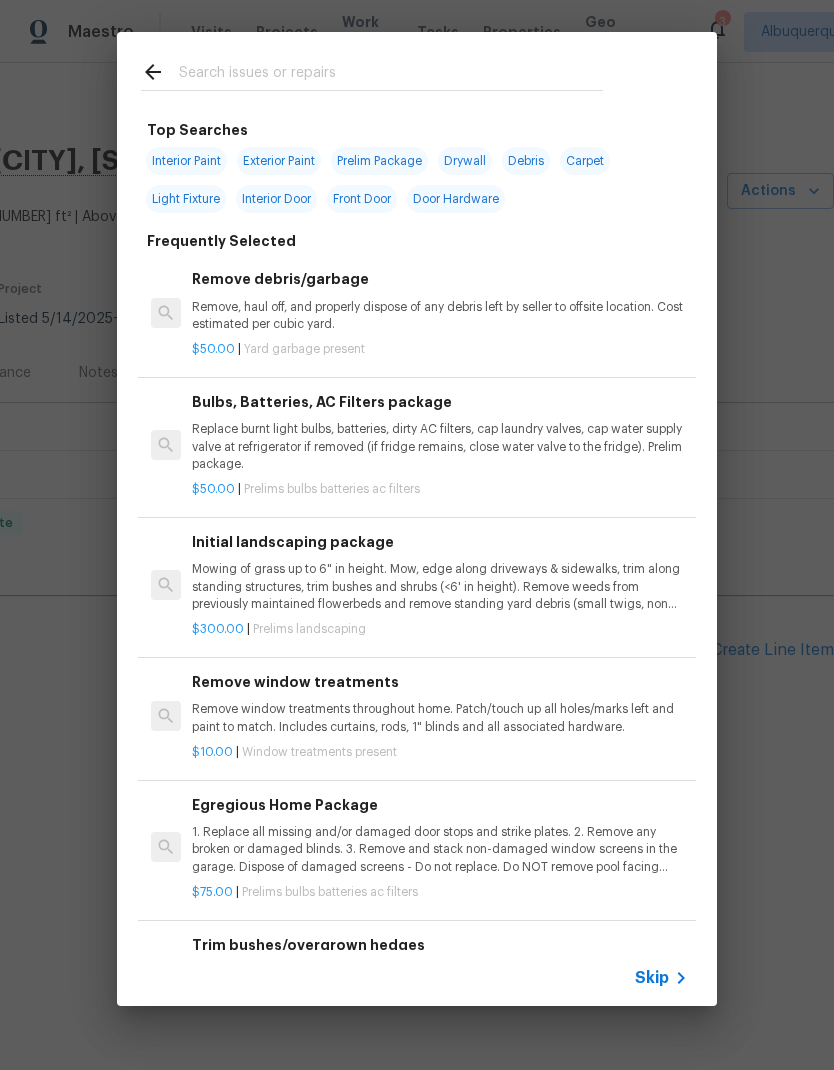 click at bounding box center (391, 75) 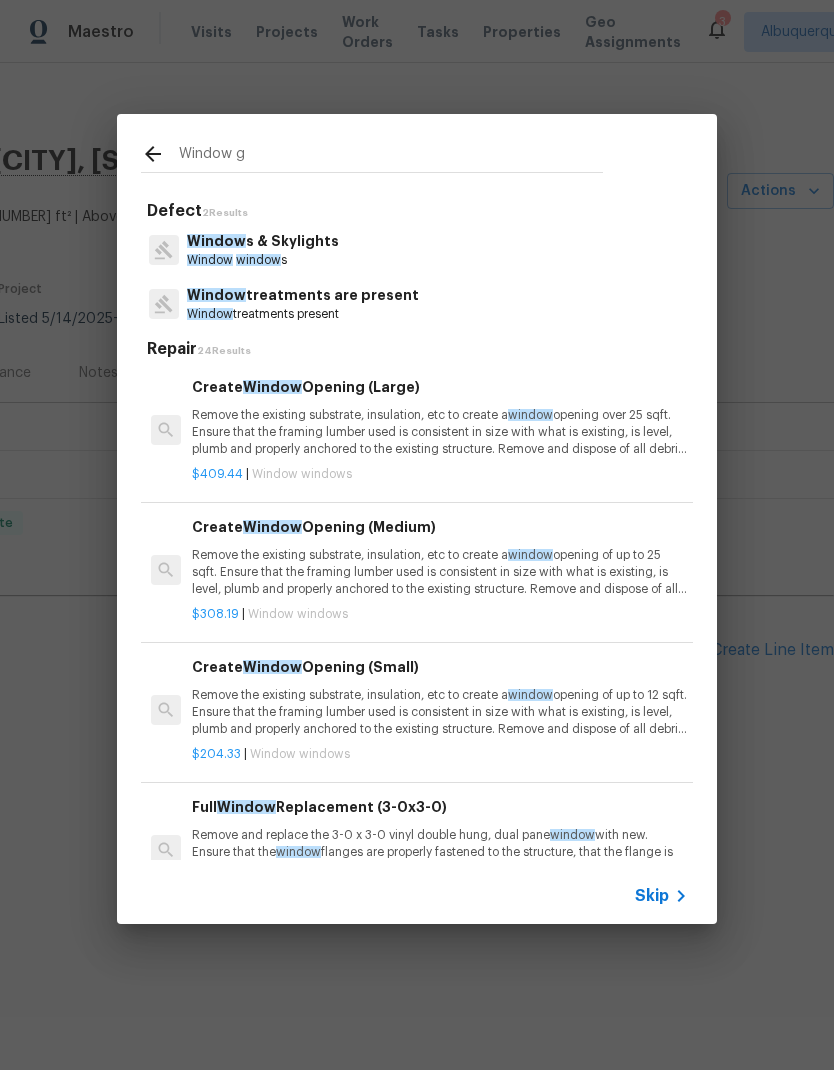 type on "Window gl" 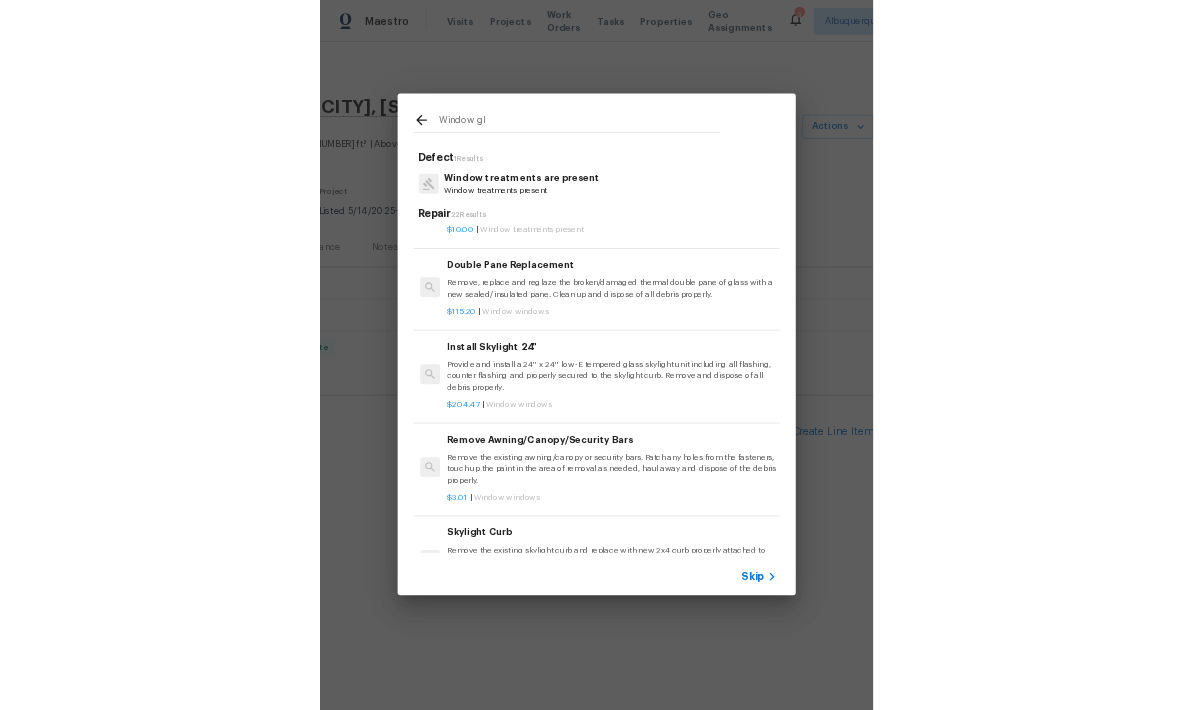scroll, scrollTop: 643, scrollLeft: 0, axis: vertical 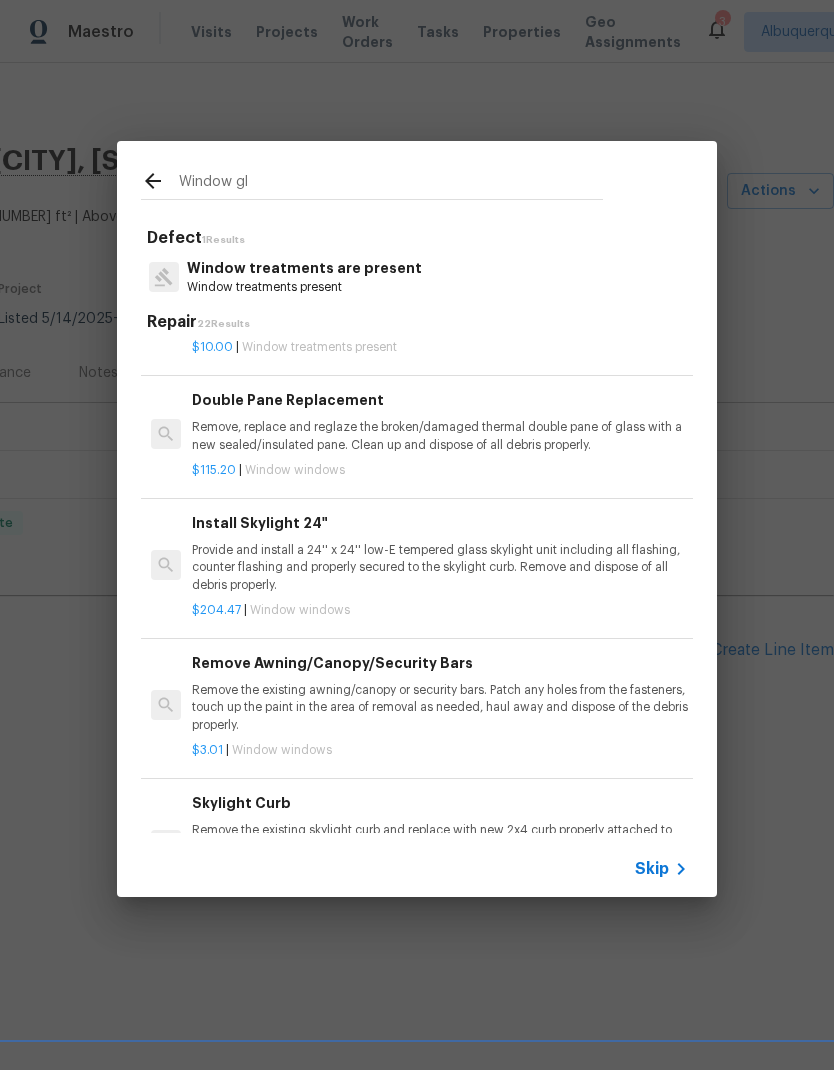 click on "Remove, replace and reglaze the broken/damaged thermal double pane of glass with a new sealed/insulated pane. Clean up and dispose of all debris properly." at bounding box center [440, 436] 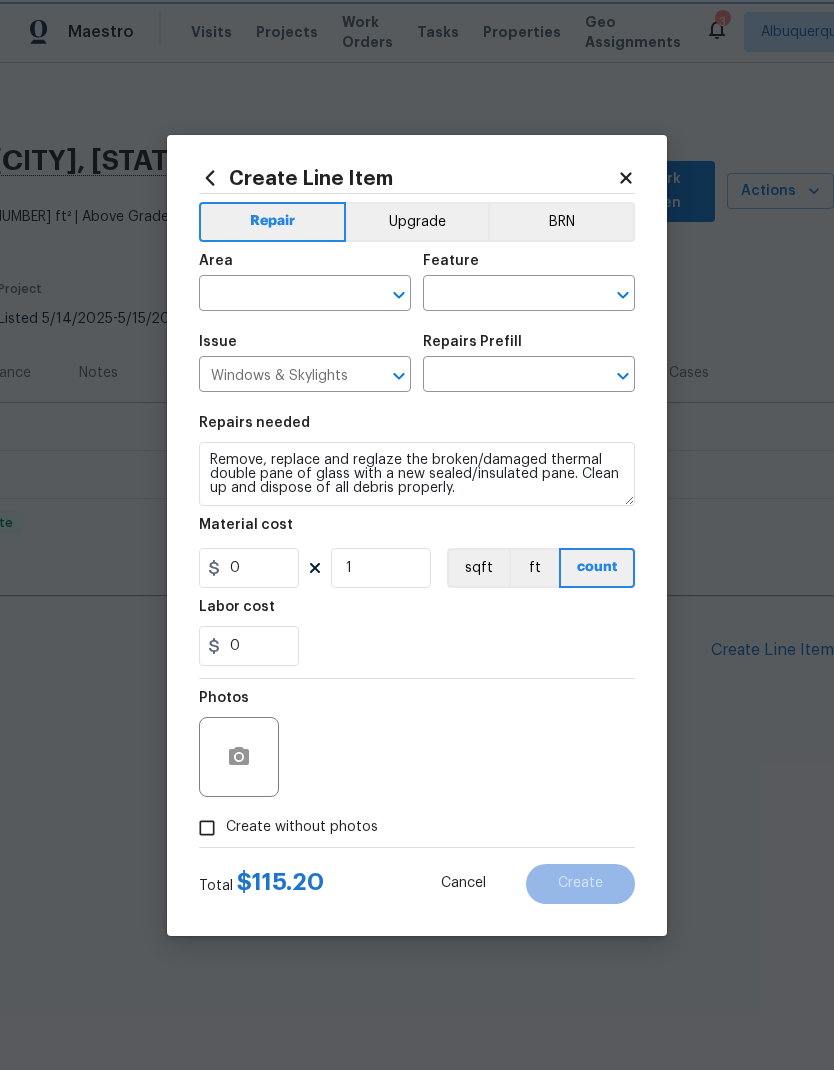 type on "Double Pane Replacement $115.20" 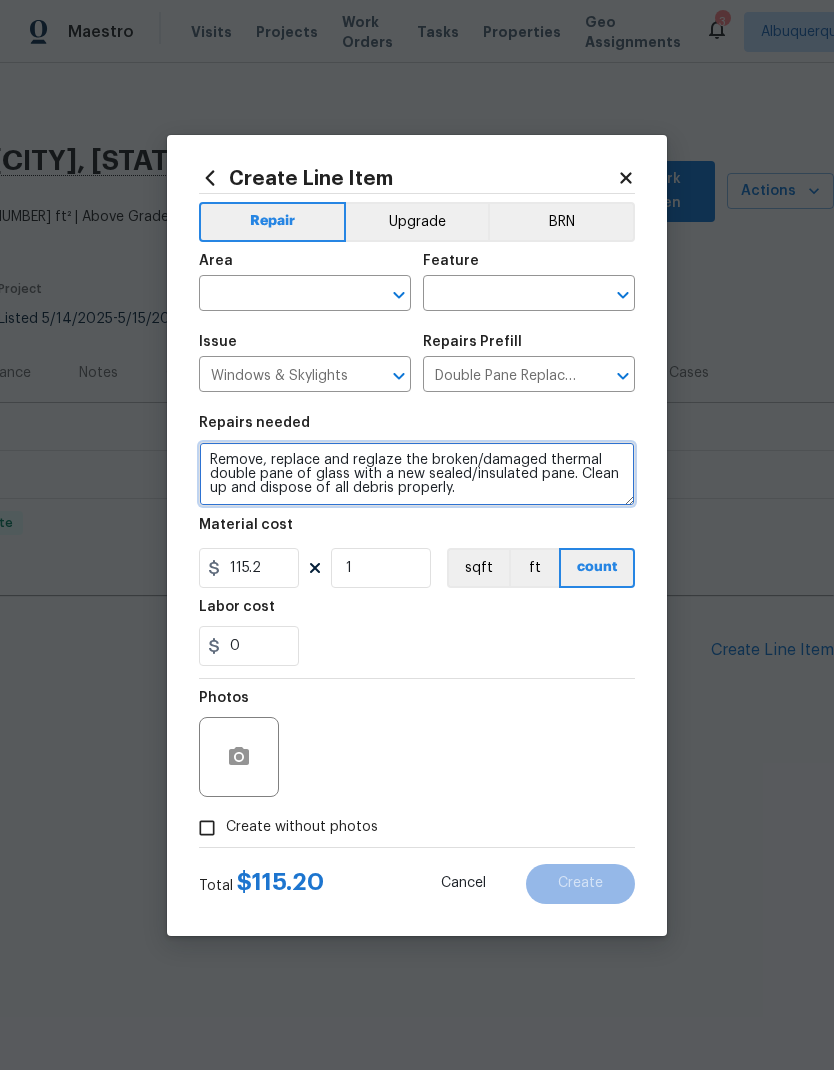 click on "Remove, replace and reglaze the broken/damaged thermal double pane of glass with a new sealed/insulated pane. Clean up and dispose of all debris properly." at bounding box center (417, 474) 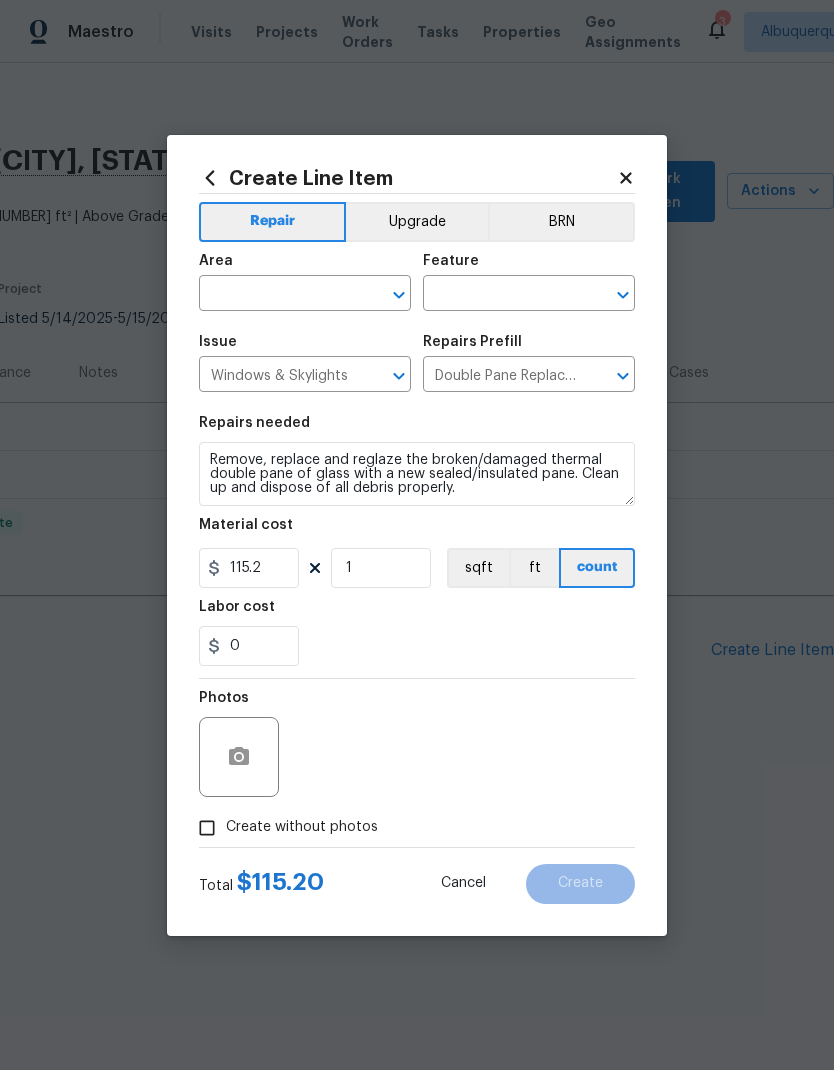 click on "0" at bounding box center [417, 646] 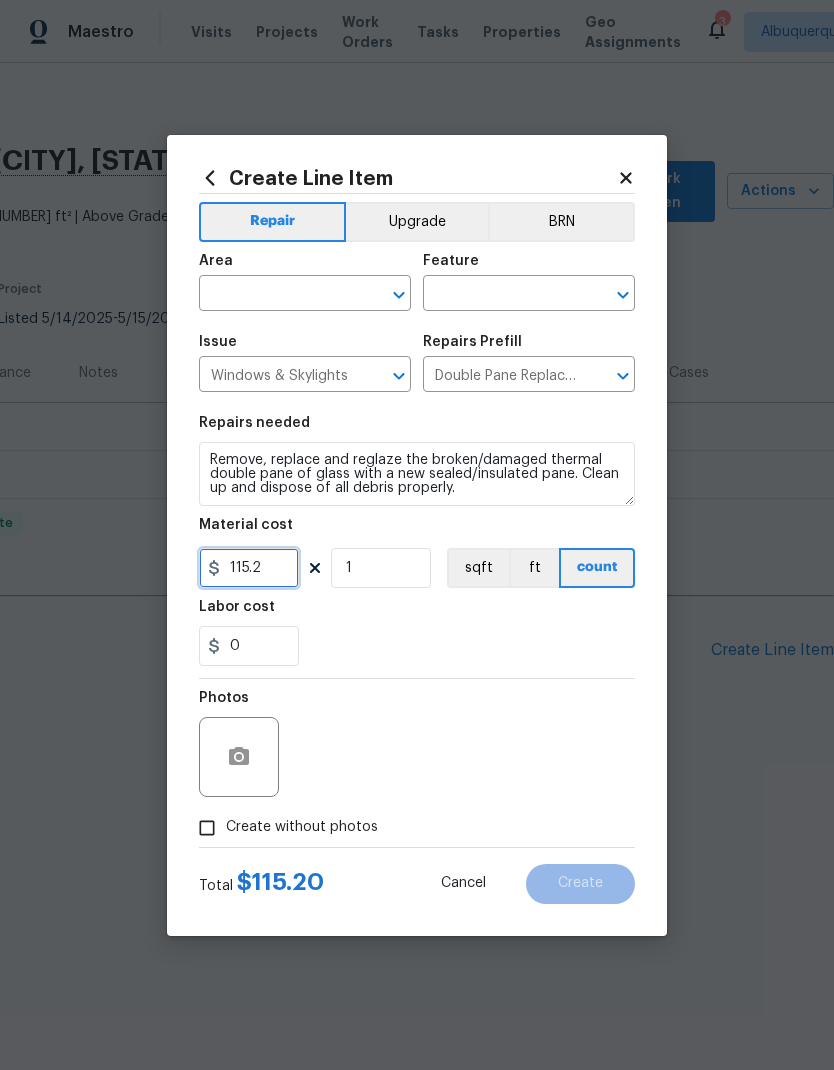 click on "115.2" at bounding box center [249, 568] 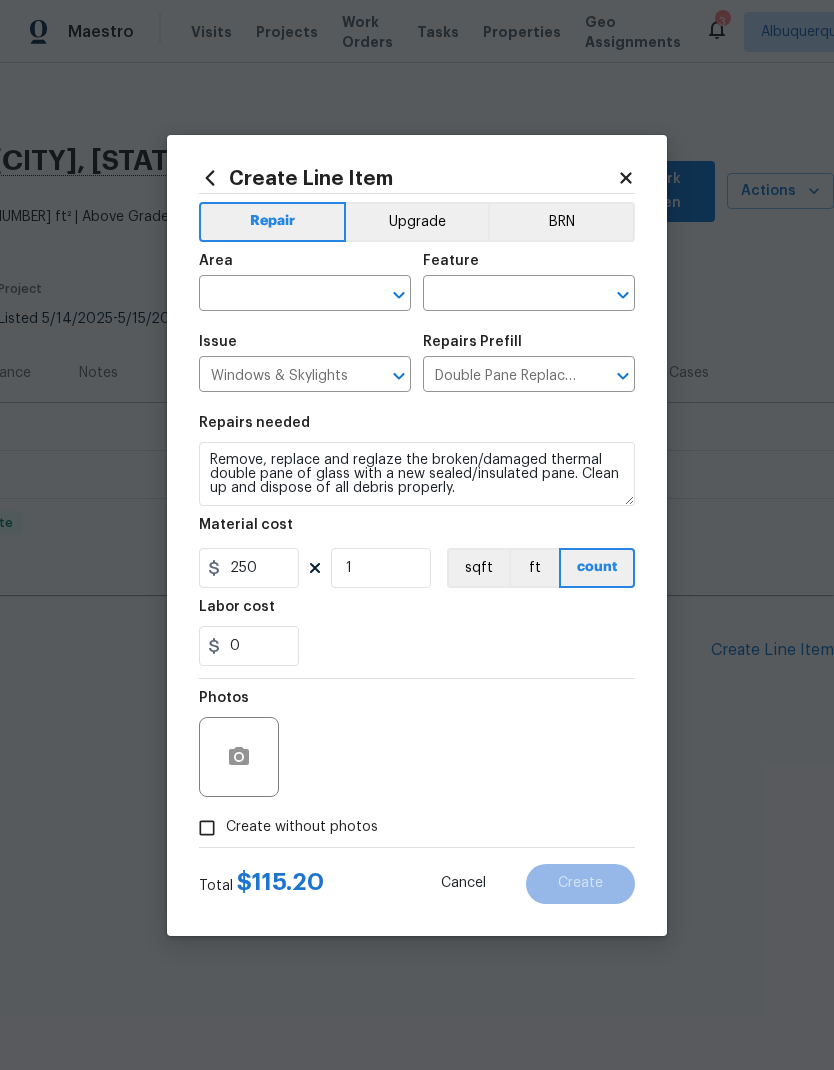 click on "0" at bounding box center [417, 646] 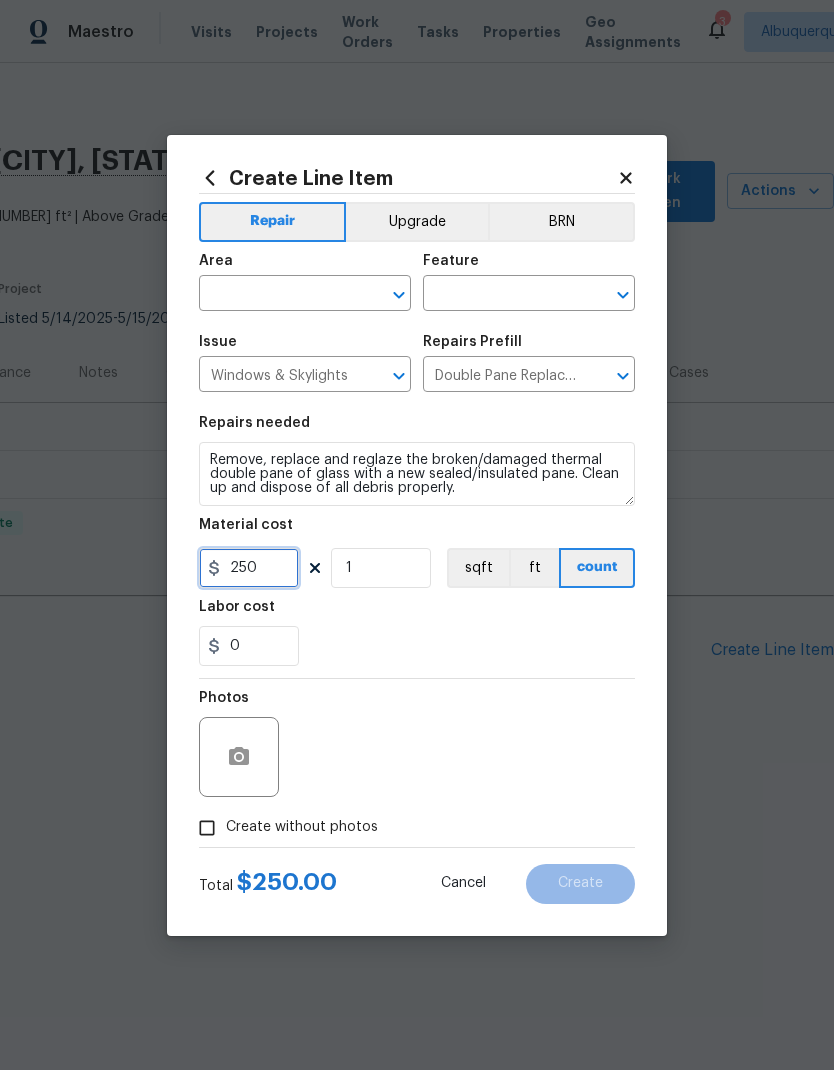 click on "250" at bounding box center (249, 568) 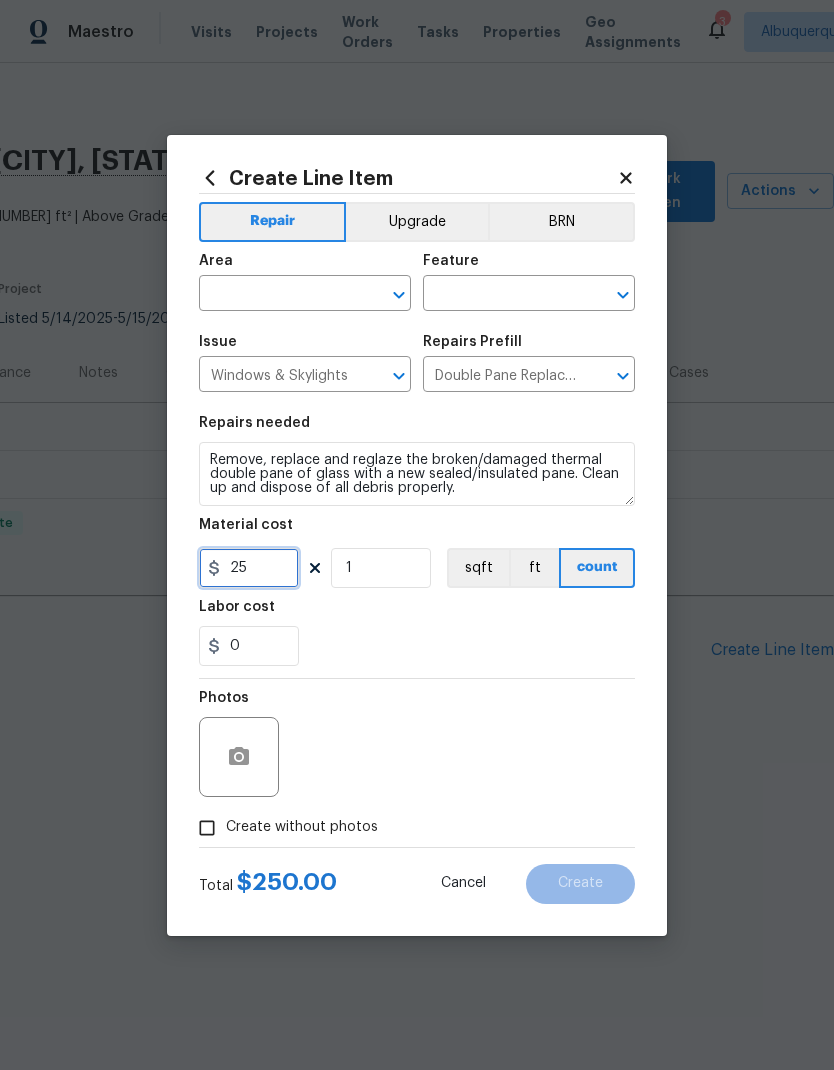 type on "250" 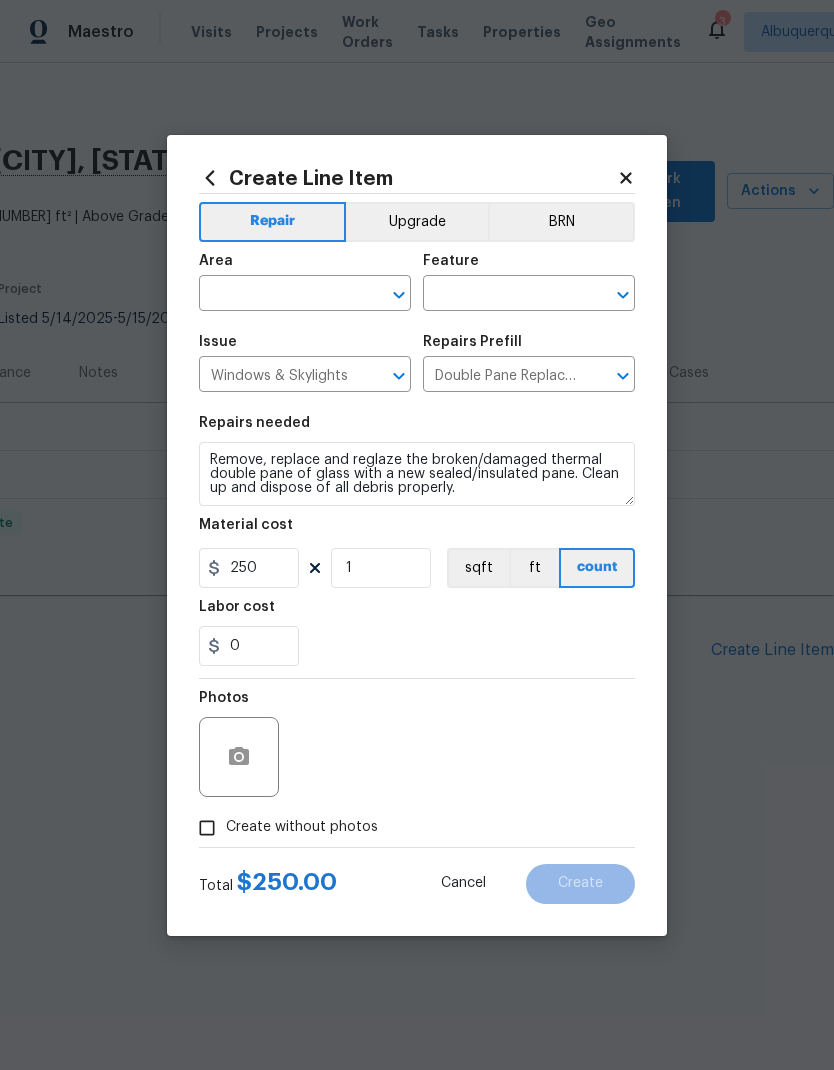 click on "0" at bounding box center (417, 646) 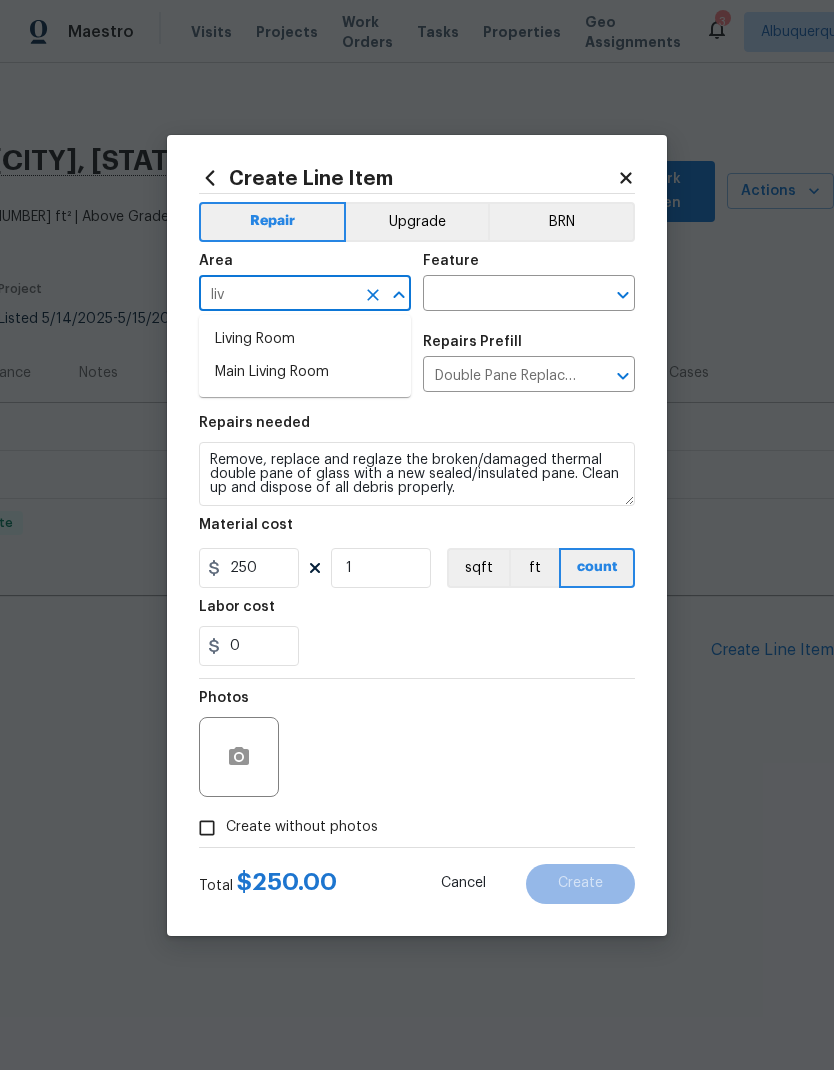 click on "Living Room" at bounding box center [305, 339] 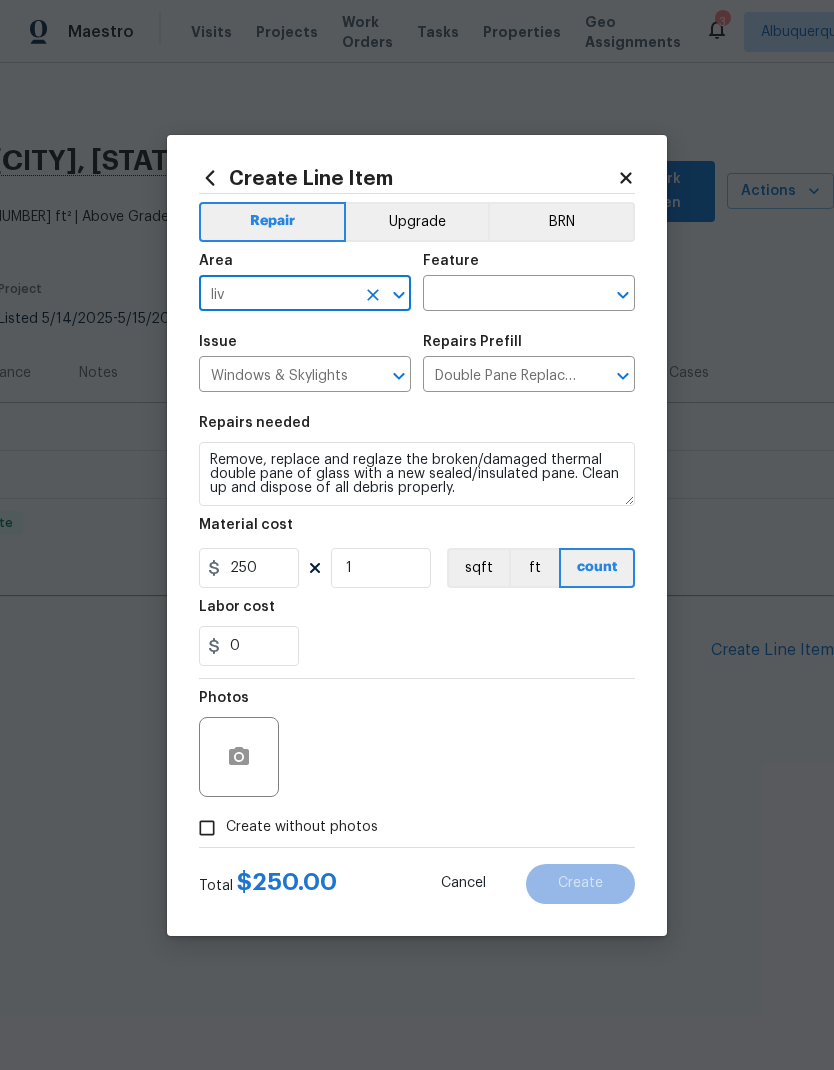 type on "Living Room" 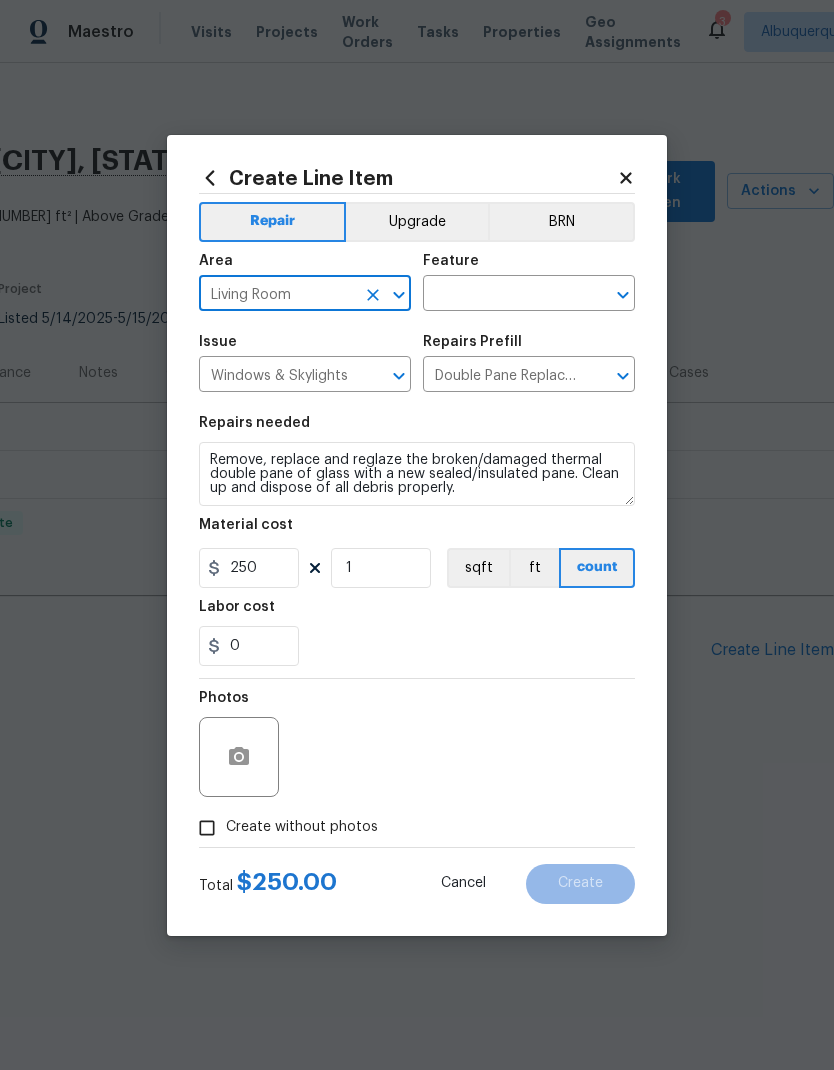 click at bounding box center (501, 295) 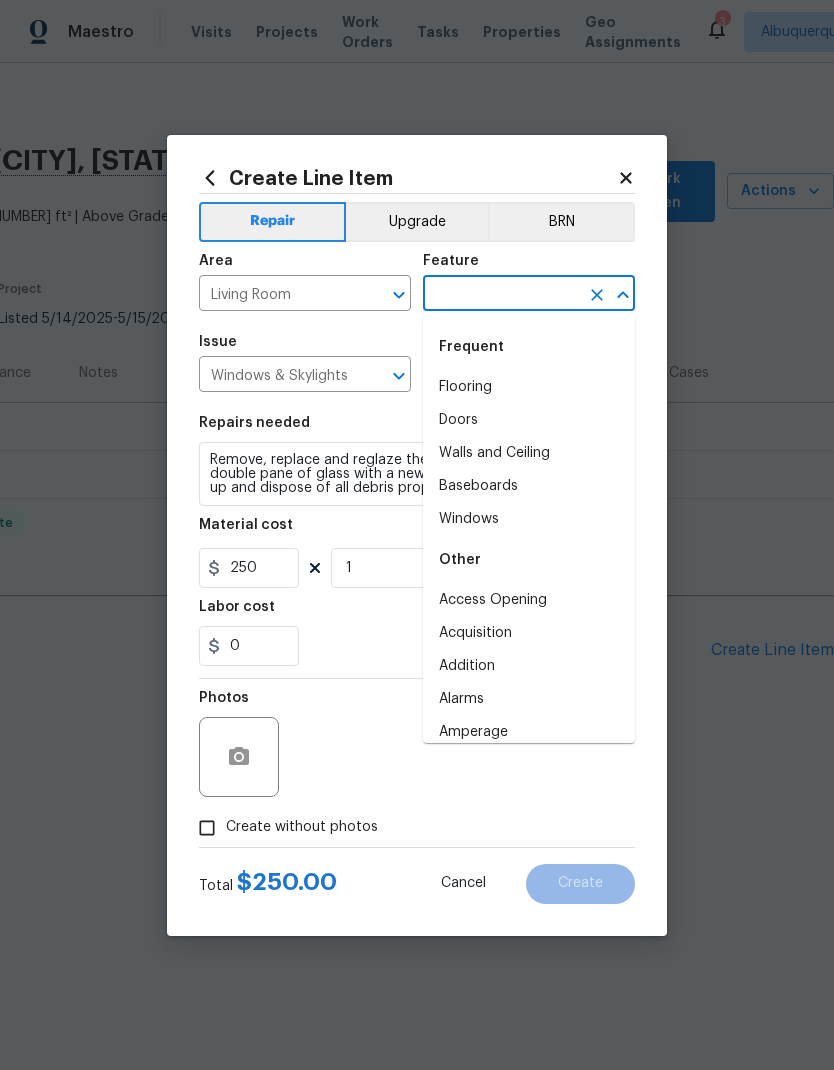 click on "Windows" at bounding box center [529, 519] 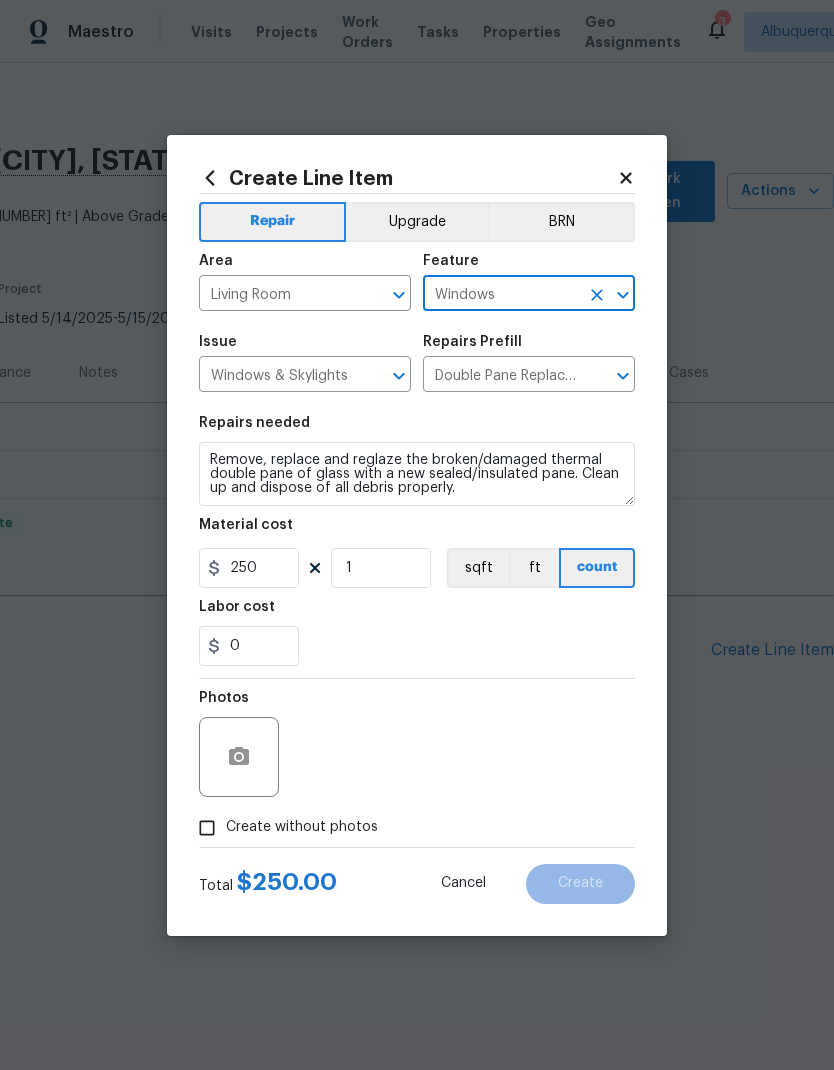 click on "0" at bounding box center (417, 646) 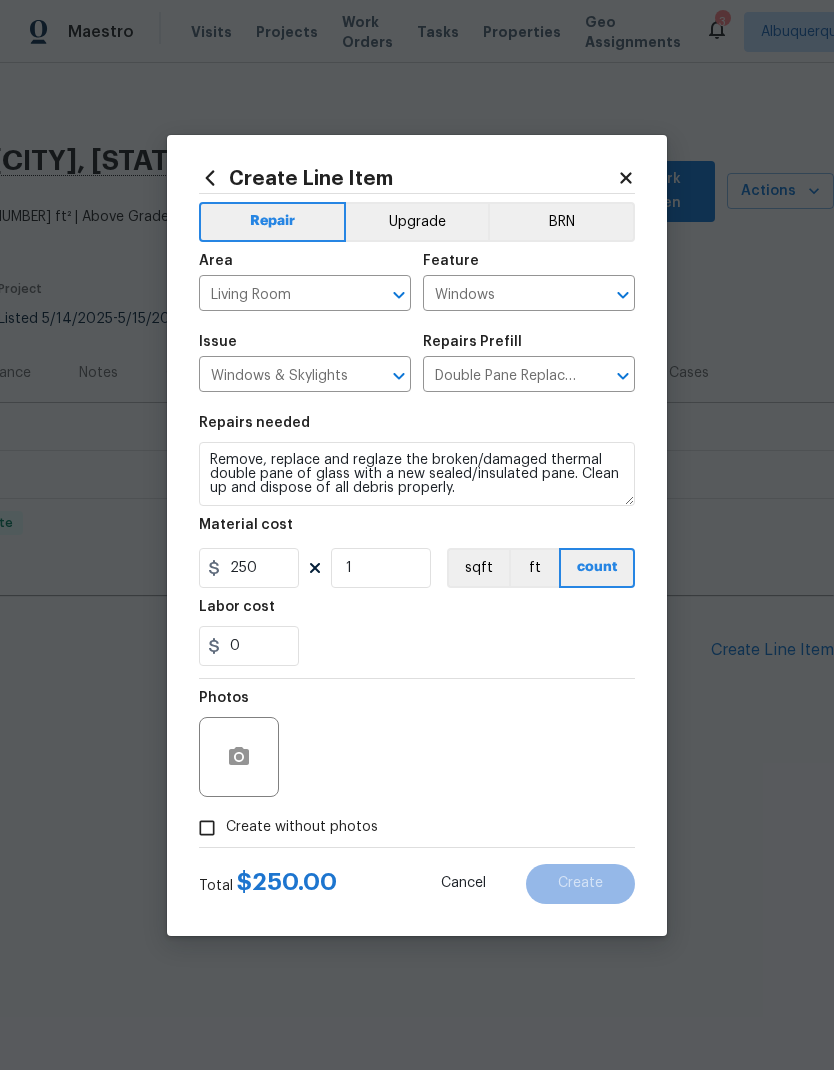 click at bounding box center (239, 757) 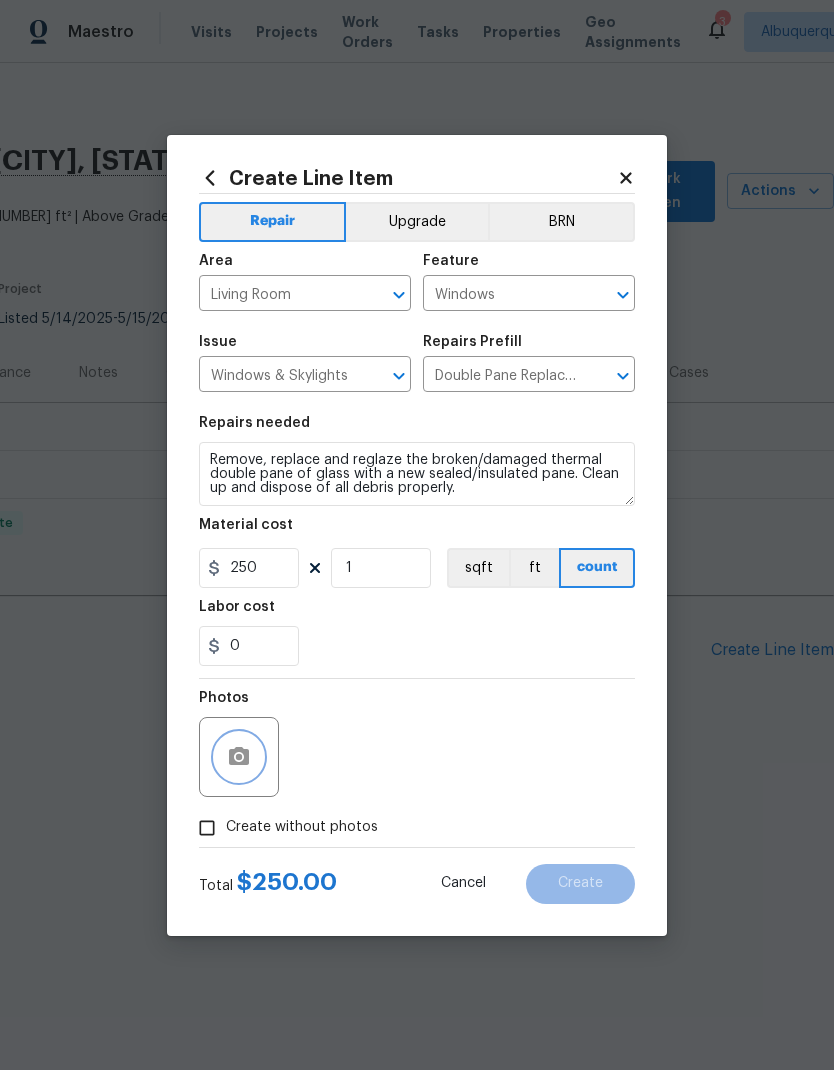 click 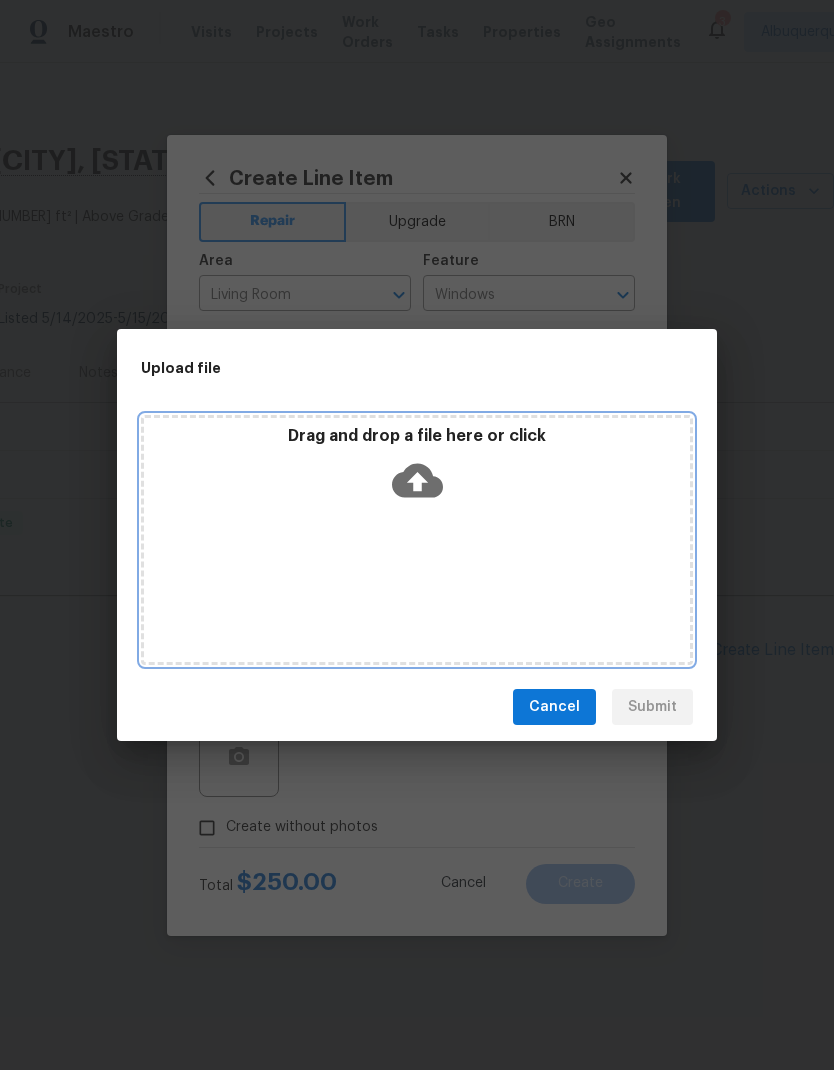 click 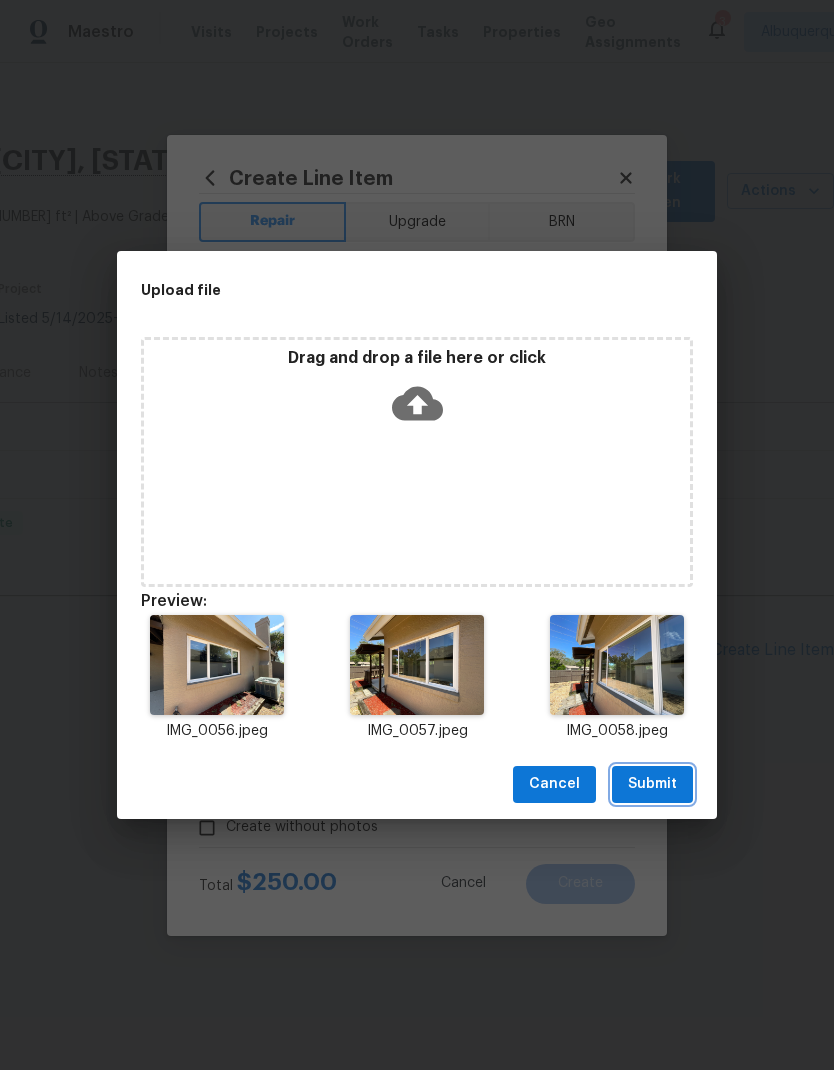 click on "Submit" at bounding box center [652, 784] 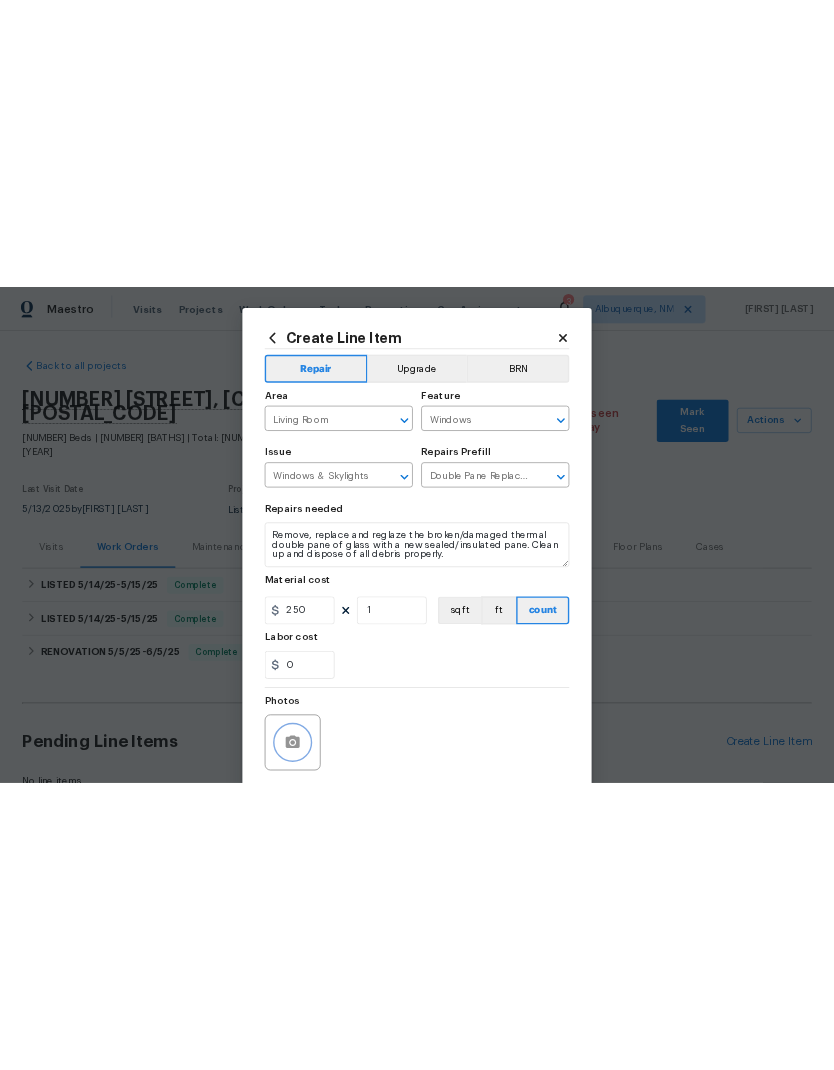 scroll, scrollTop: 0, scrollLeft: 0, axis: both 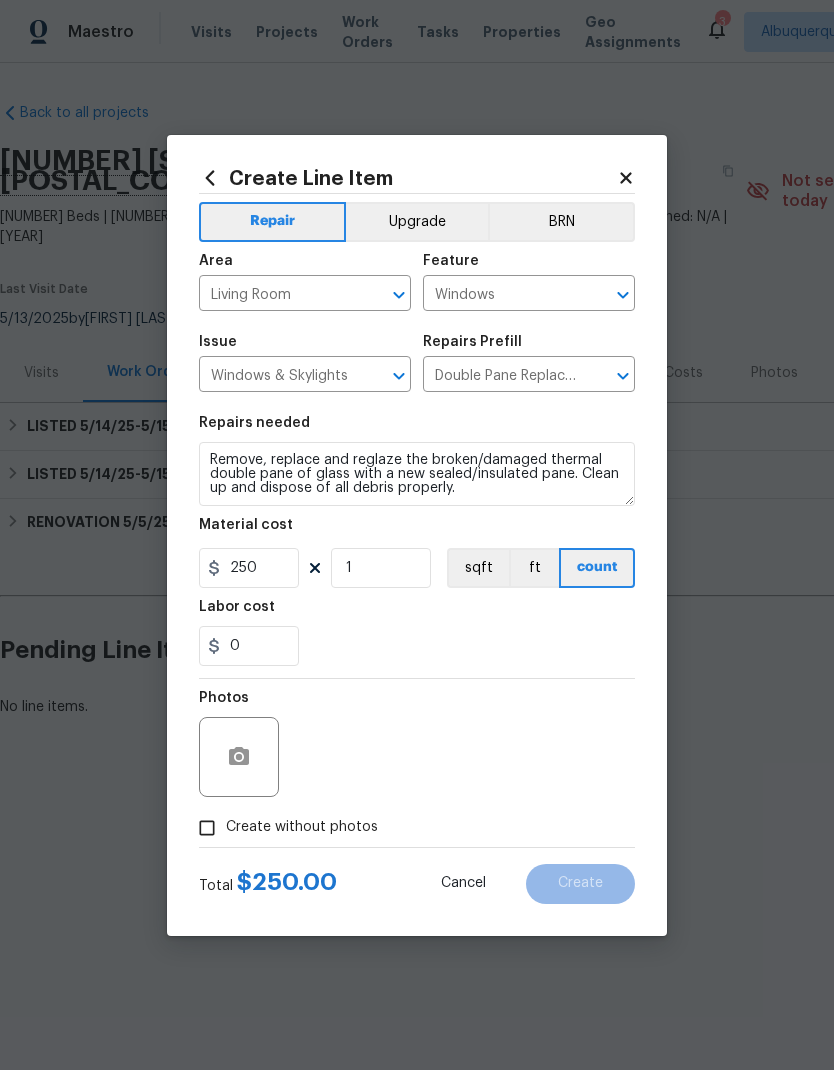 click on "Create without photos" at bounding box center [207, 828] 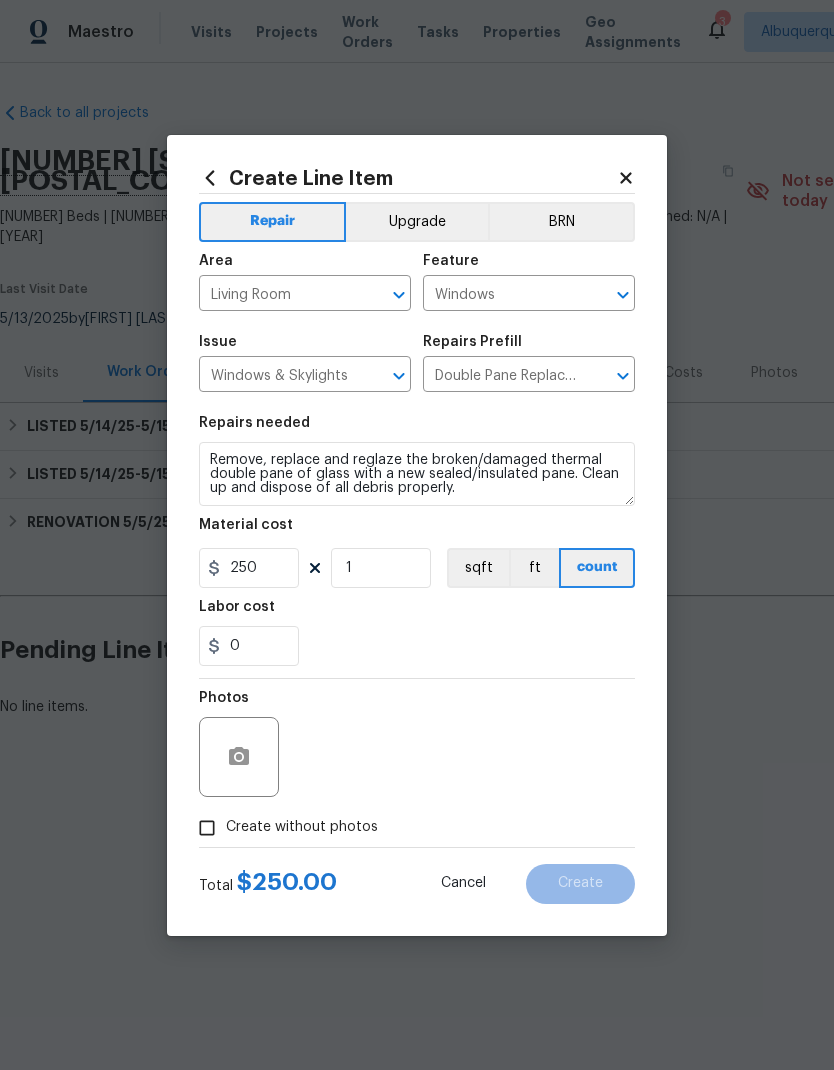 checkbox on "true" 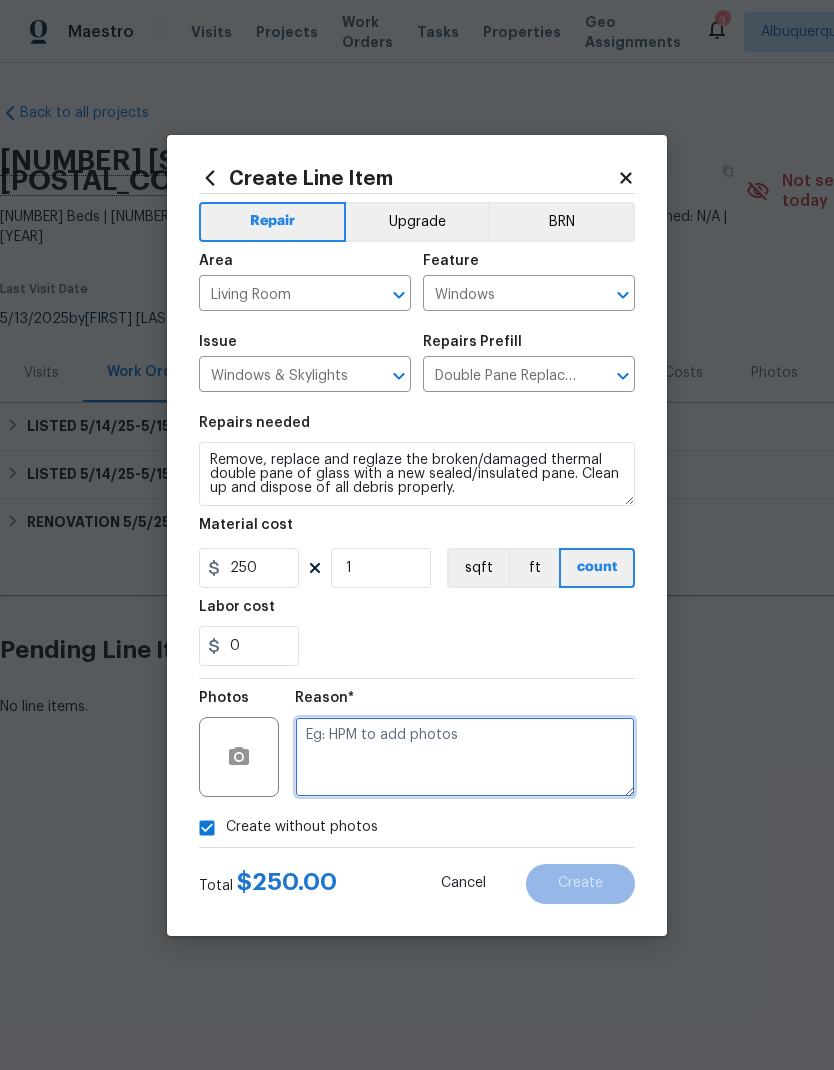 click at bounding box center [465, 757] 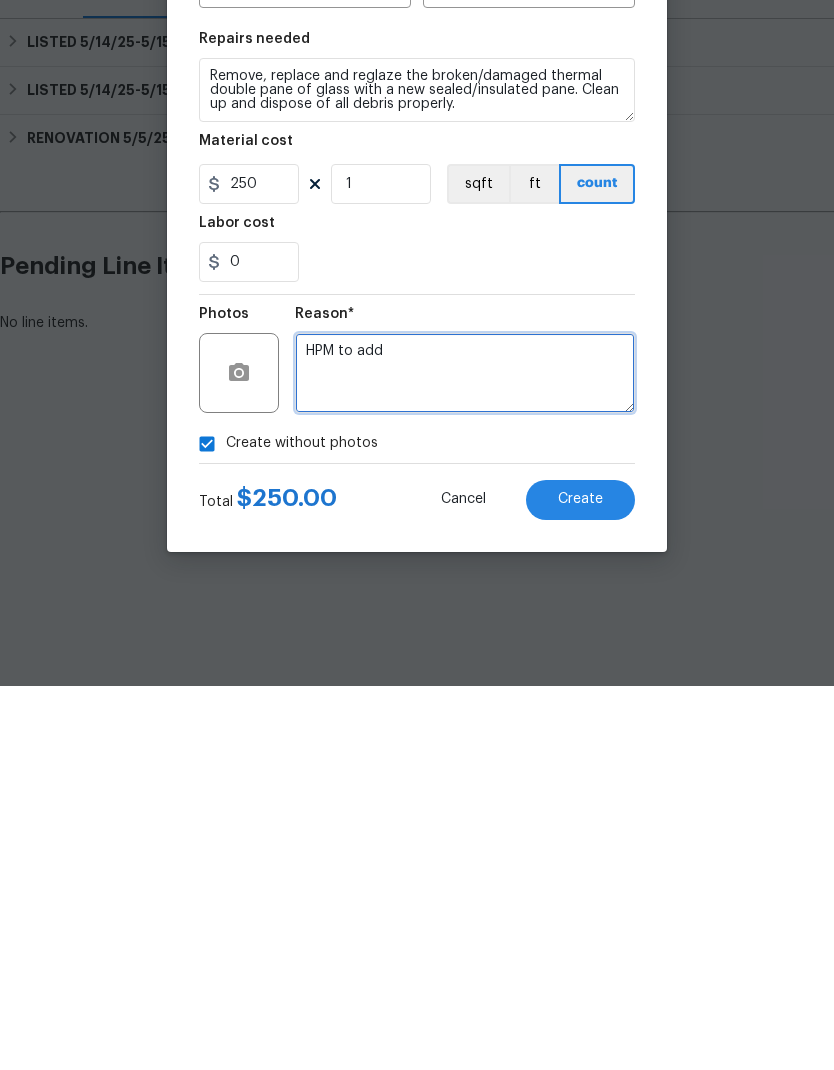 type on "HPM to add" 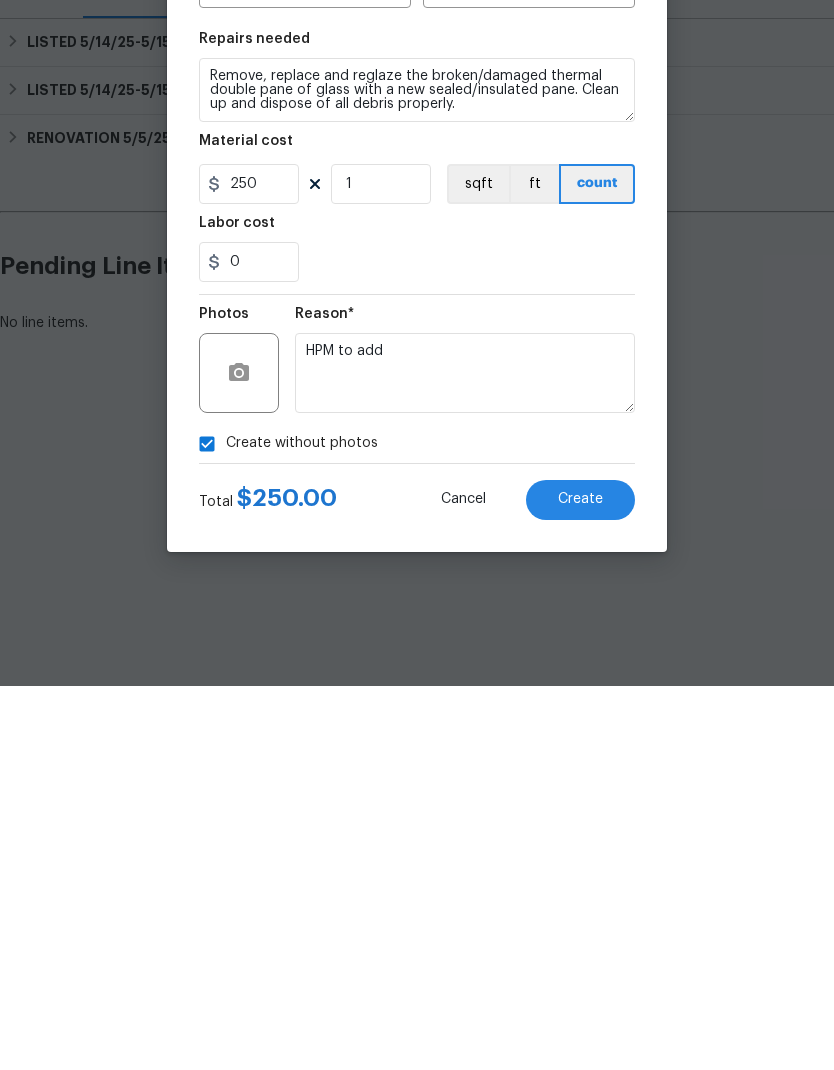 click on "Create" at bounding box center [580, 884] 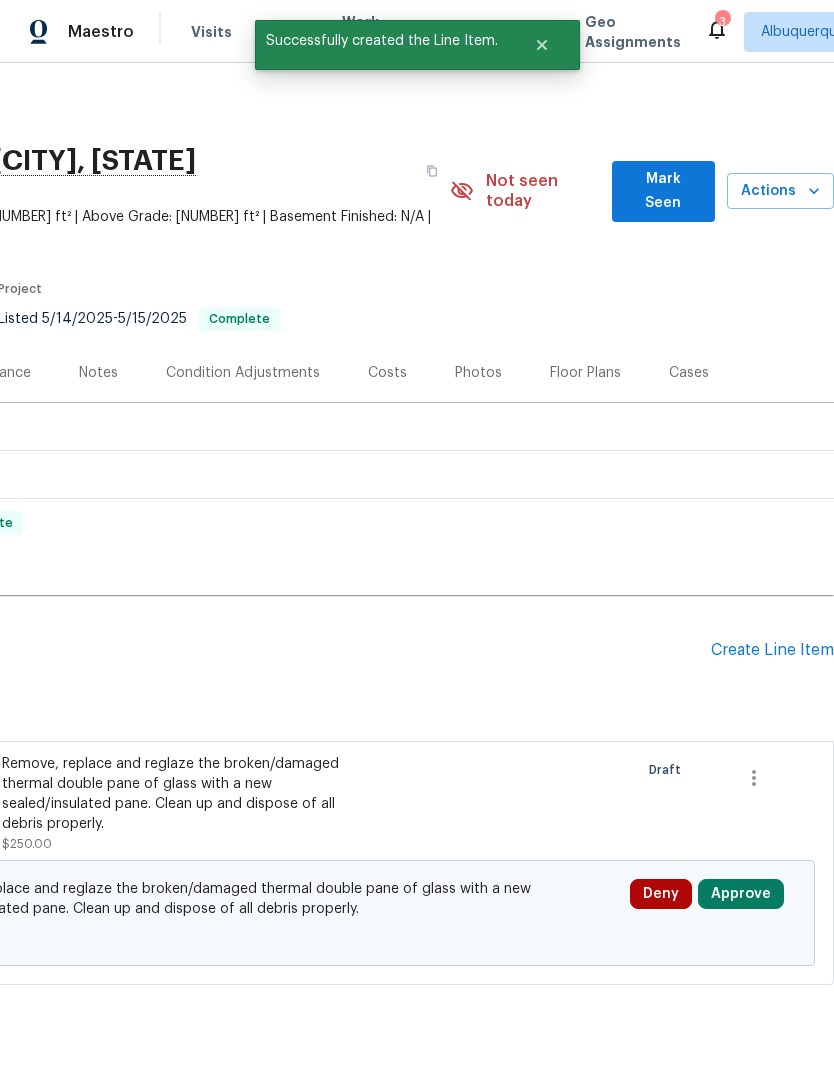 scroll, scrollTop: 0, scrollLeft: 296, axis: horizontal 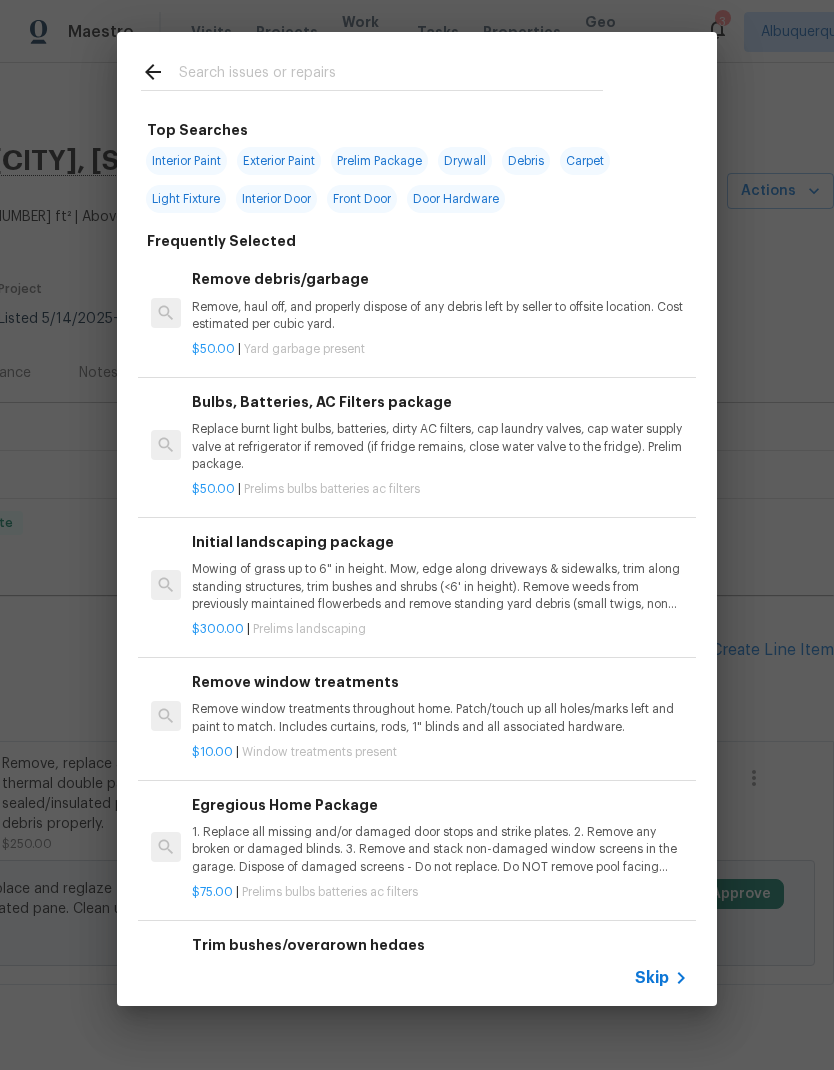 click at bounding box center [391, 75] 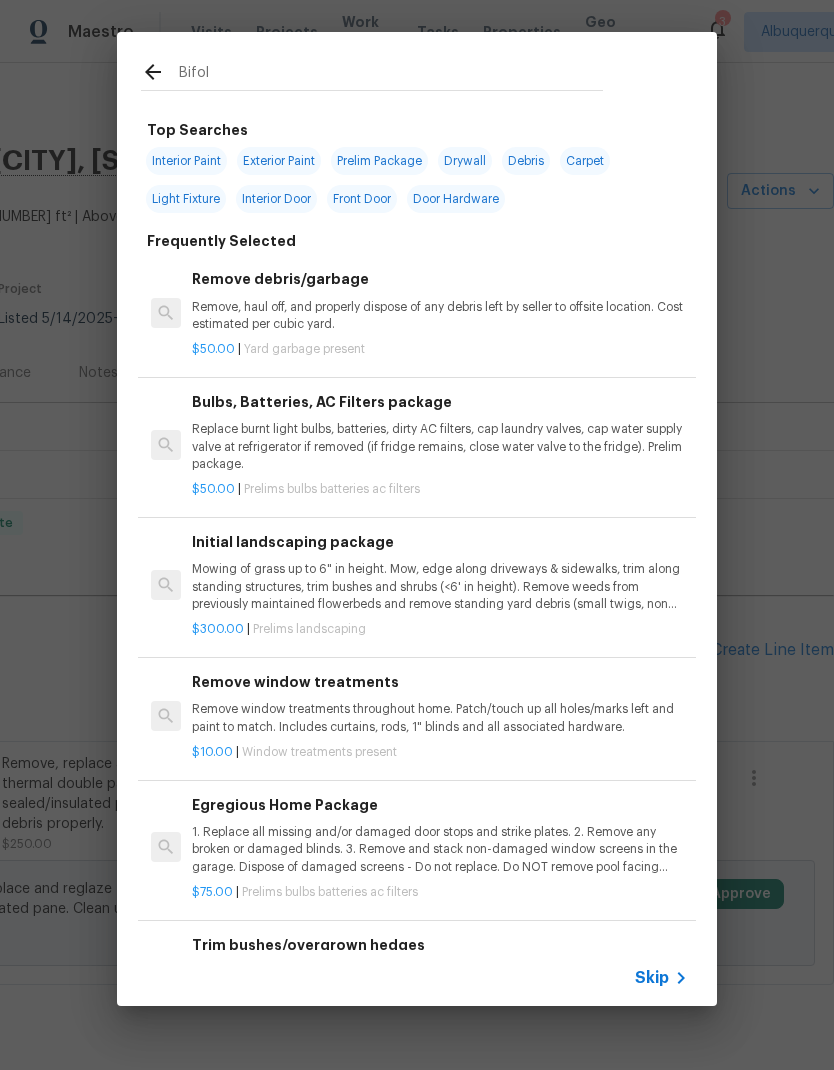type on "Bifold" 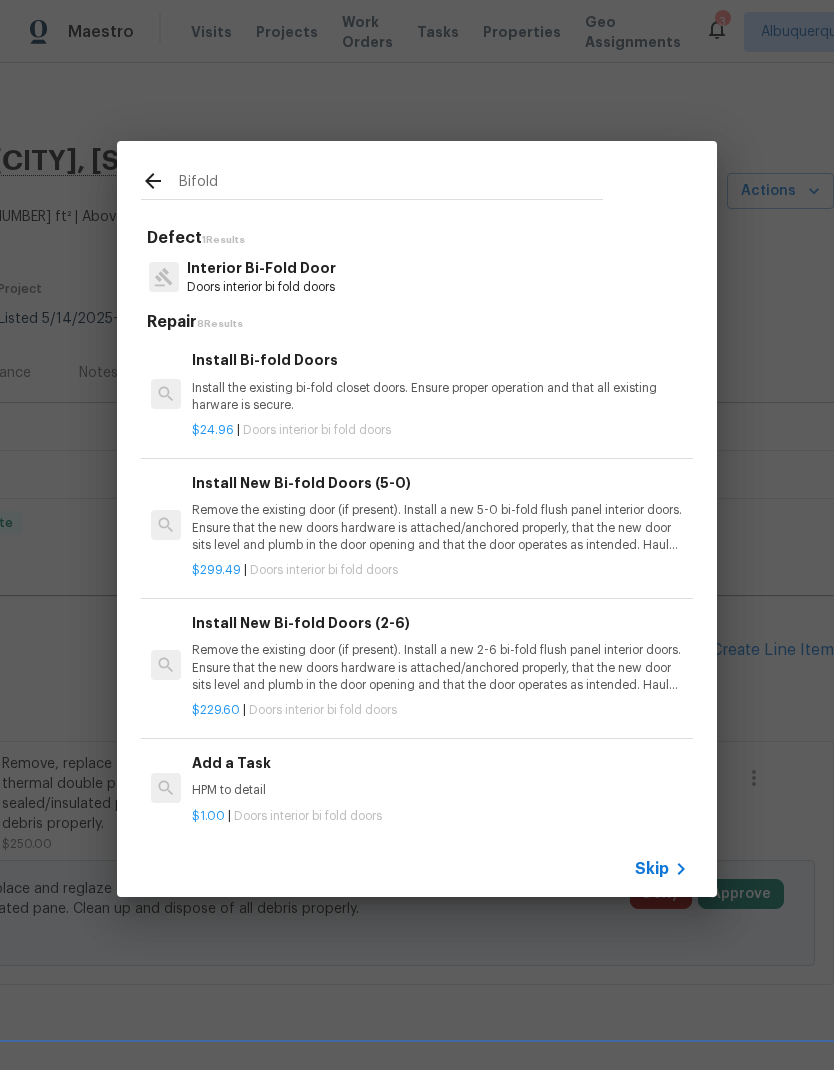 click on "Install the existing bi-fold closet doors. Ensure proper operation and that all existing harware is secure." at bounding box center [440, 397] 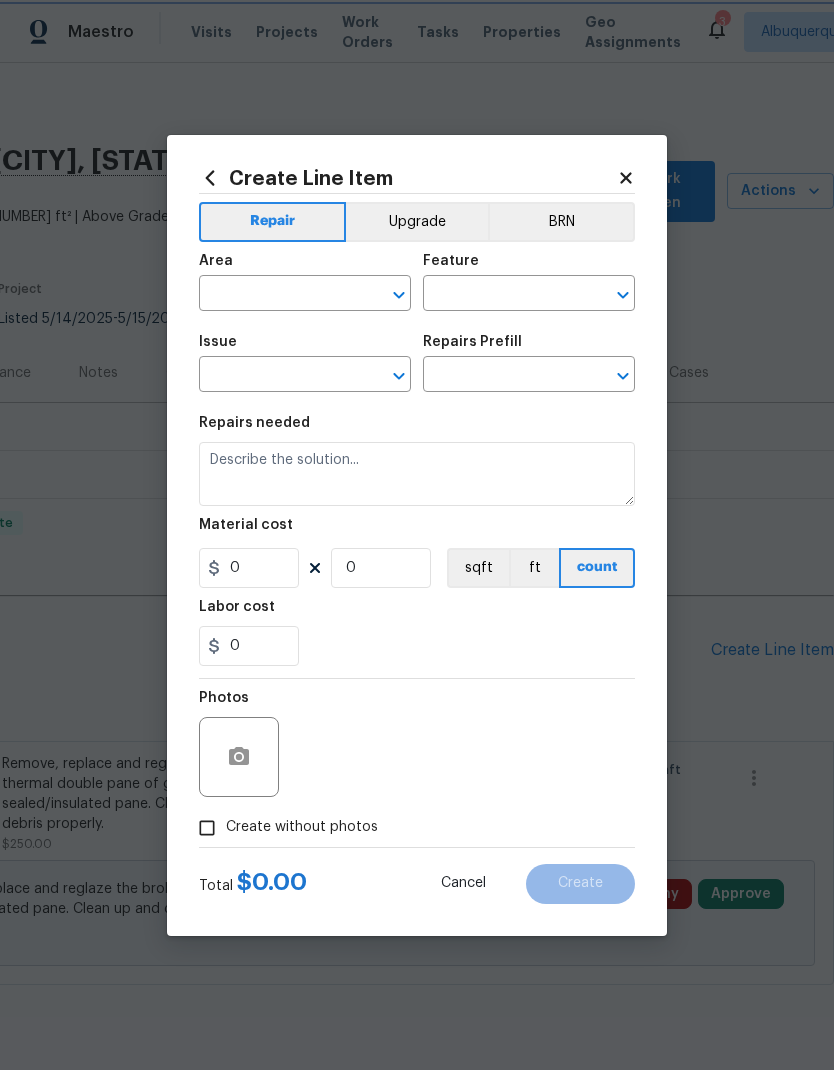 type on "Interior Door" 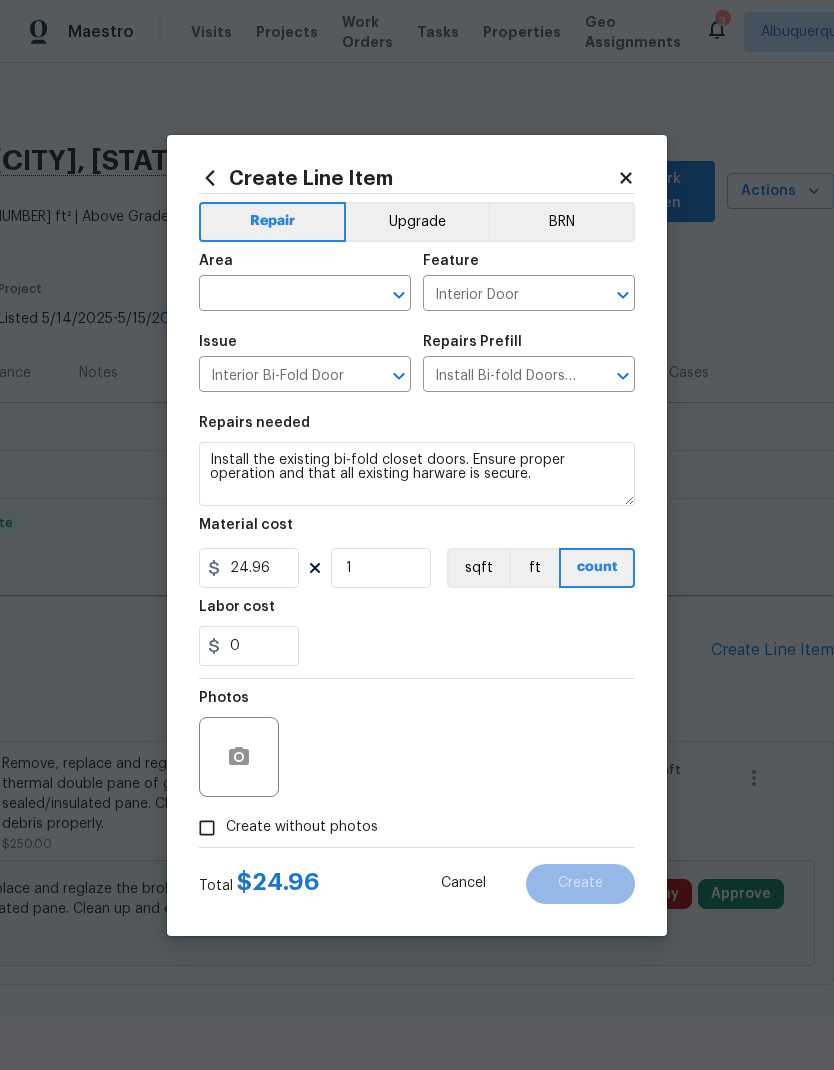 click on "Area" at bounding box center (305, 267) 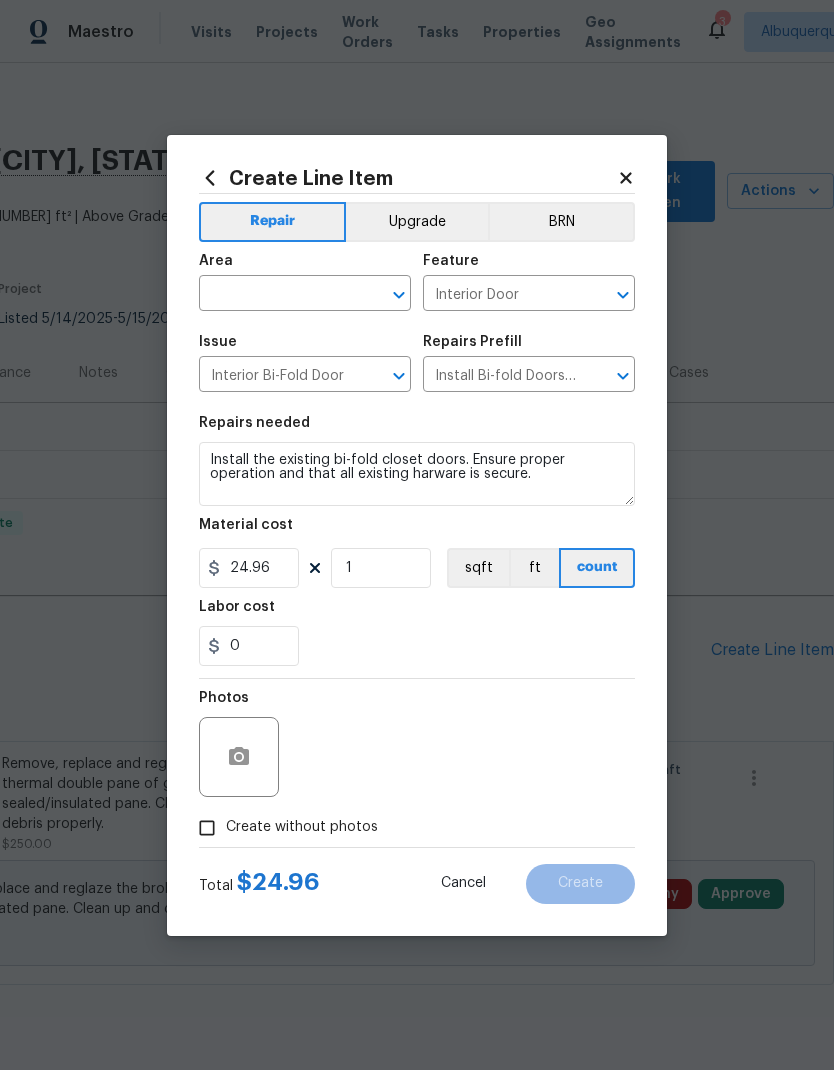 click at bounding box center (277, 295) 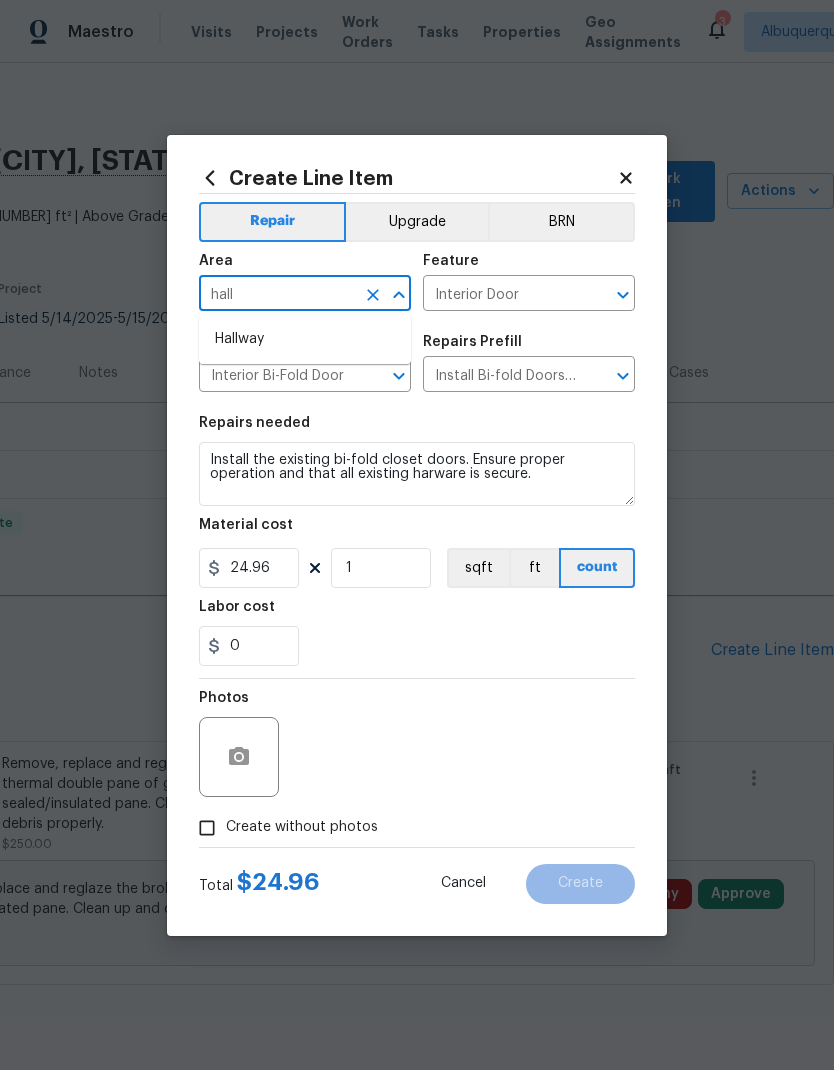 click on "Hallway" at bounding box center (305, 339) 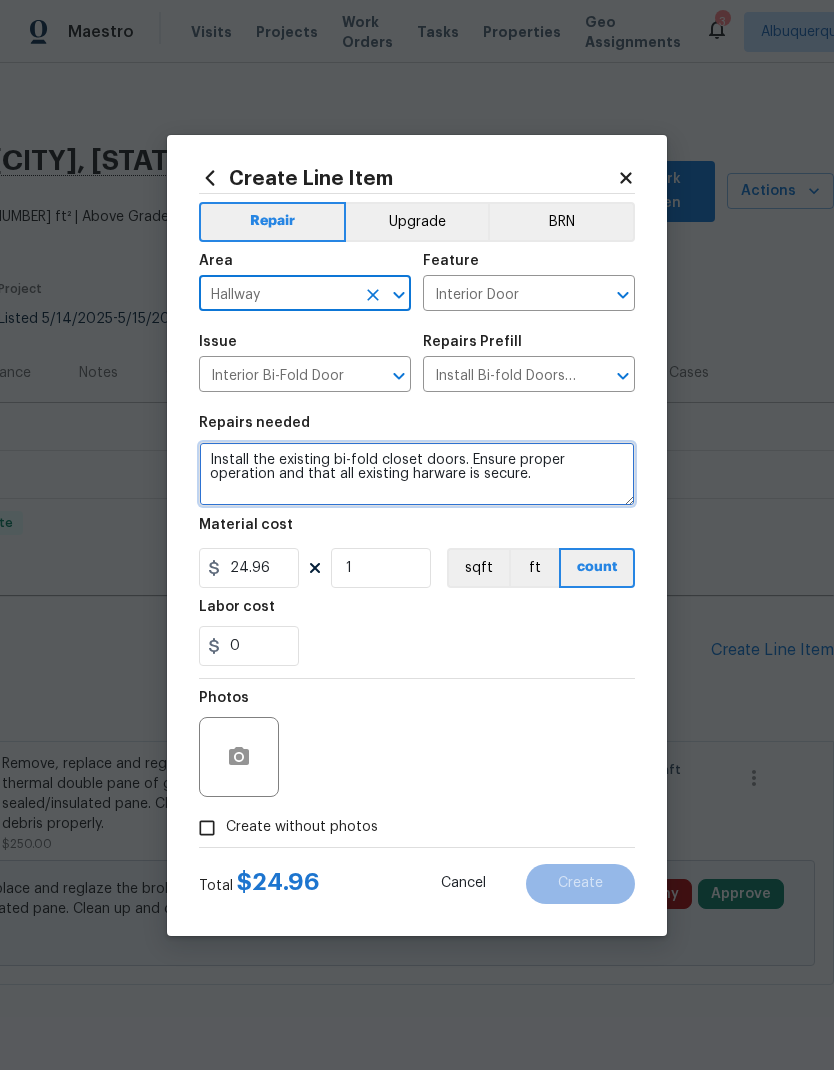 click on "Install the existing bi-fold closet doors. Ensure proper operation and that all existing harware is secure." at bounding box center (417, 474) 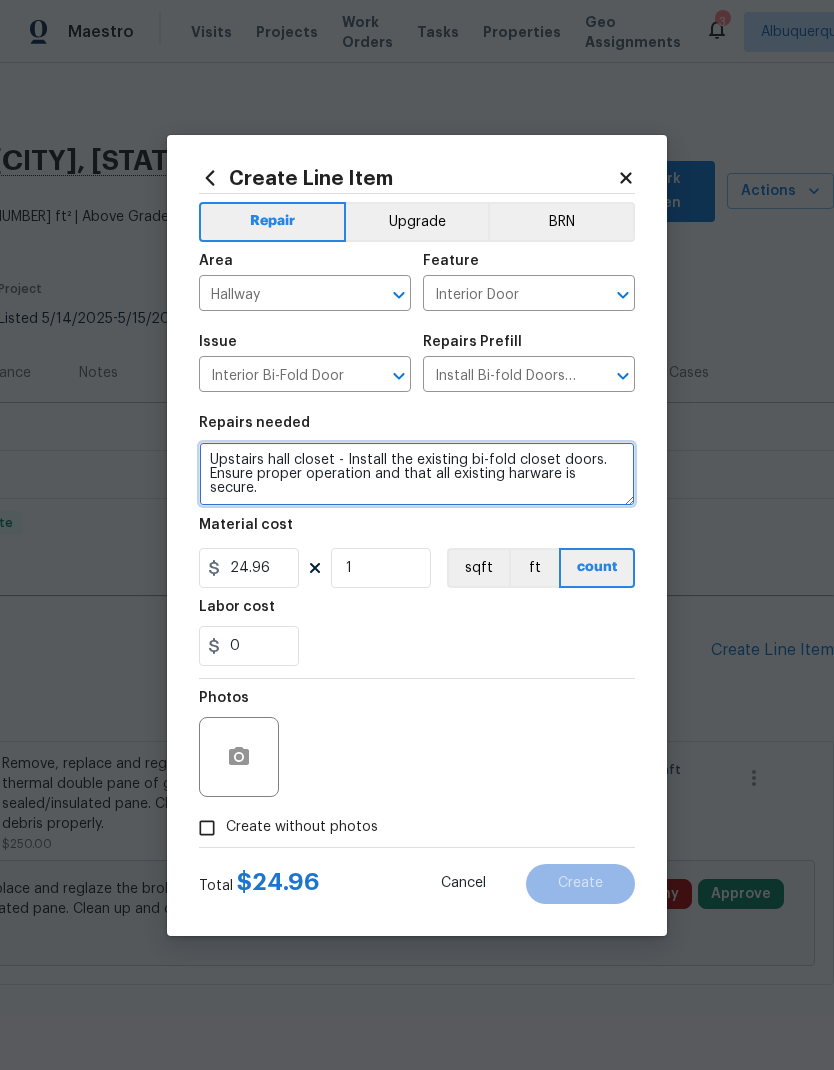 type on "Upstairs hall closet - Install the existing bi-fold closet doors. Ensure proper operation and that all existing harware is secure." 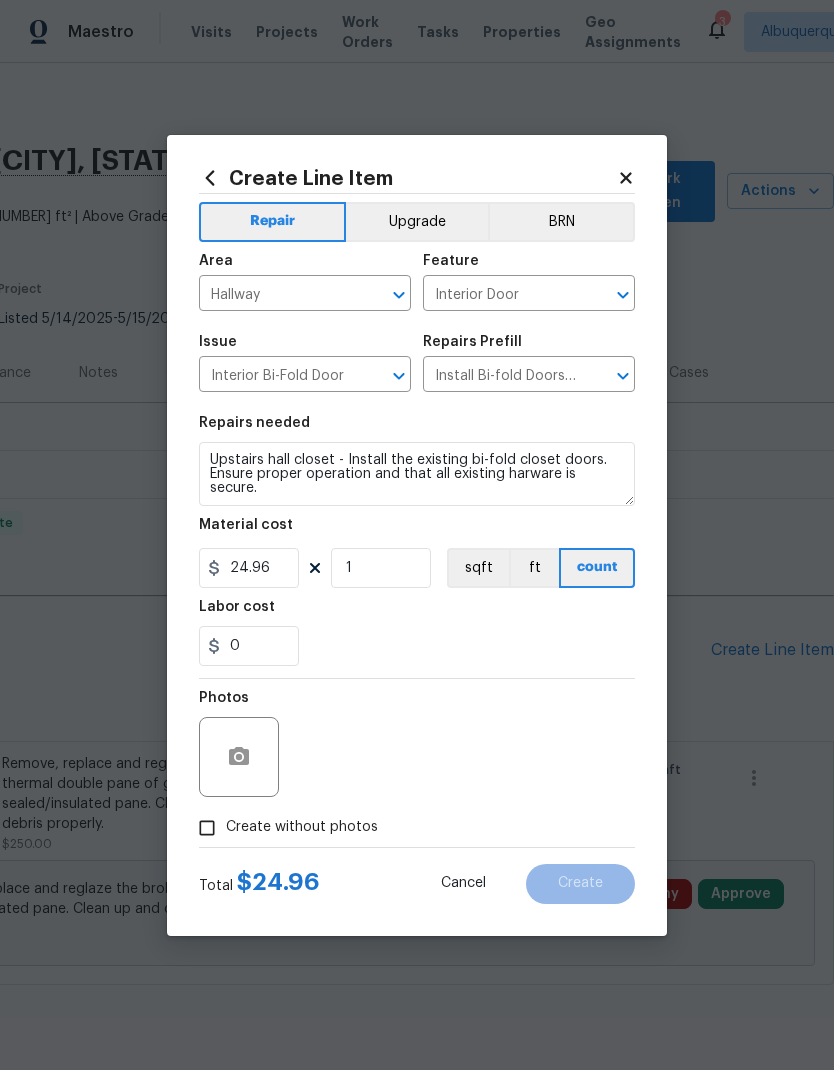 click on "Labor cost" at bounding box center (417, 613) 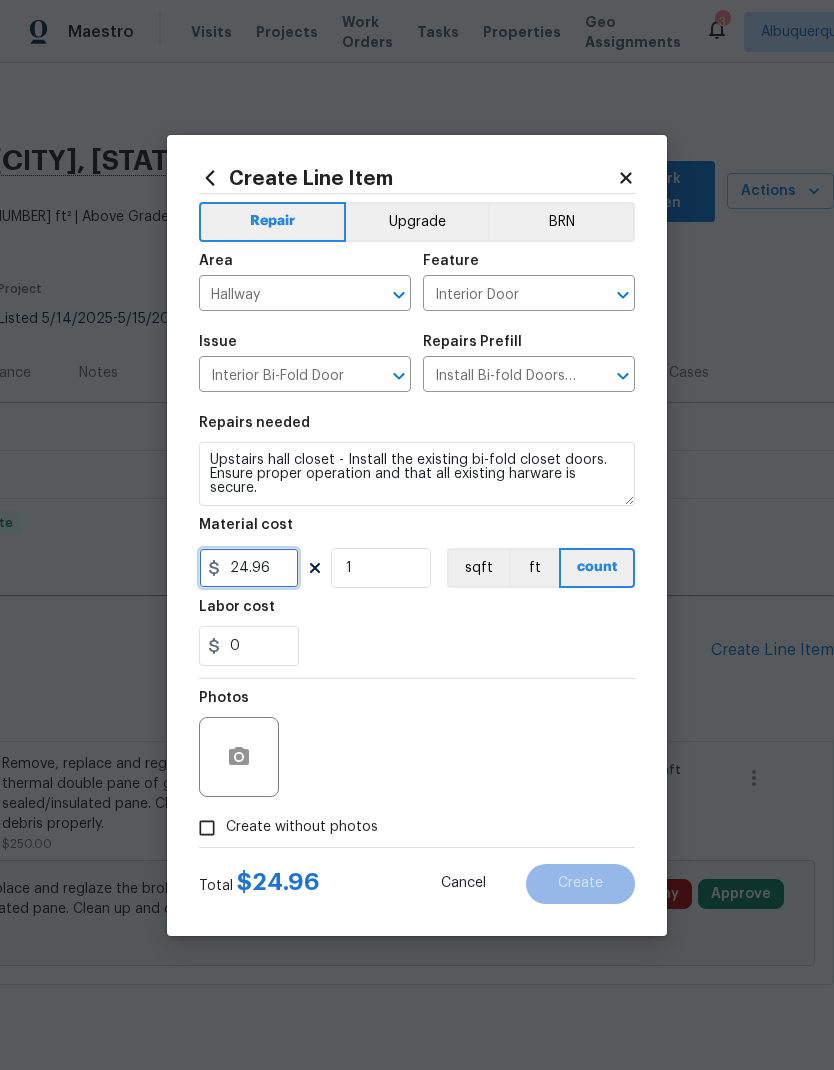 click on "24.96" at bounding box center [249, 568] 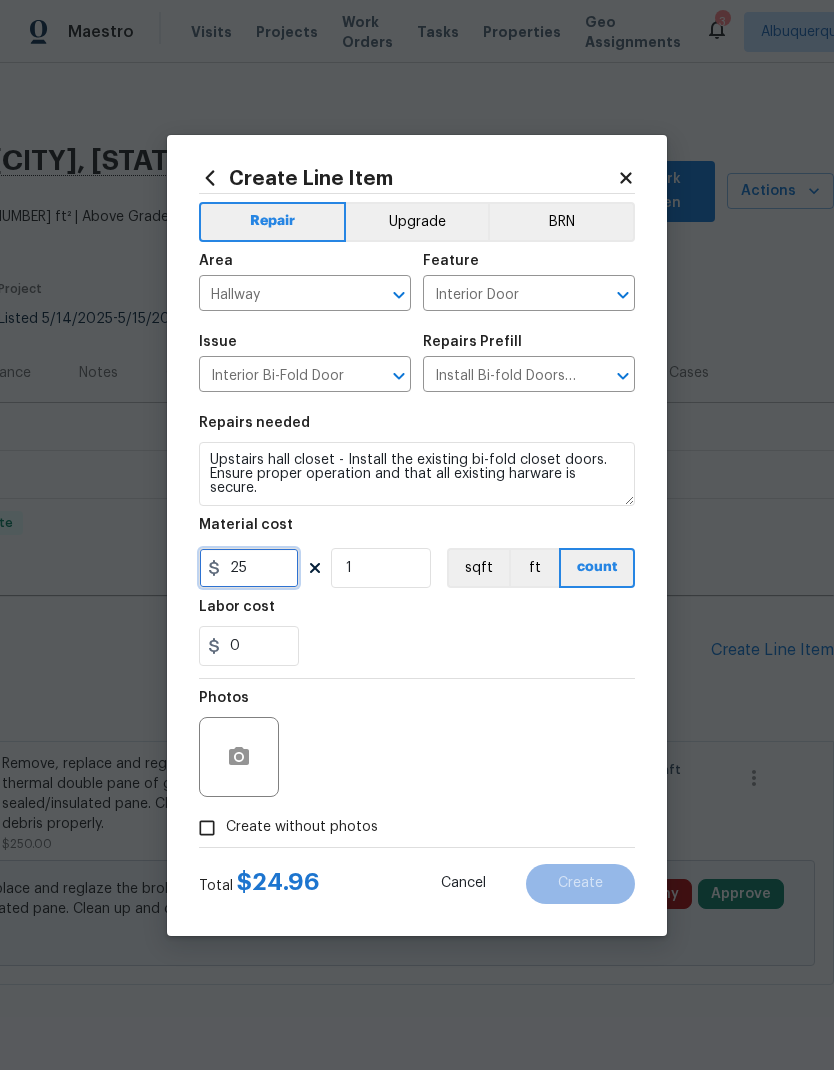 type on "25" 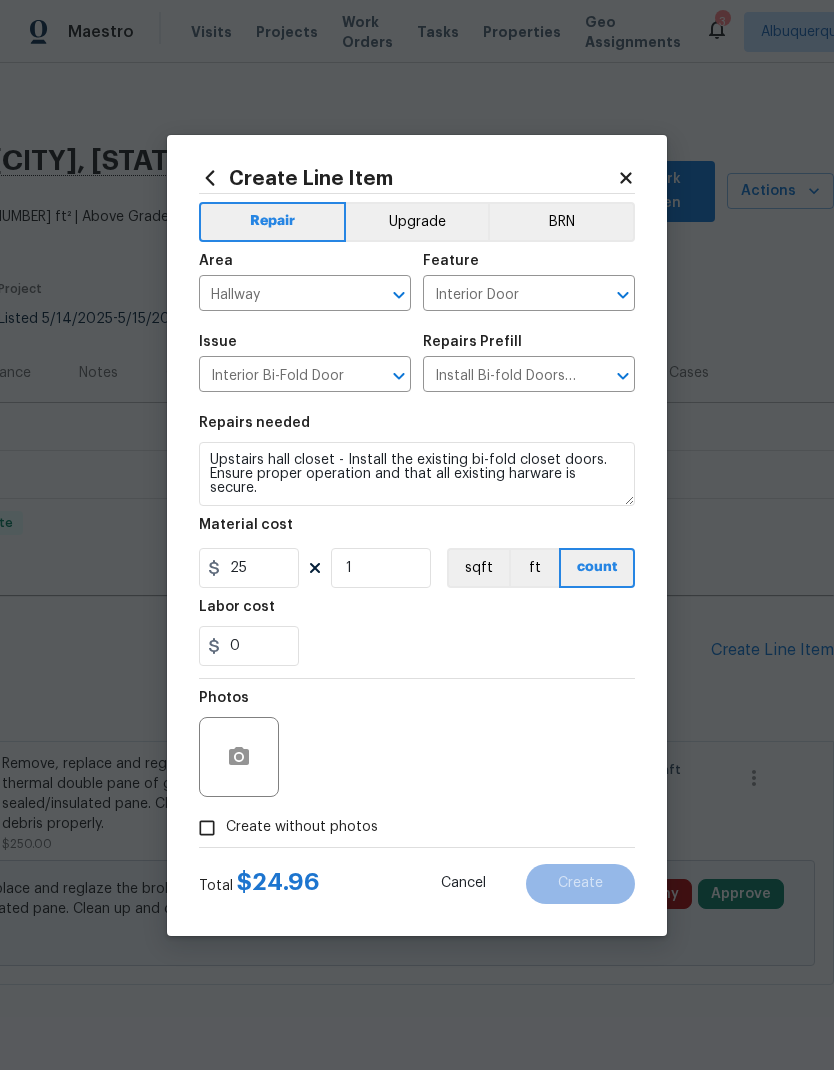 click on "Labor cost" at bounding box center [417, 613] 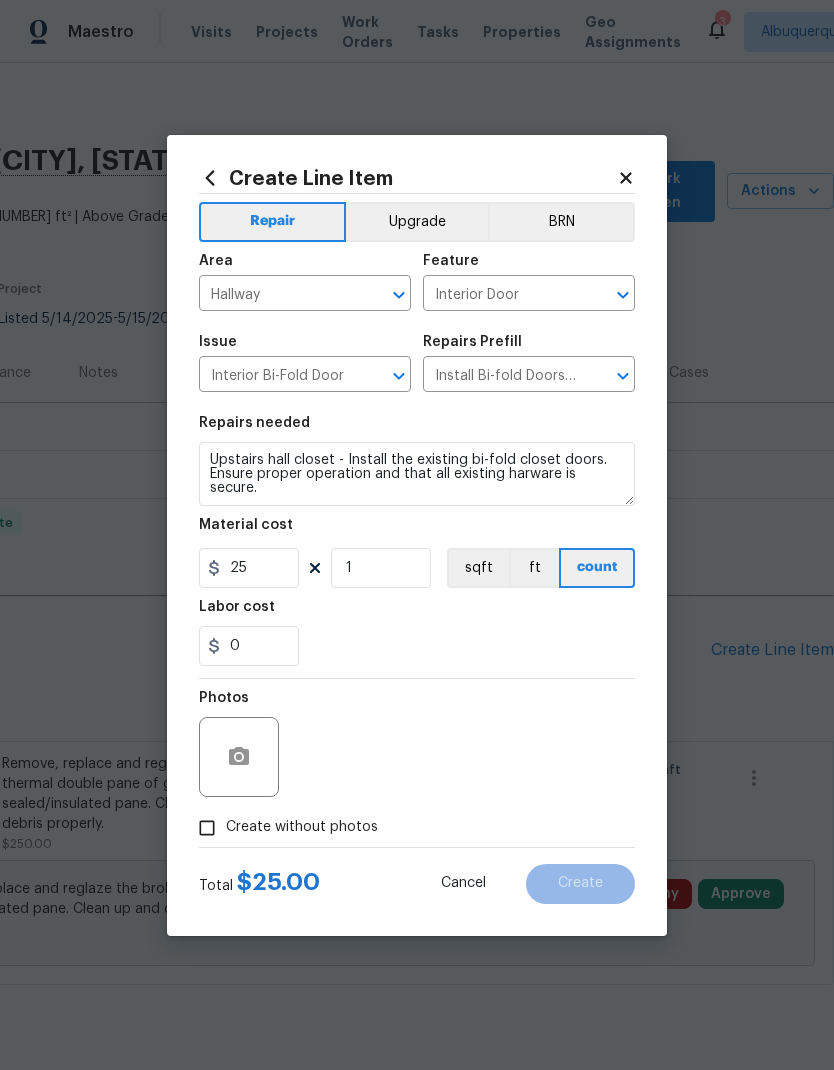 click on "Create without photos" at bounding box center (302, 827) 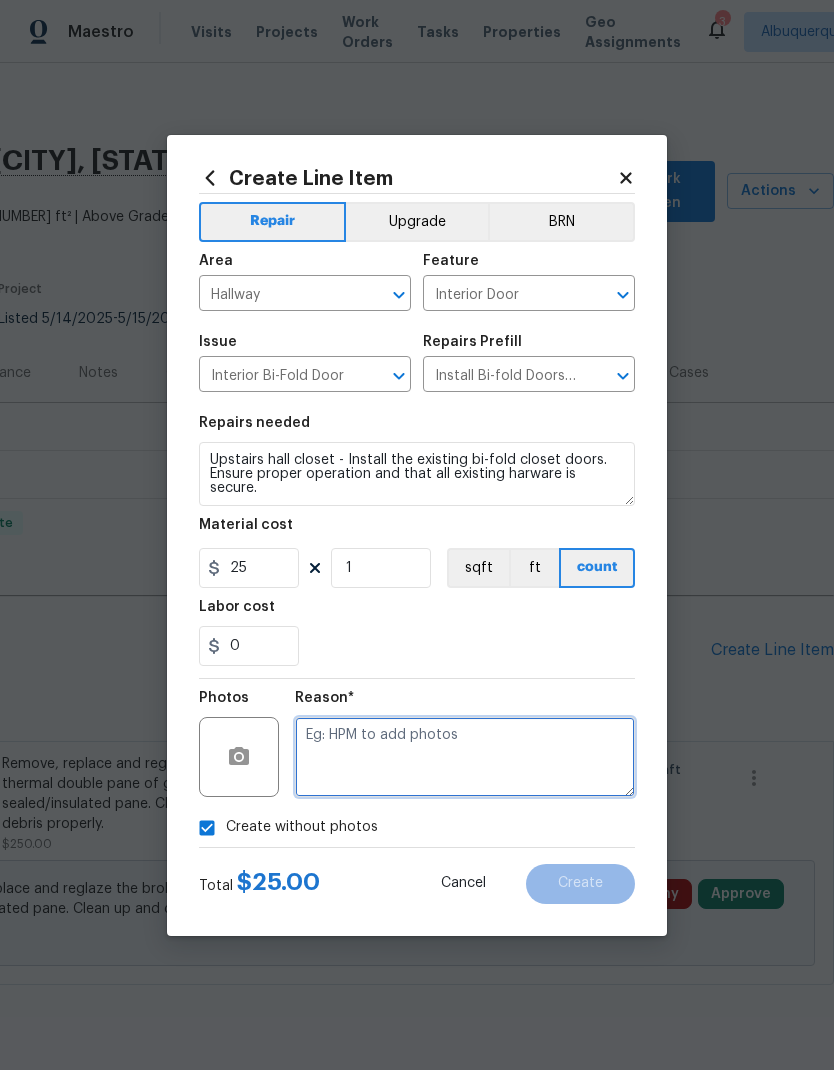 click at bounding box center [465, 757] 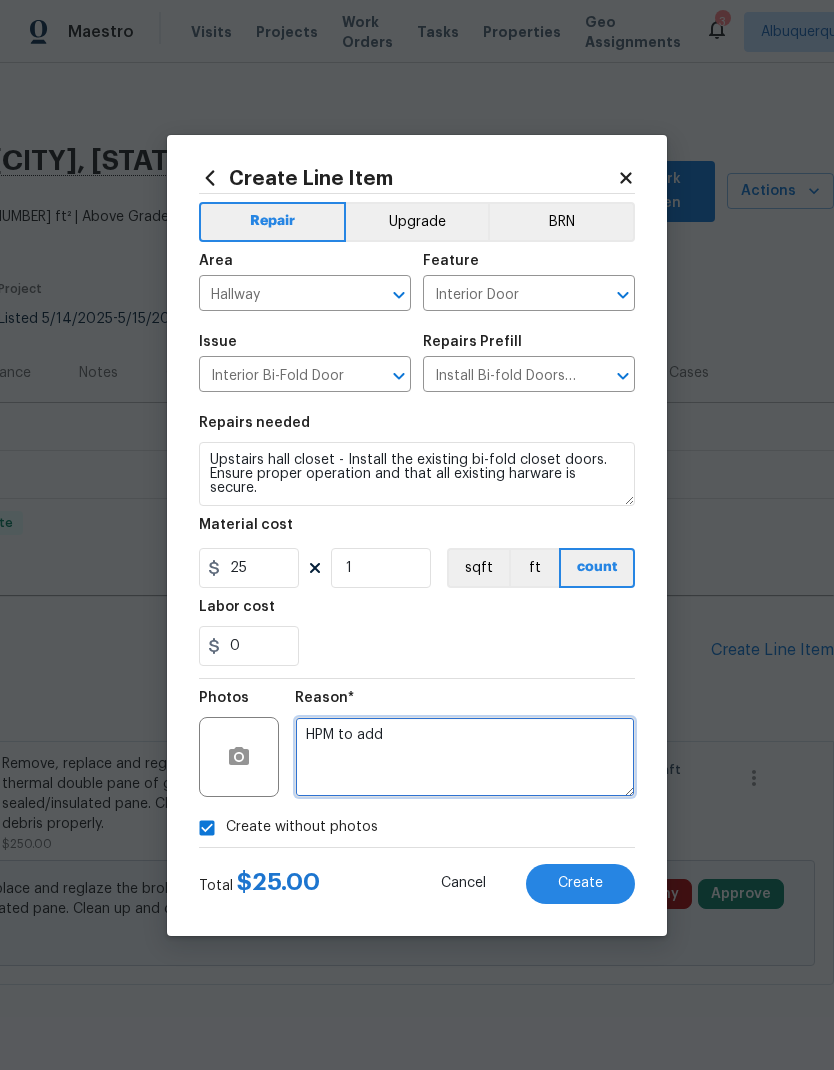 type on "HPM to add" 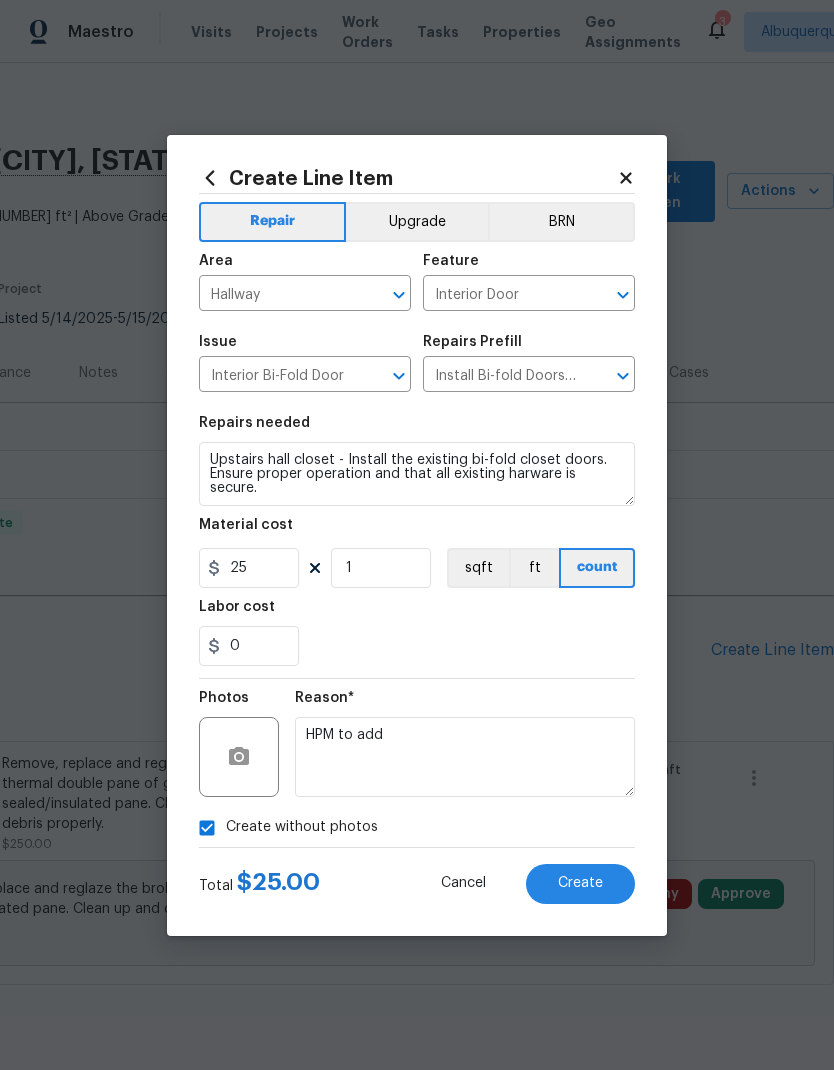 click on "Create" at bounding box center (580, 883) 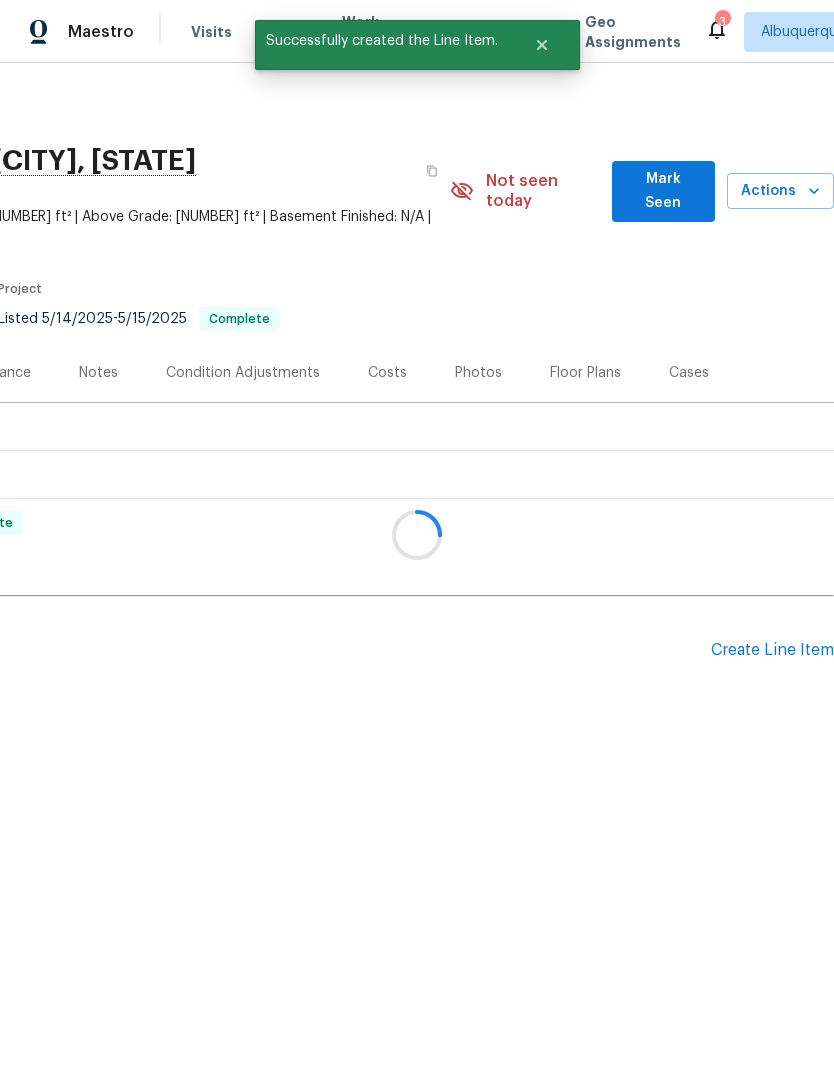 scroll, scrollTop: 0, scrollLeft: 0, axis: both 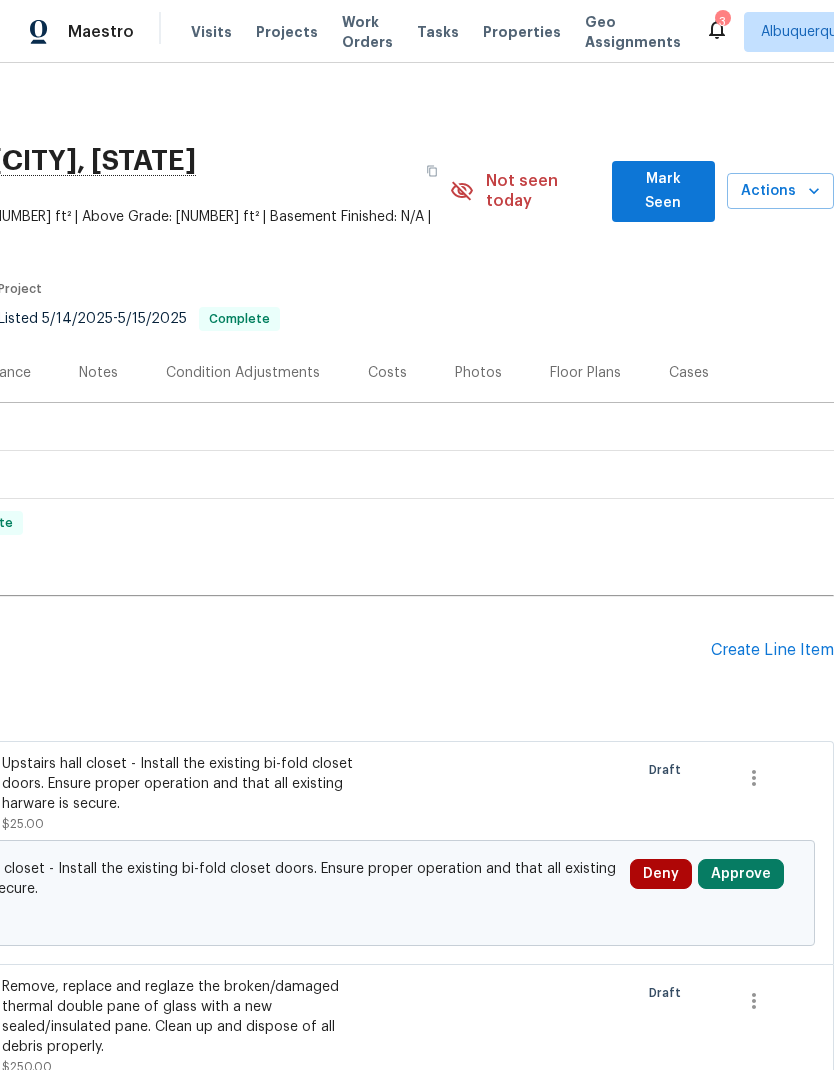 click on "Approve" at bounding box center (741, 874) 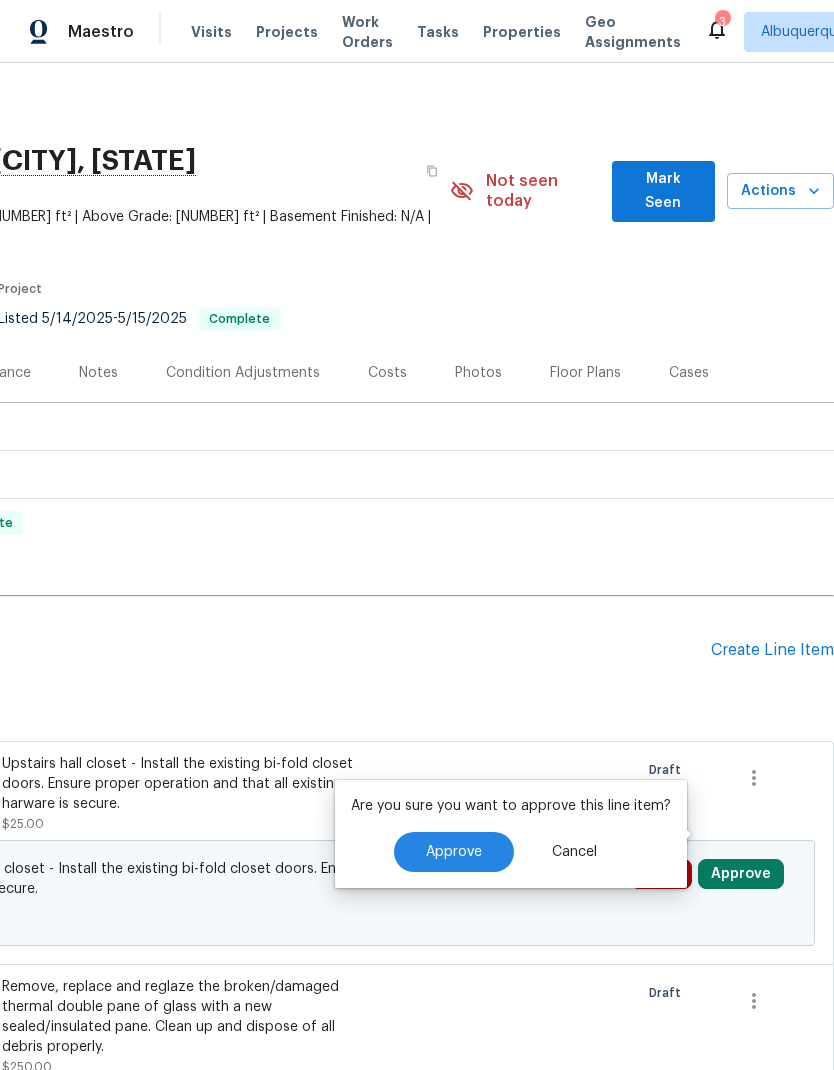 click on "Approve" at bounding box center [454, 852] 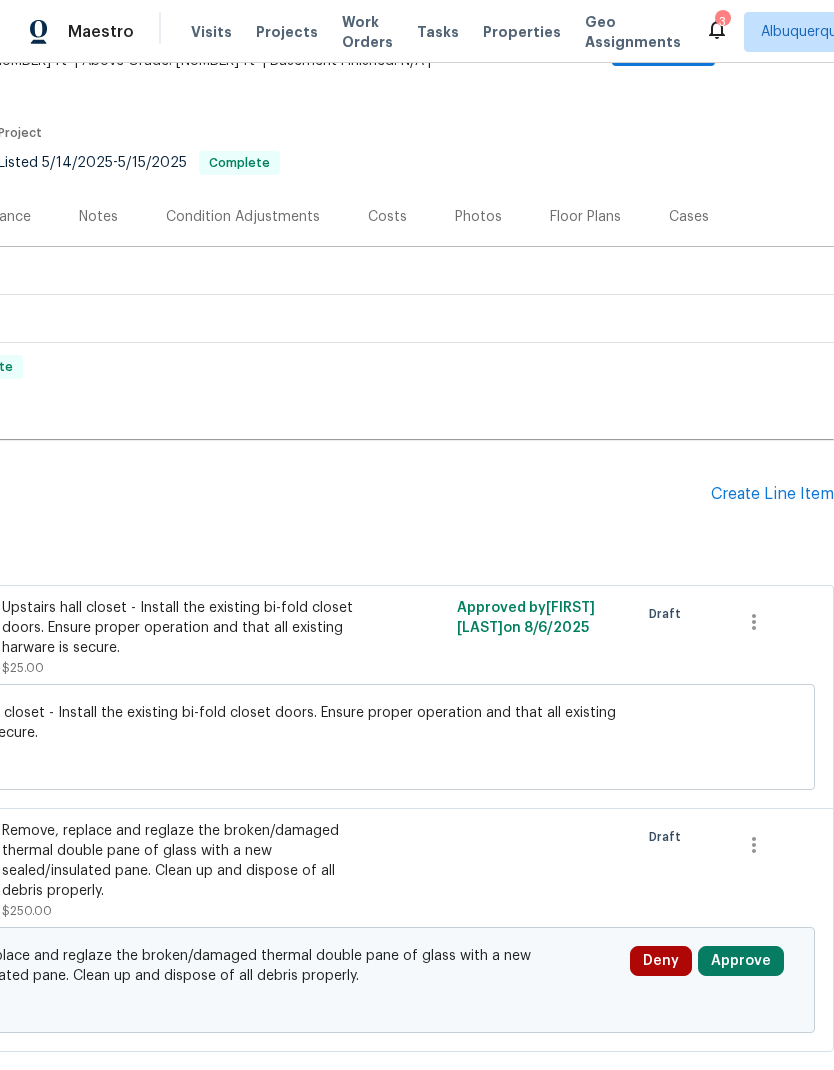 click on "Approve" at bounding box center [741, 961] 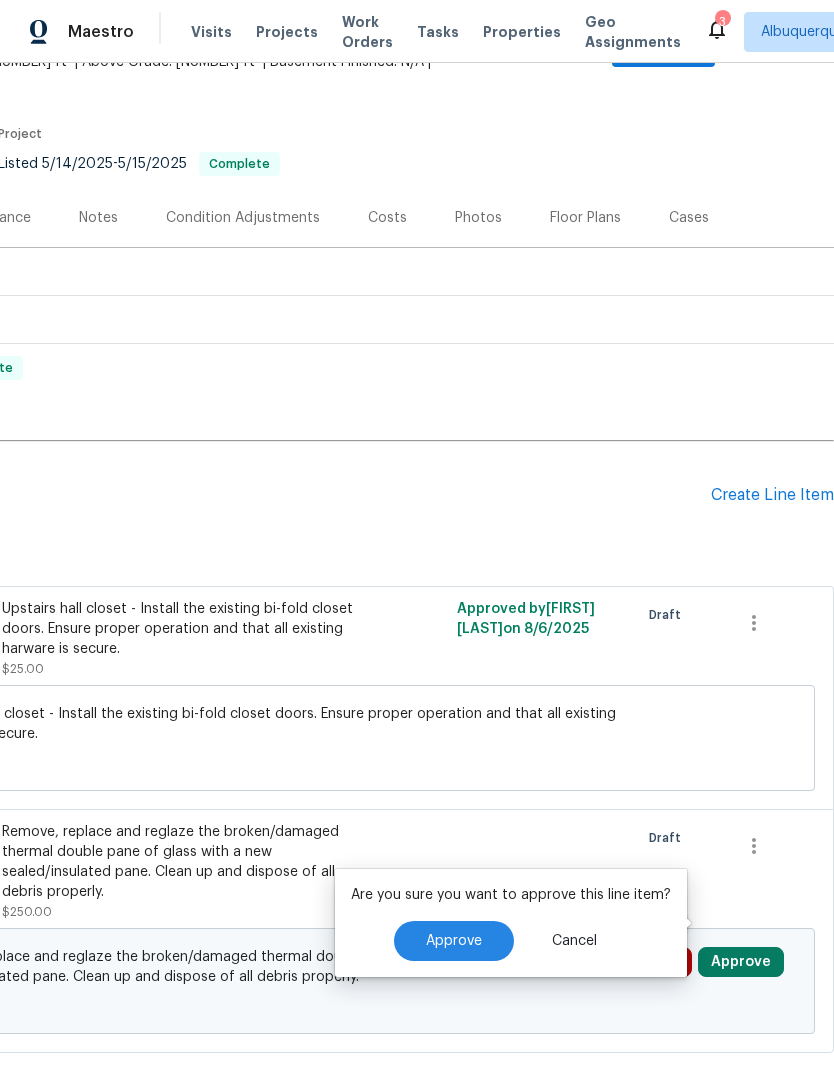 click on "Approve" at bounding box center (454, 941) 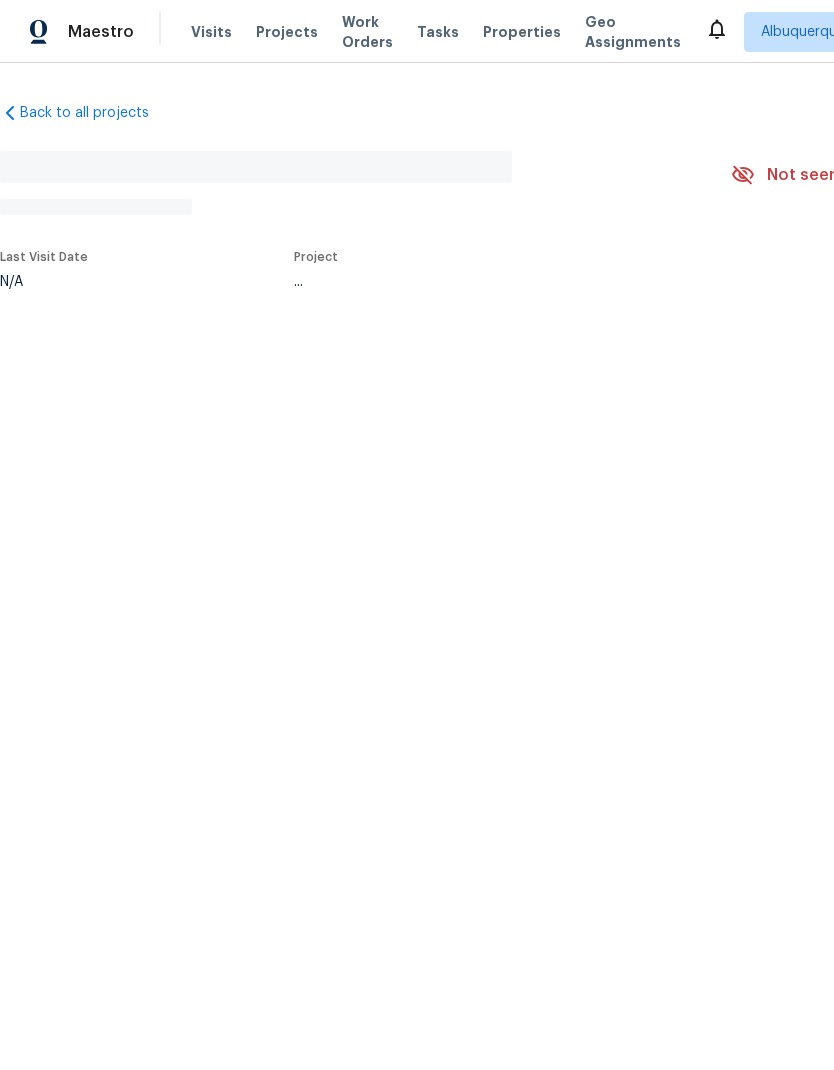 scroll, scrollTop: 0, scrollLeft: 0, axis: both 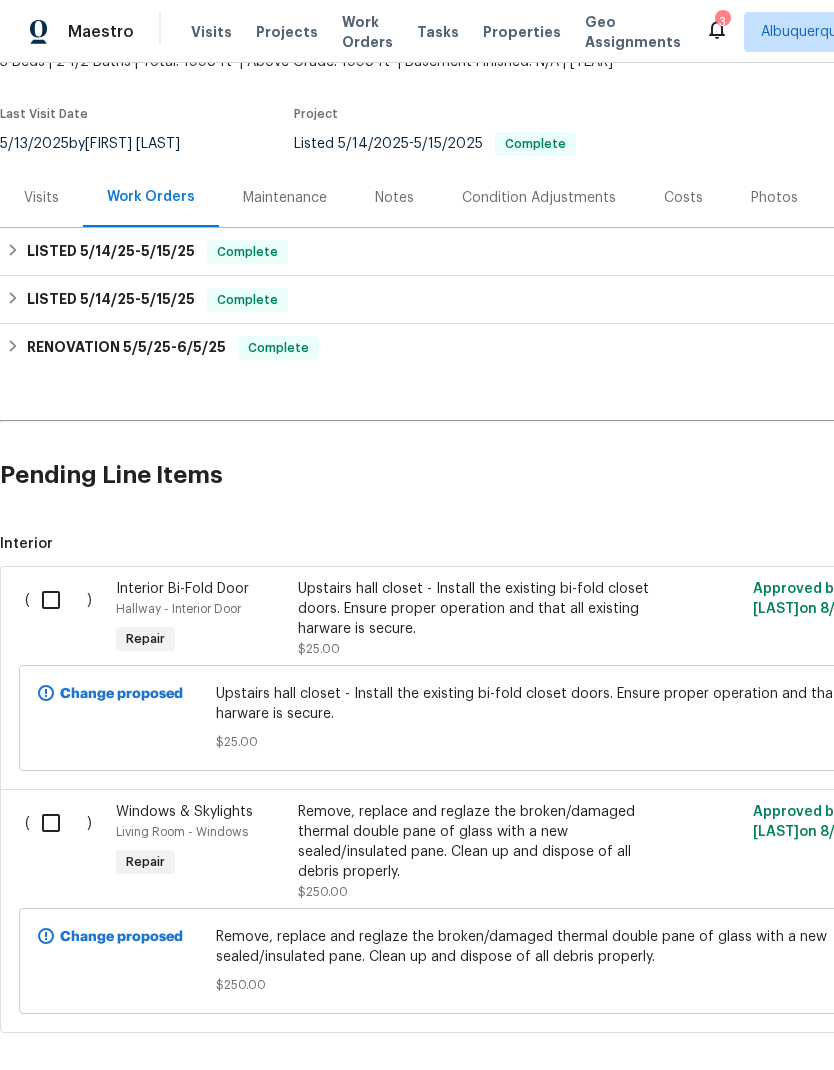 click at bounding box center (58, 600) 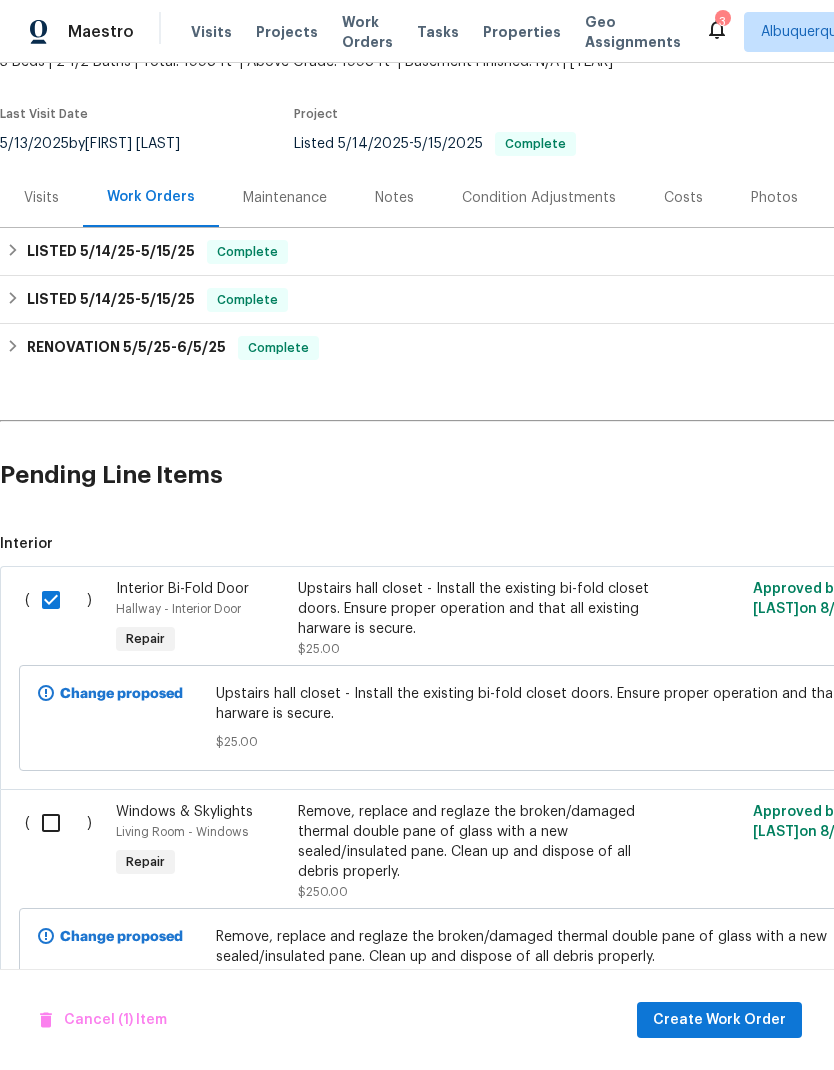 click at bounding box center (58, 823) 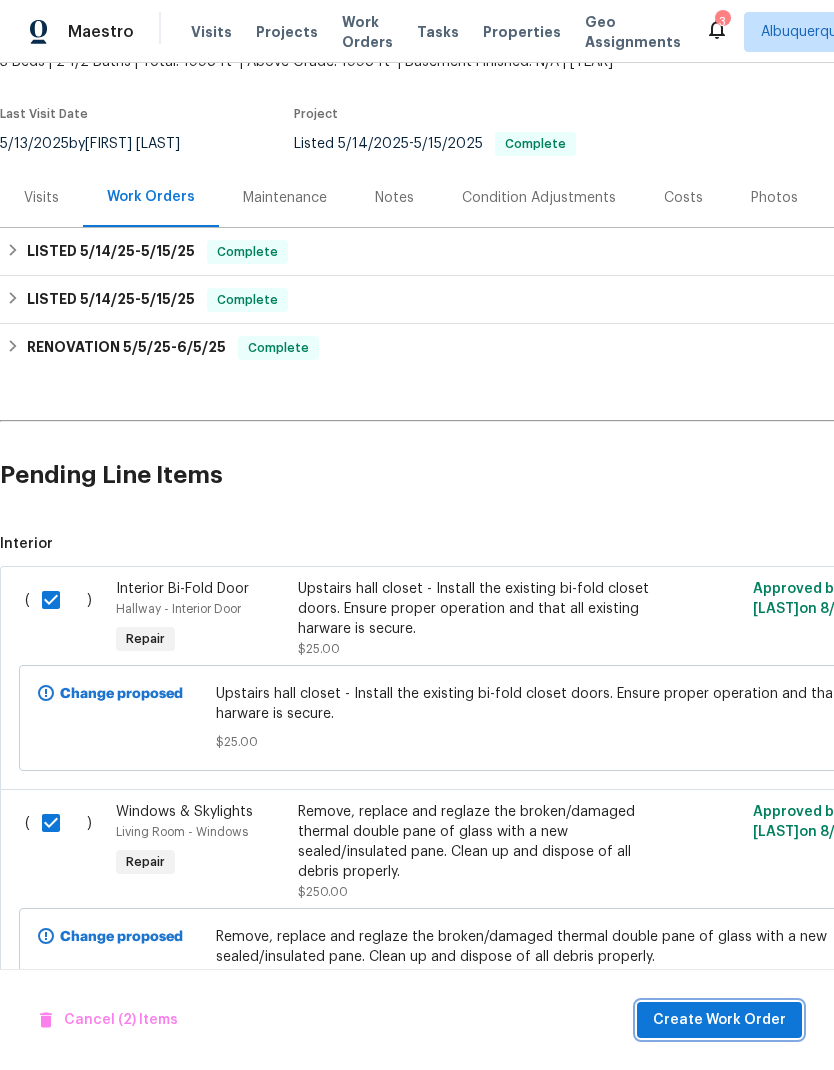 click on "Create Work Order" at bounding box center [719, 1020] 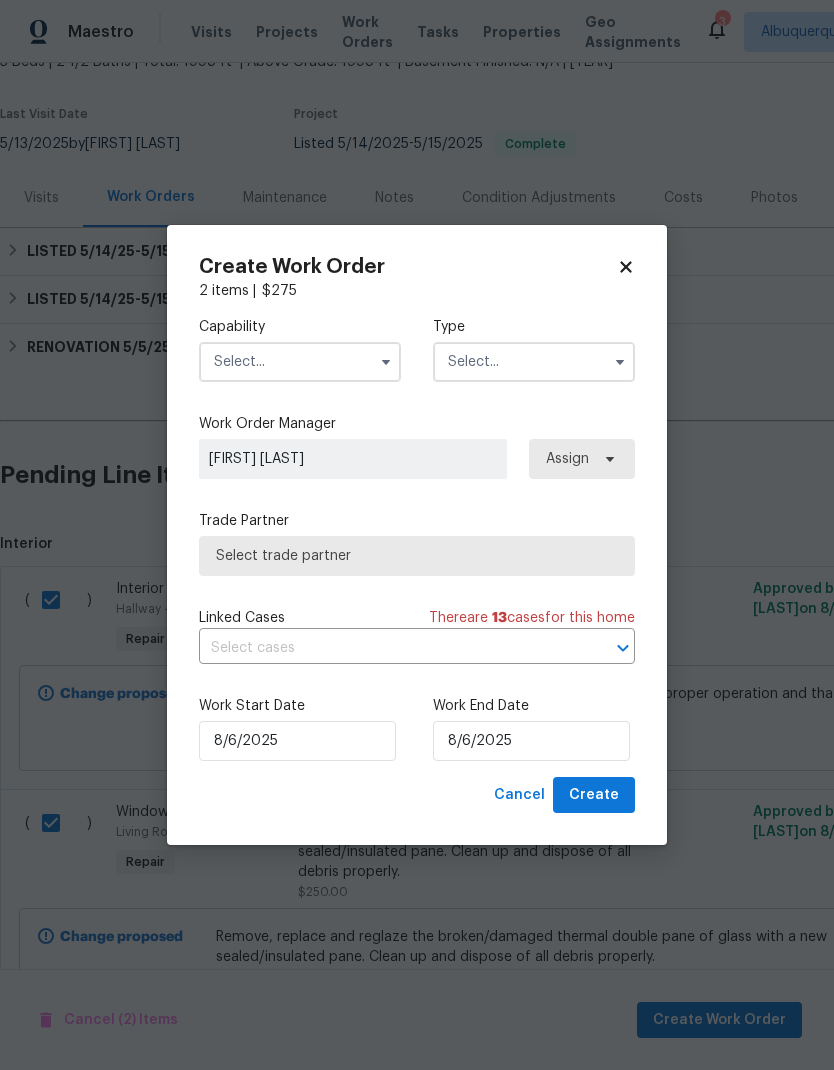 click at bounding box center (300, 362) 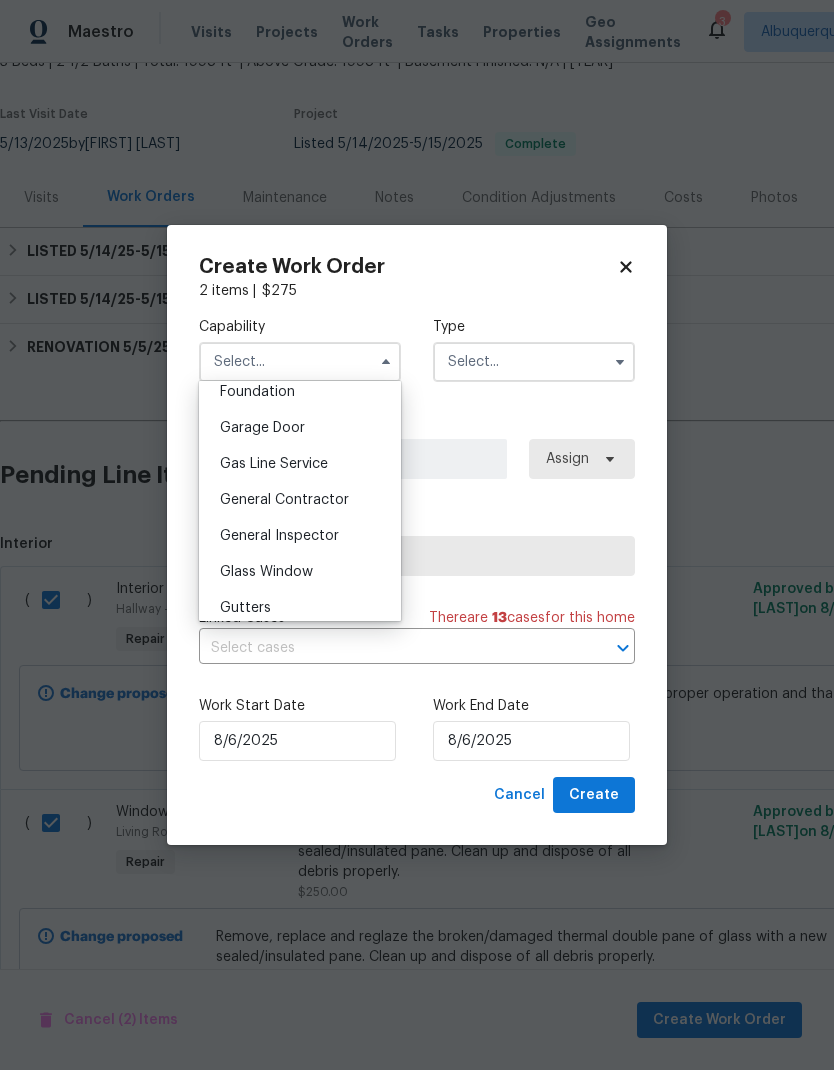 scroll, scrollTop: 882, scrollLeft: 0, axis: vertical 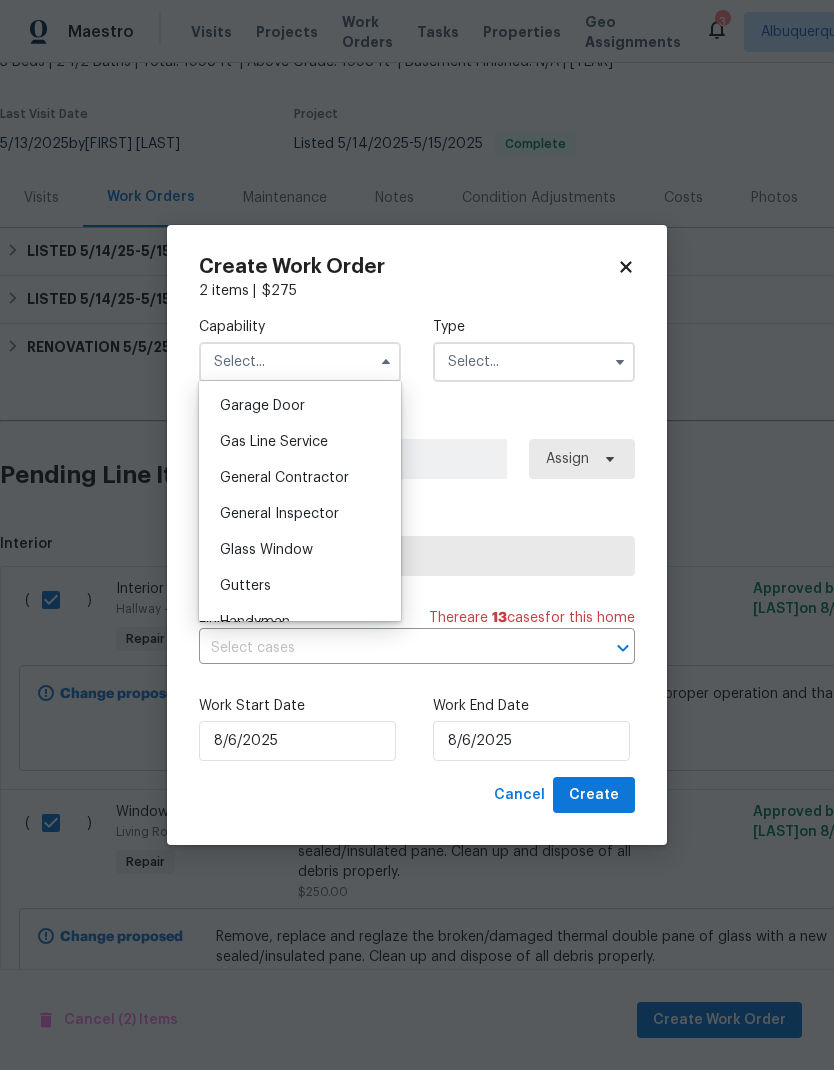 click on "General Contractor" at bounding box center (284, 478) 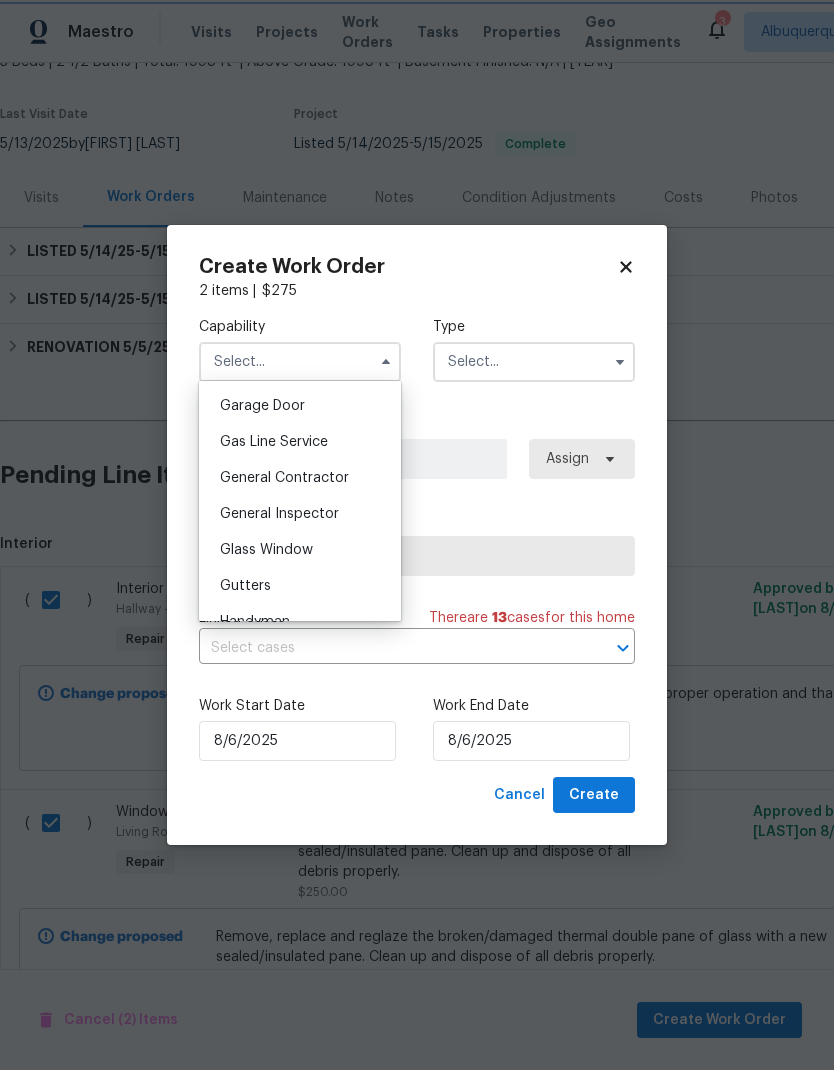 type on "General Contractor" 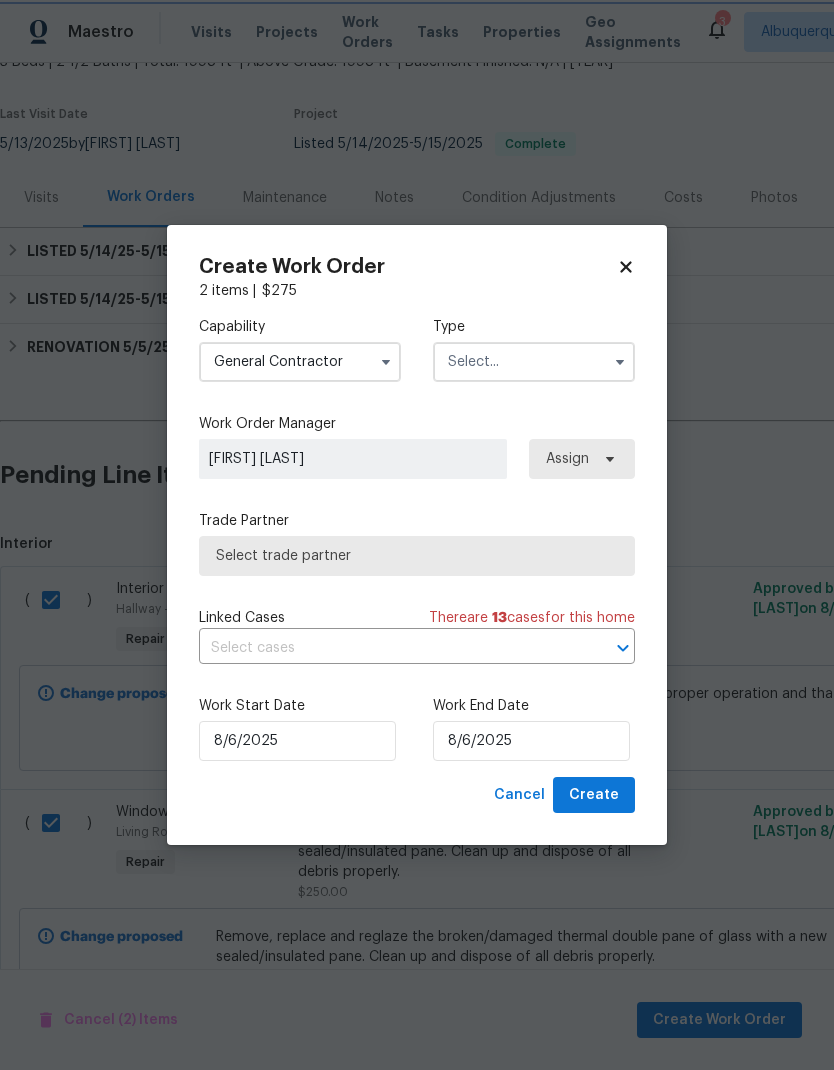 click at bounding box center (620, 362) 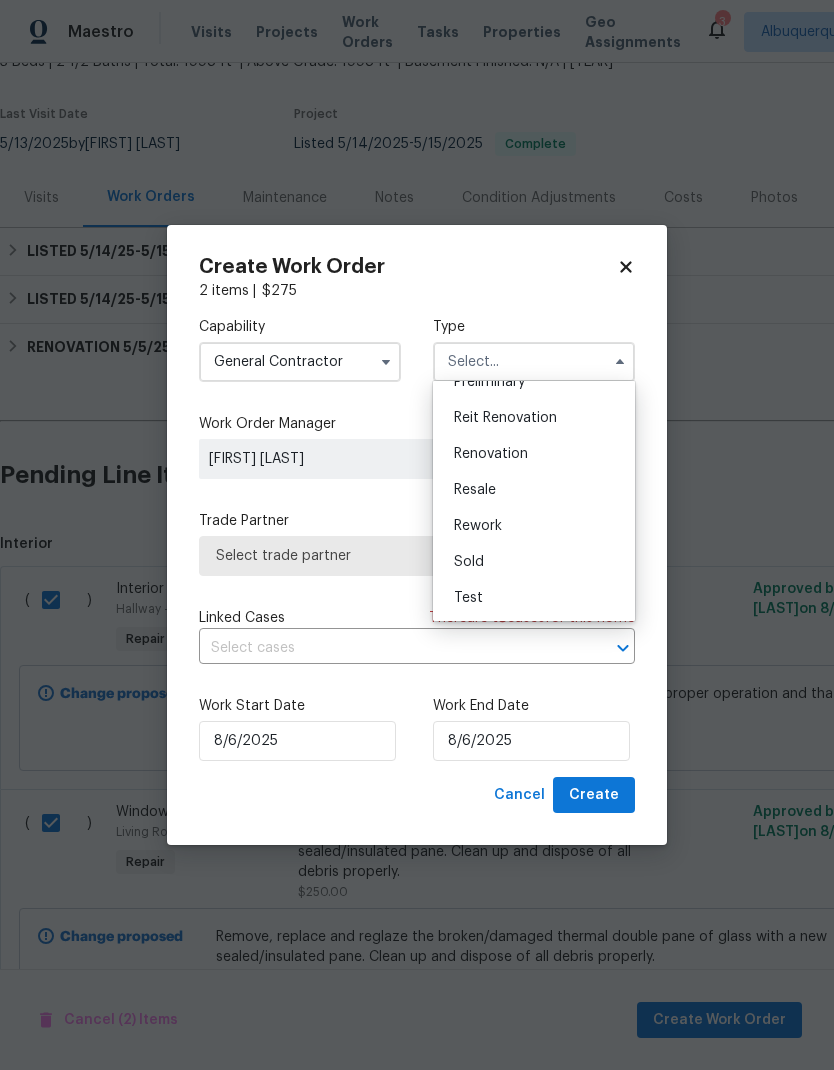 scroll, scrollTop: 454, scrollLeft: 0, axis: vertical 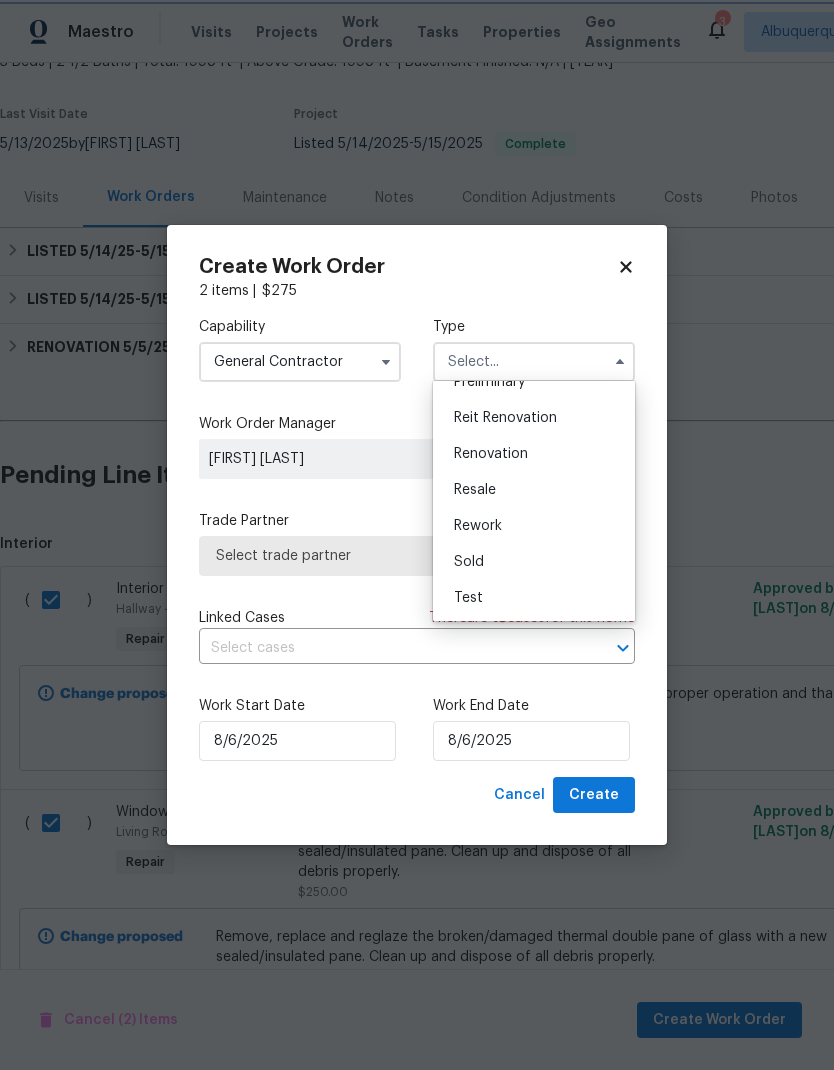 type on "Renovation" 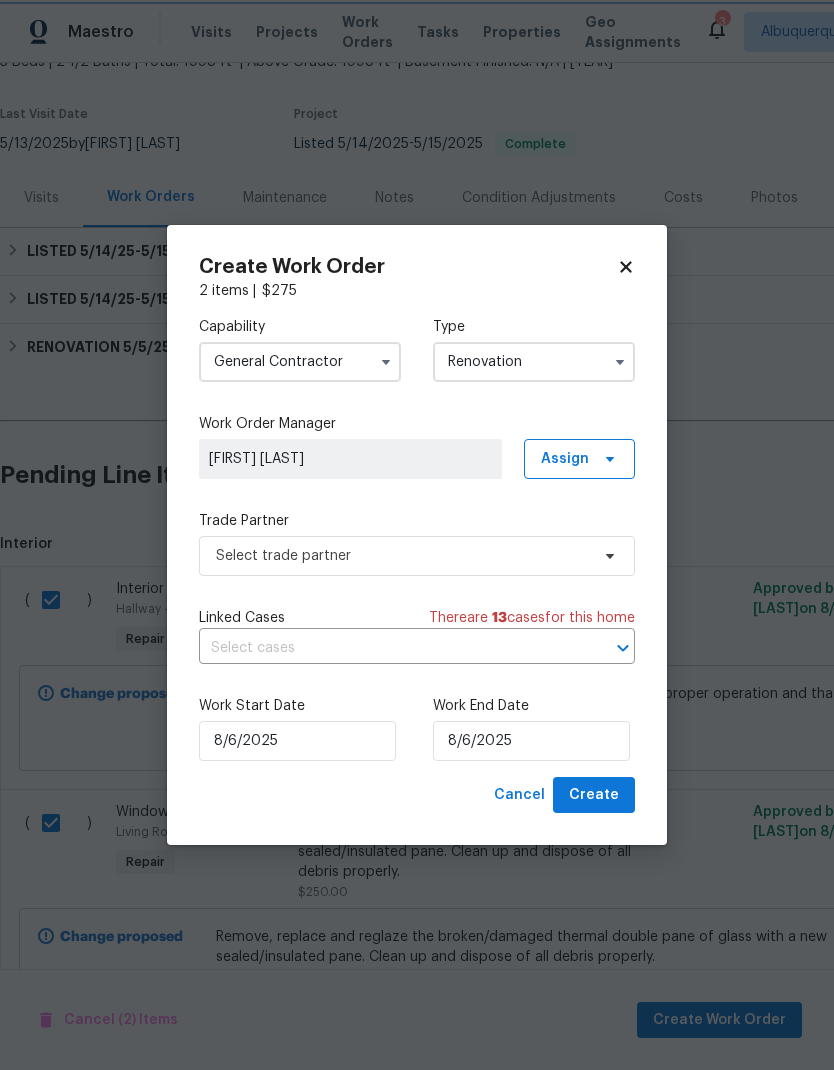 scroll, scrollTop: 0, scrollLeft: 0, axis: both 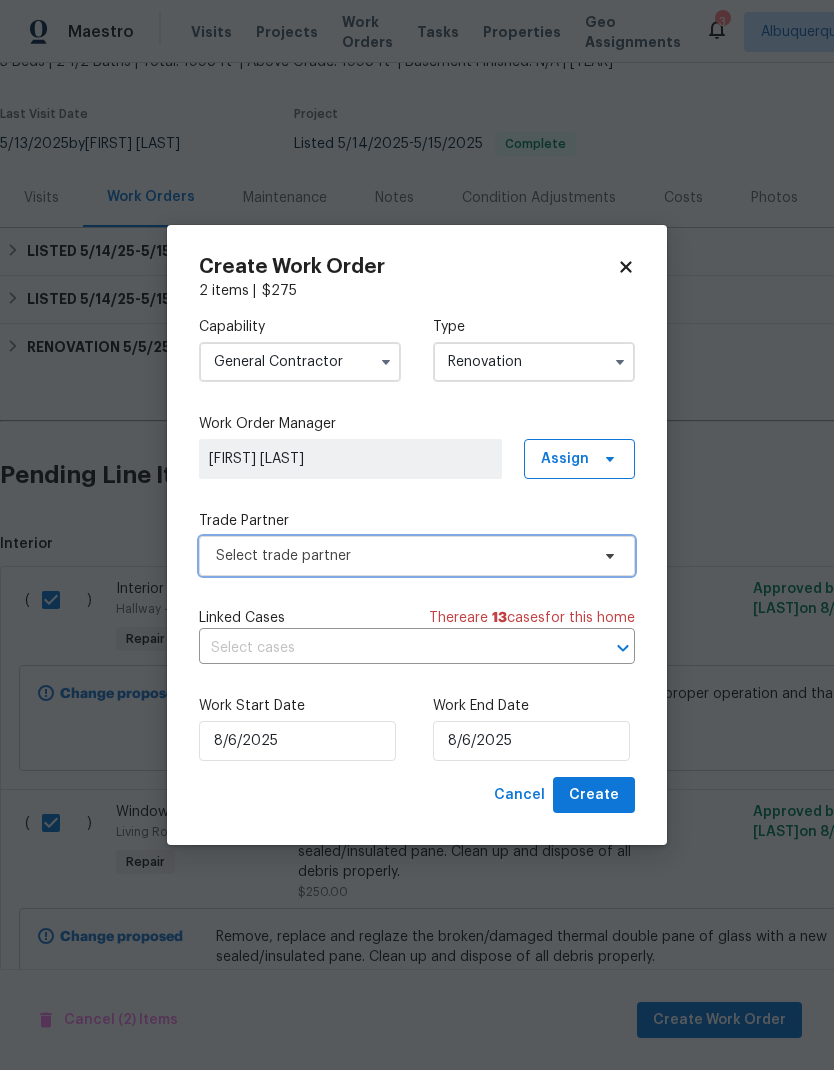click on "Select trade partner" at bounding box center (402, 556) 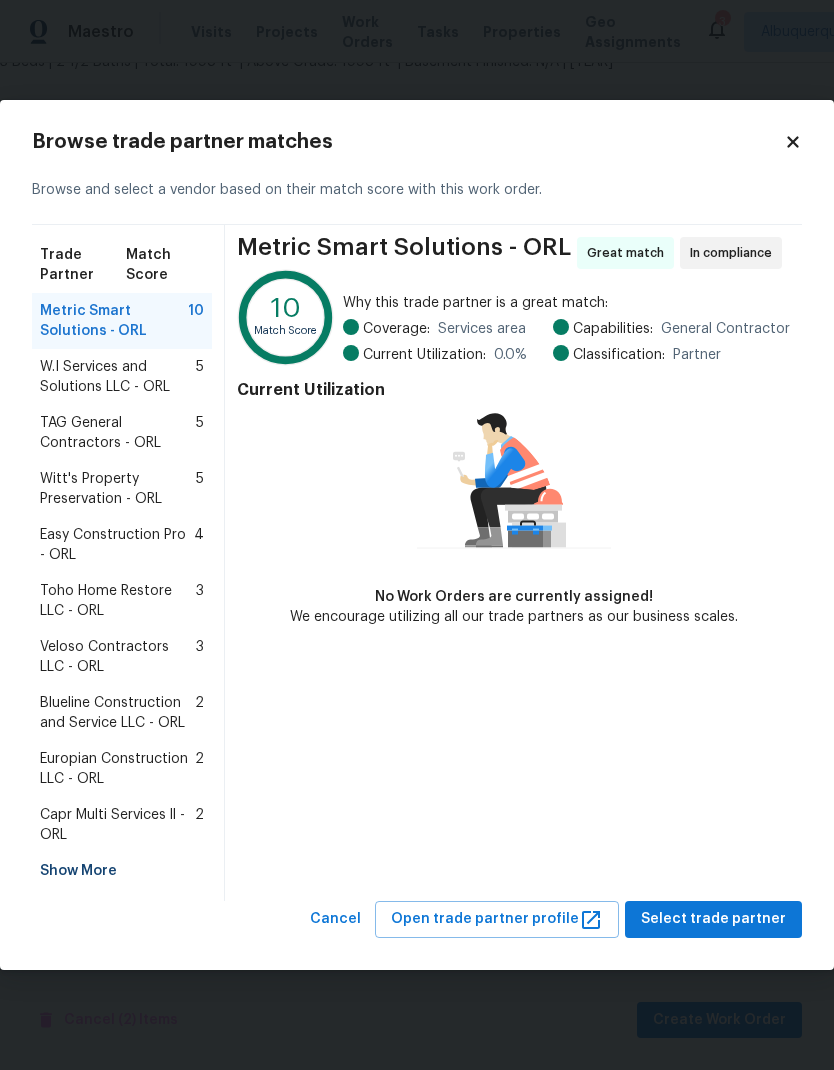 click on "Veloso Contractors LLC - ORL" at bounding box center [118, 657] 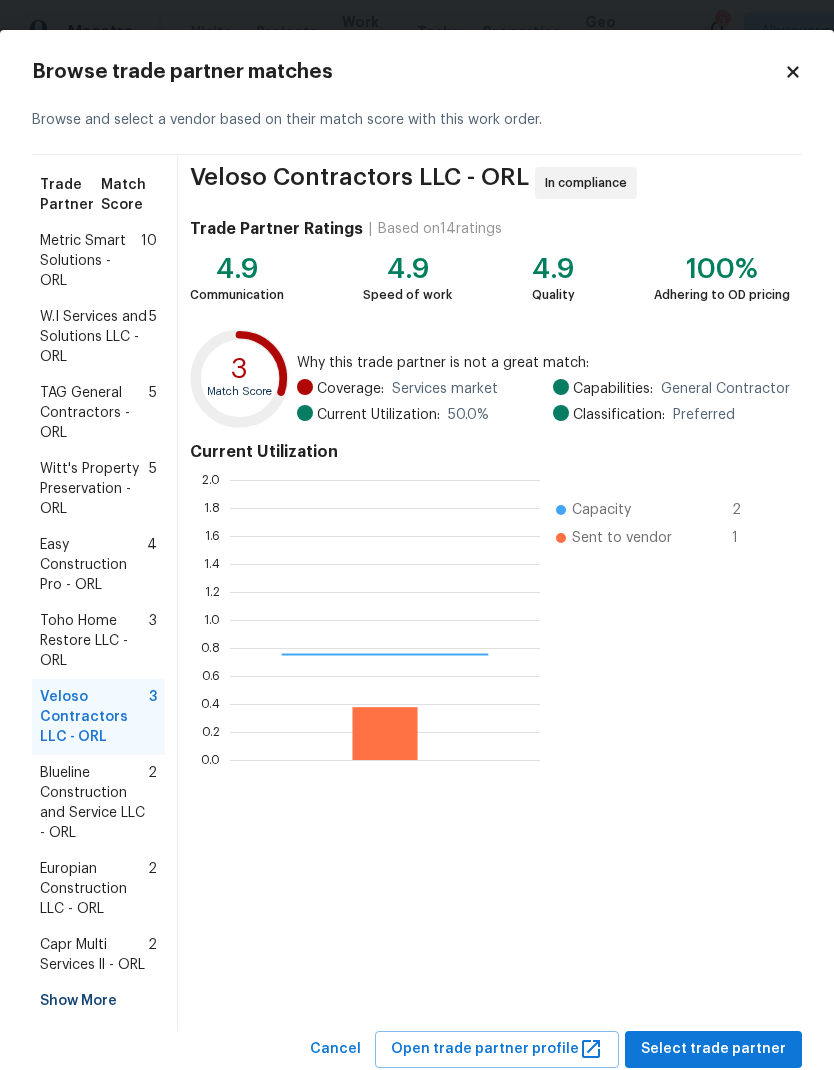 scroll, scrollTop: 2, scrollLeft: 2, axis: both 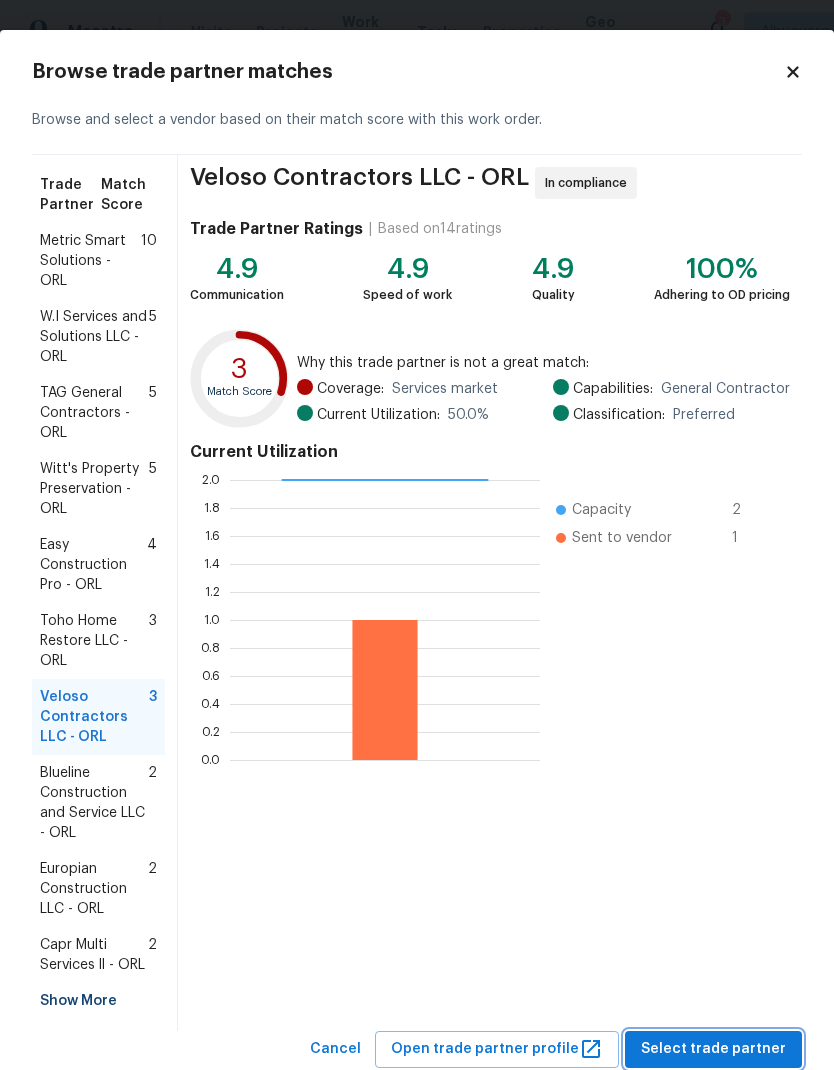 click on "Select trade partner" at bounding box center (713, 1049) 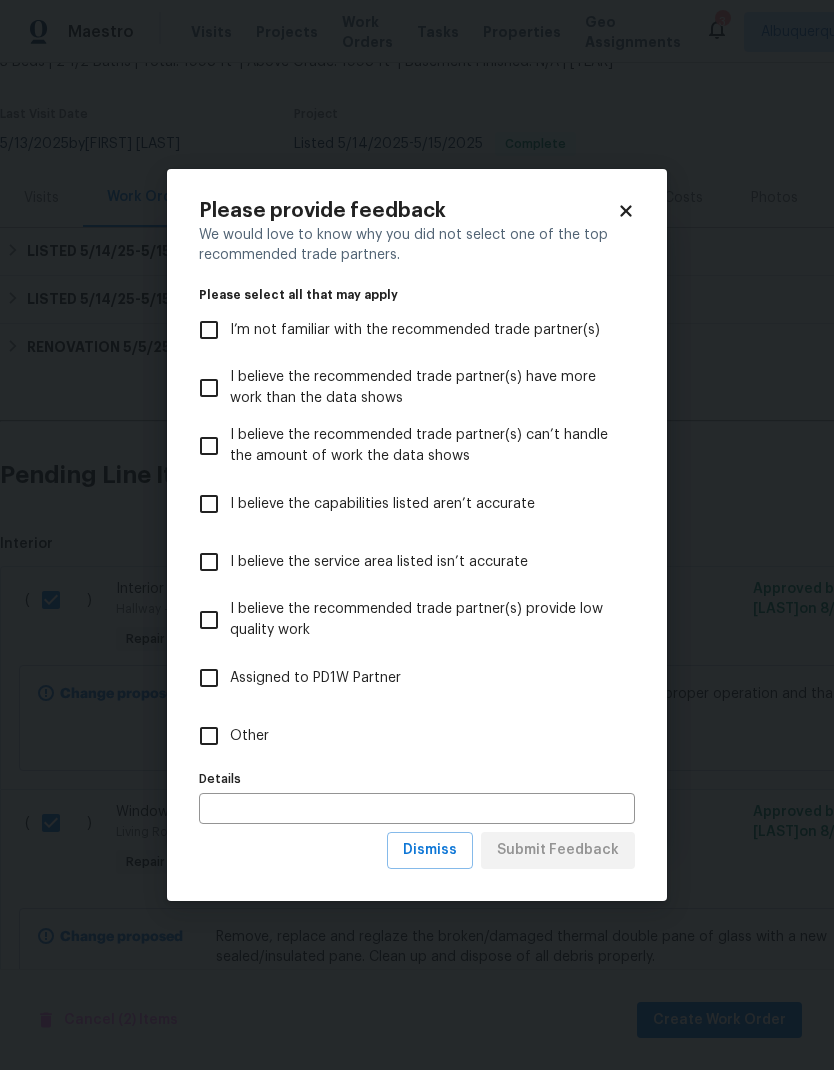 click on "Other" at bounding box center [209, 736] 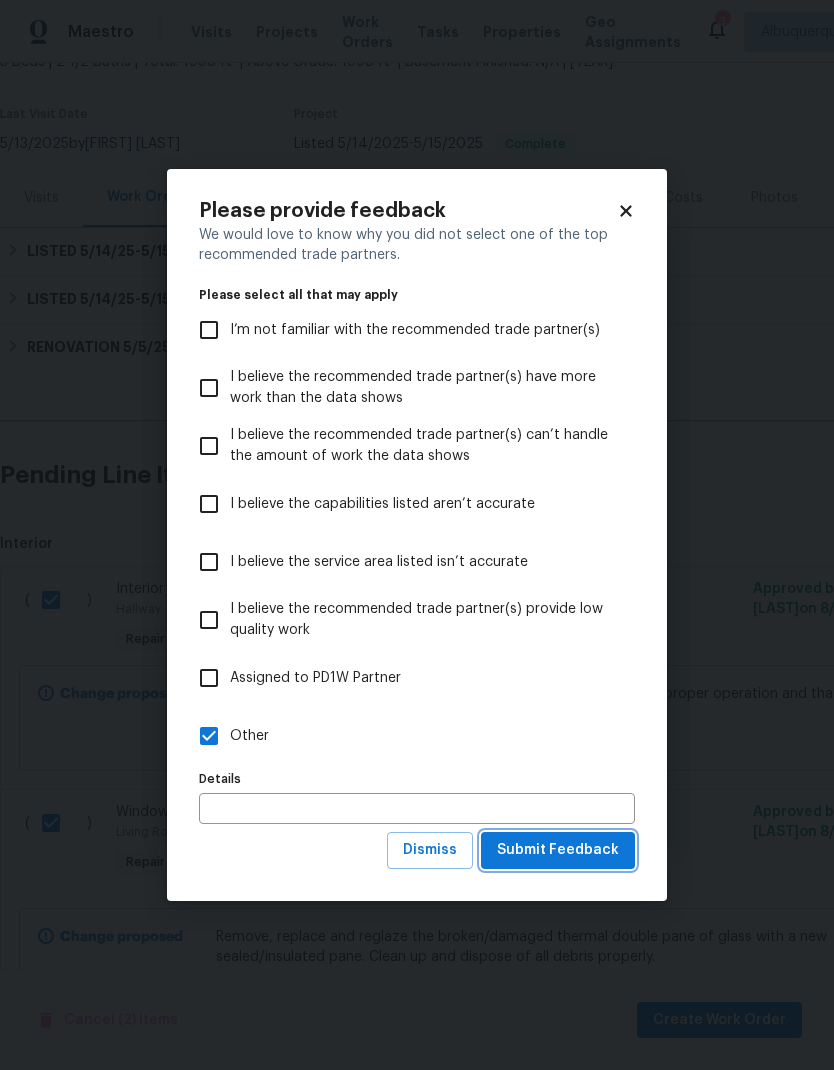 click on "Submit Feedback" at bounding box center [558, 850] 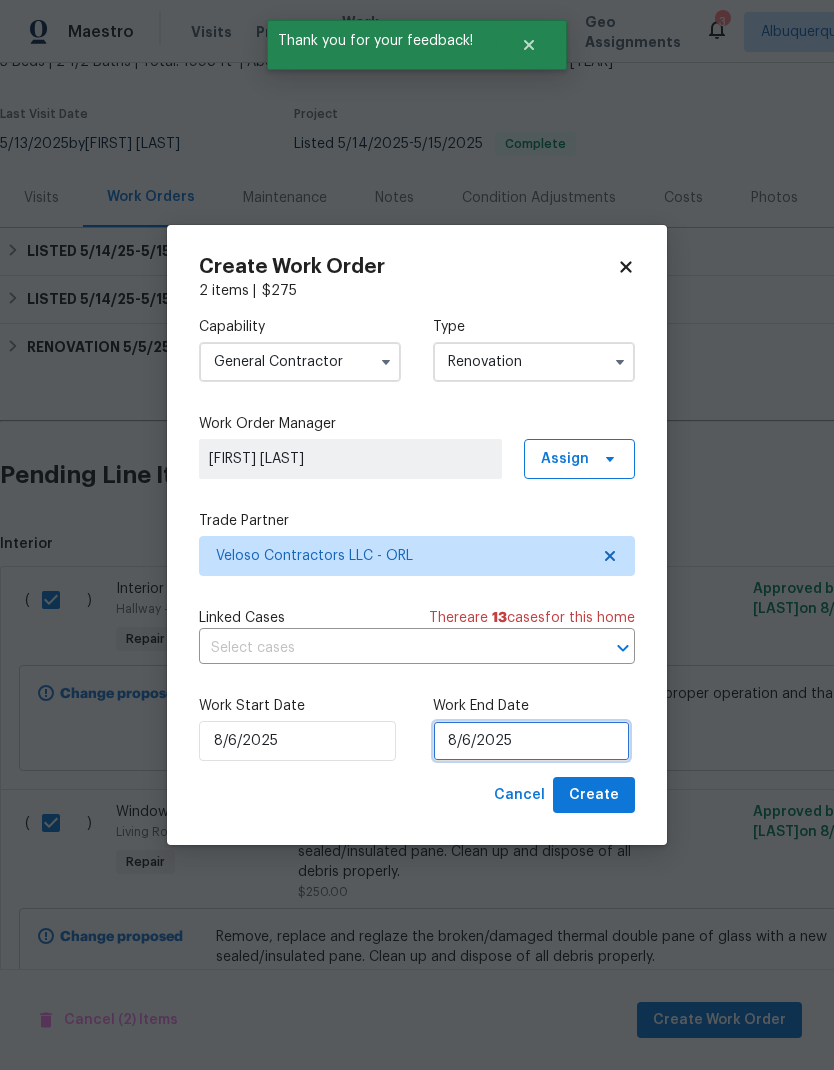 click on "8/6/2025" at bounding box center (531, 741) 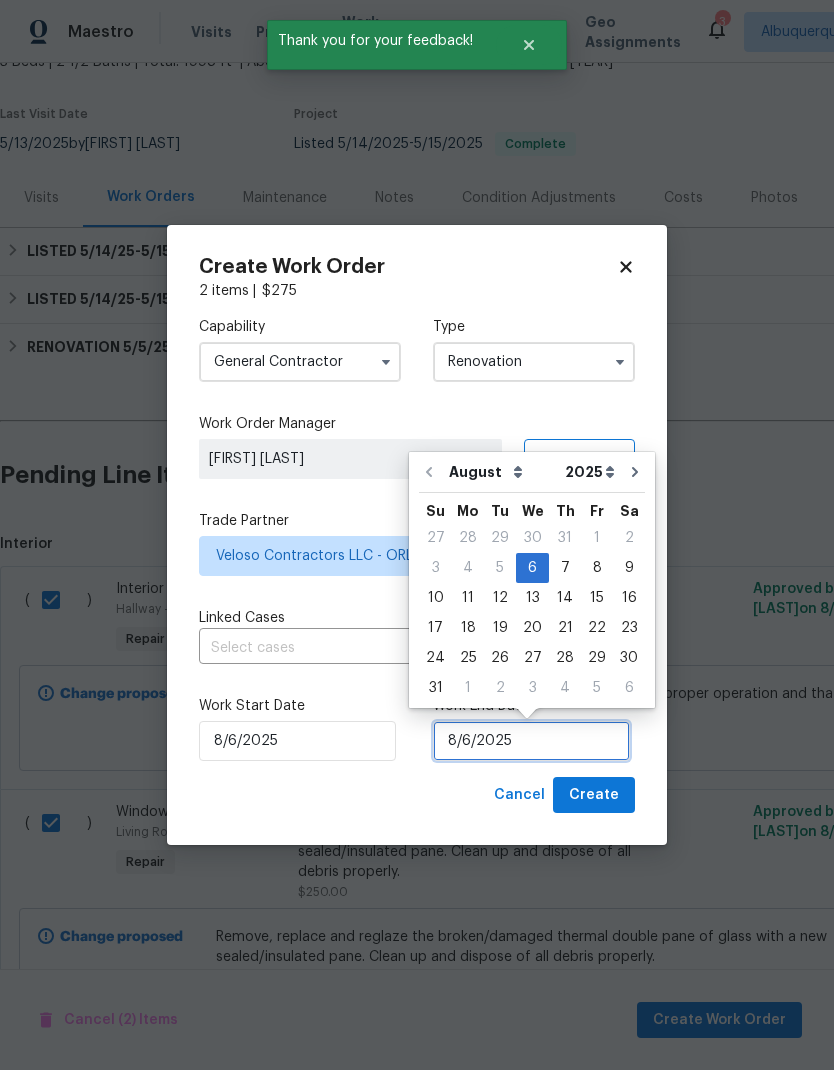 scroll, scrollTop: 15, scrollLeft: 0, axis: vertical 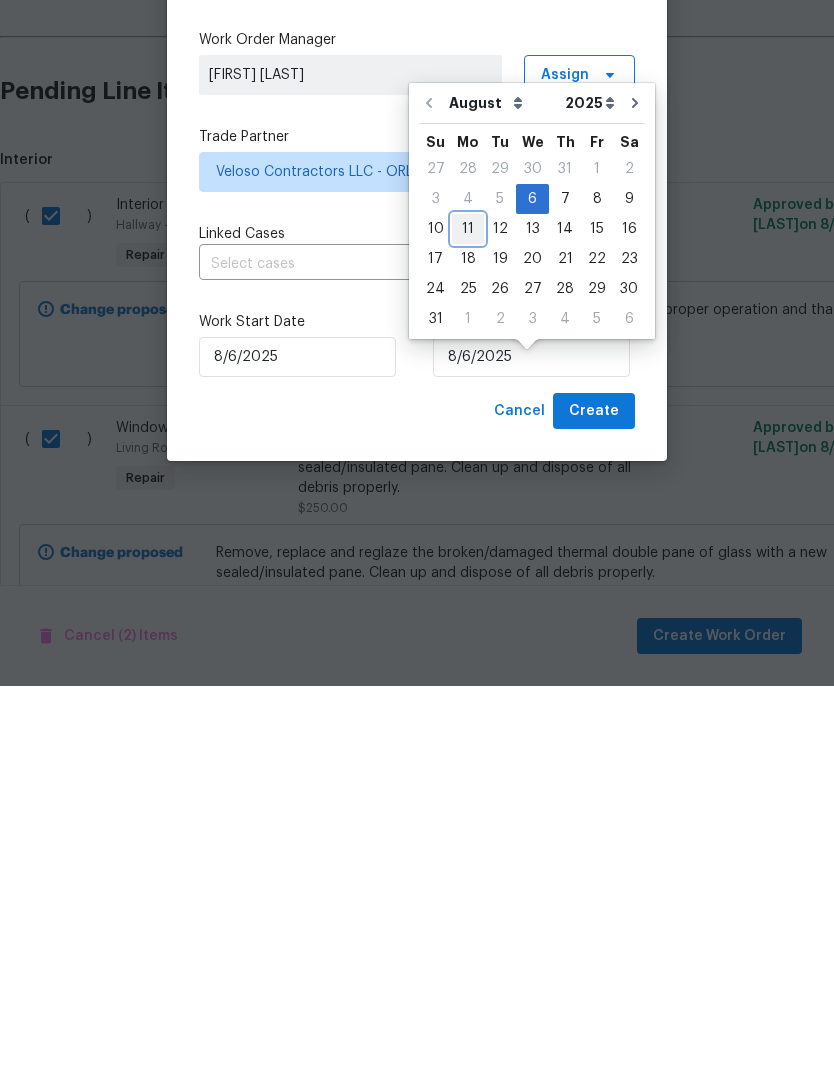 click on "11" at bounding box center (468, 613) 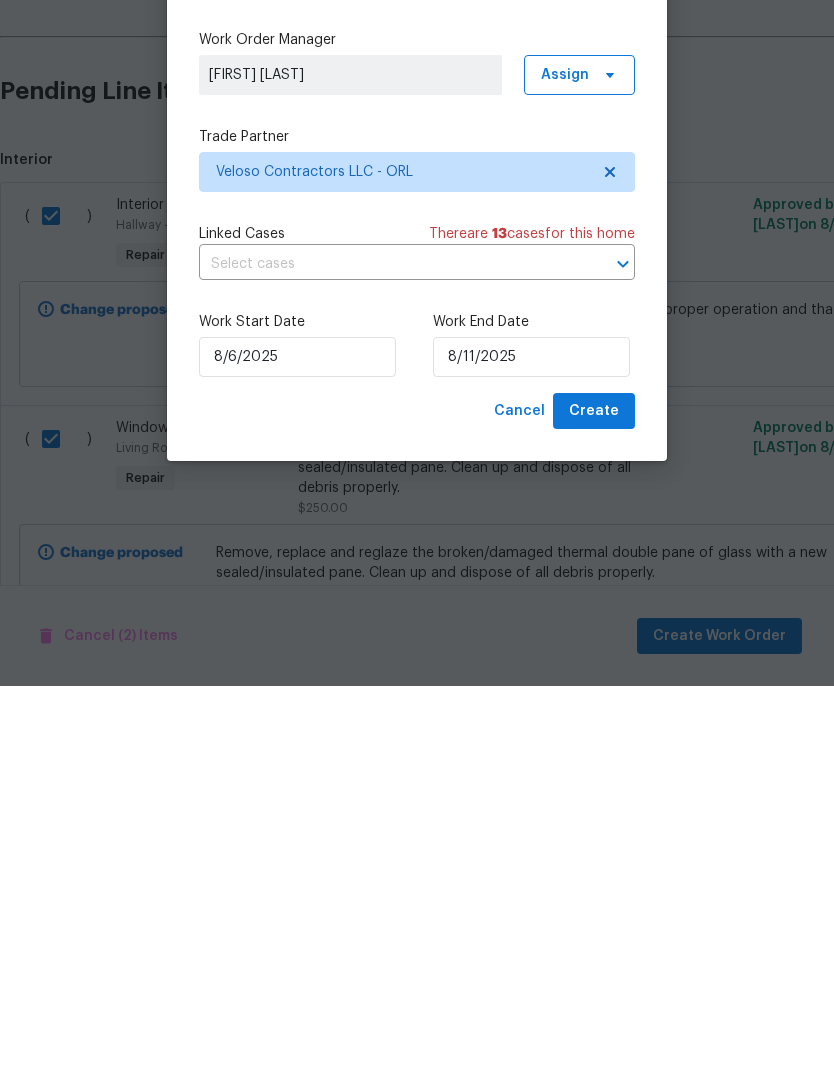 scroll, scrollTop: 80, scrollLeft: 0, axis: vertical 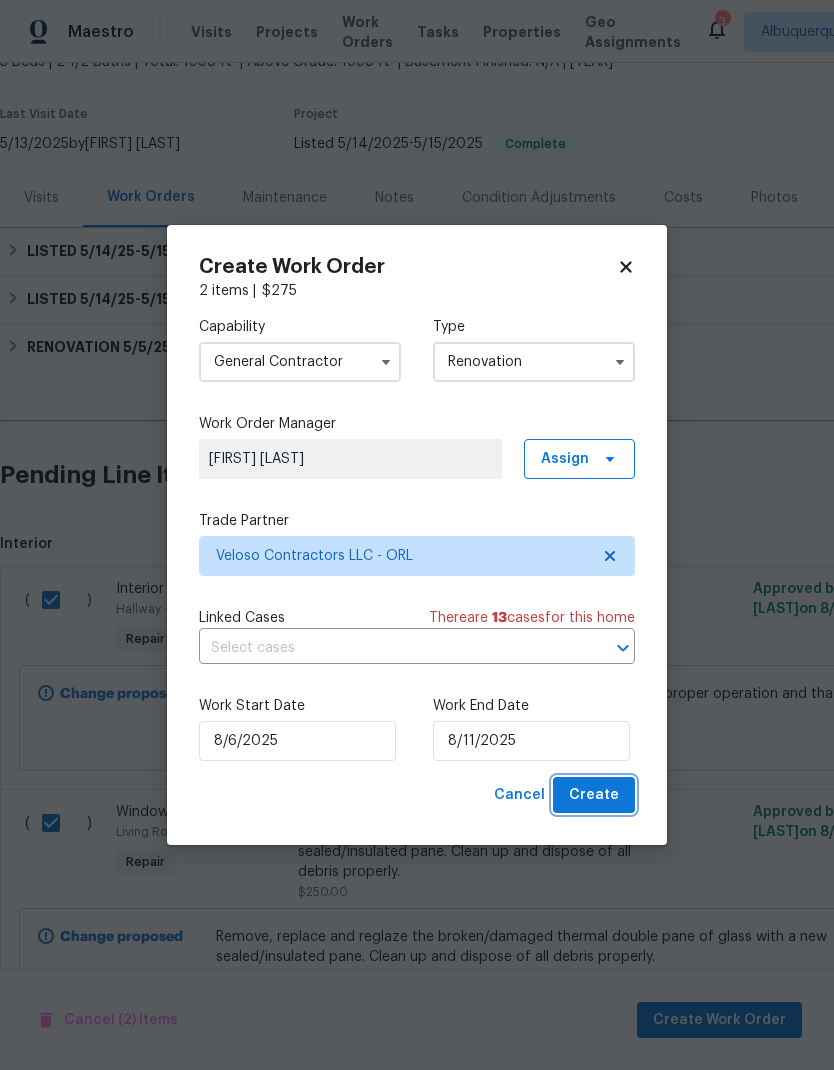click on "Create" at bounding box center [594, 795] 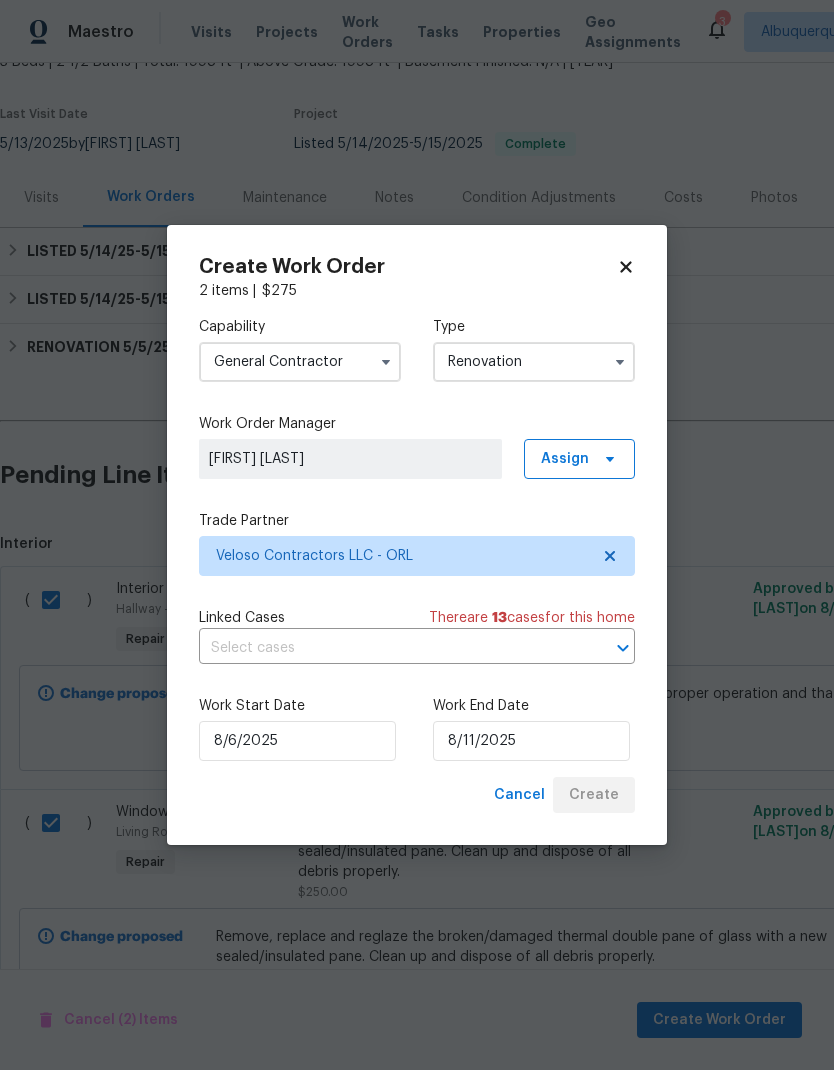 checkbox on "false" 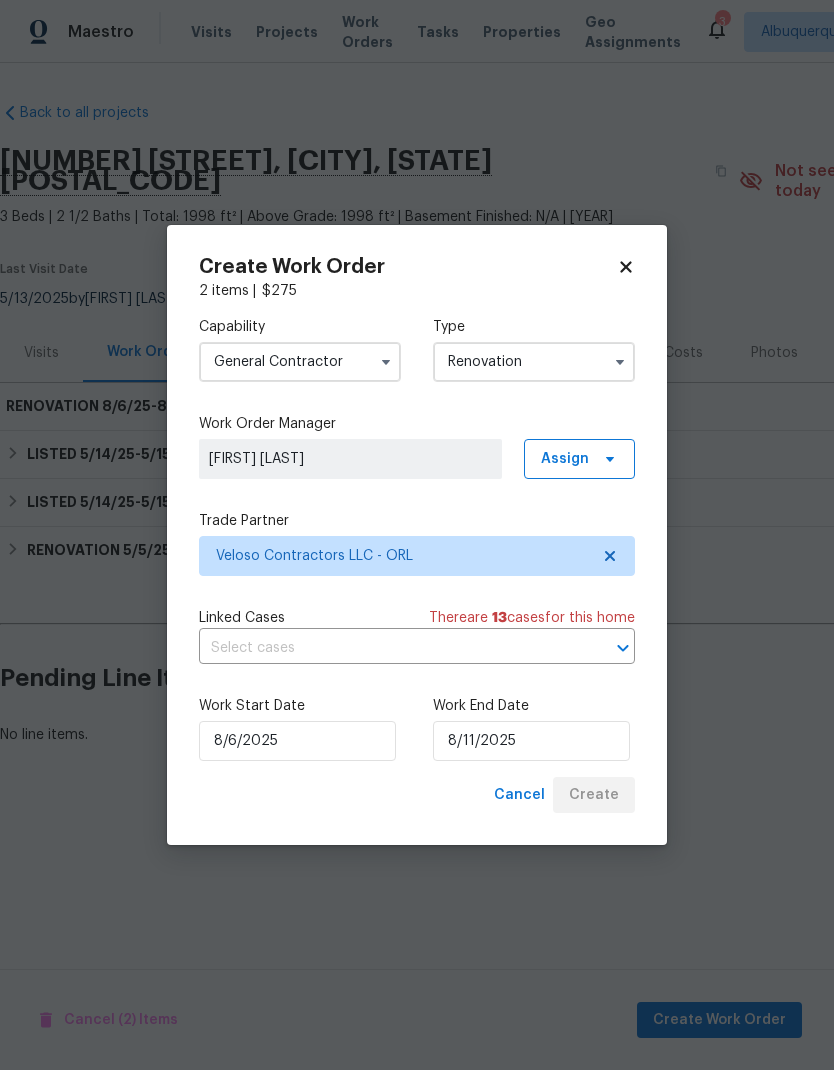 scroll, scrollTop: 0, scrollLeft: 0, axis: both 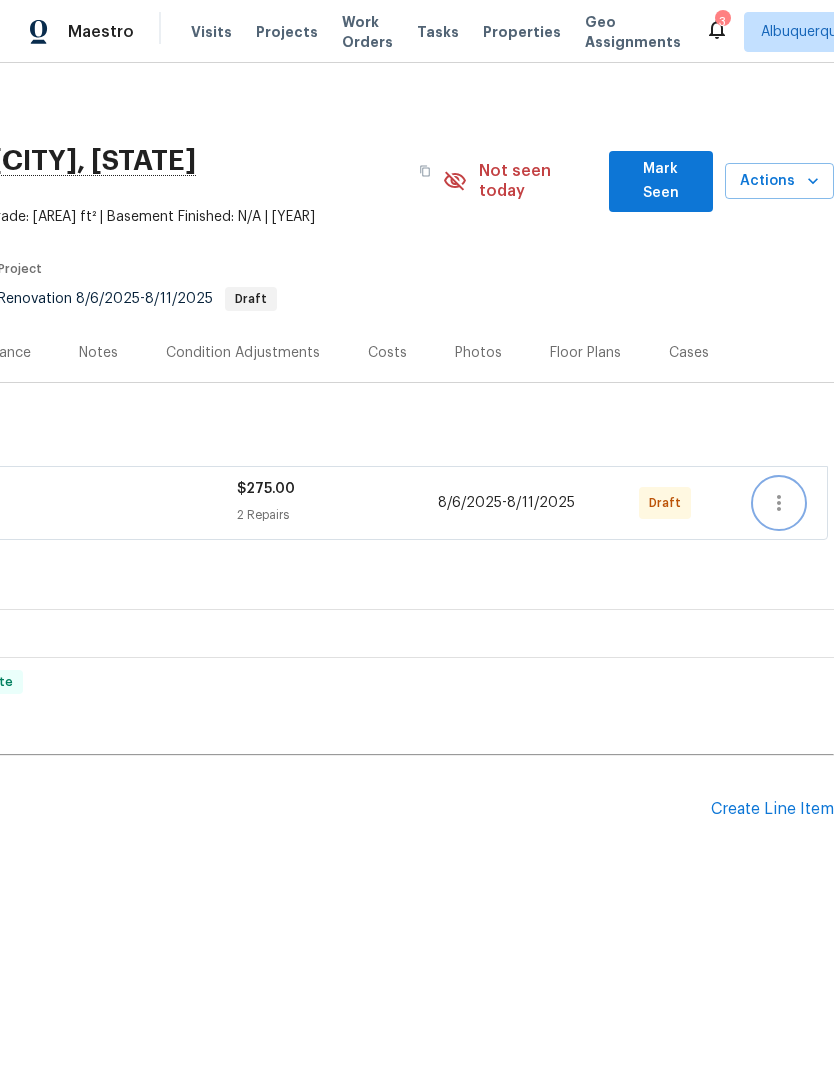 click at bounding box center [779, 503] 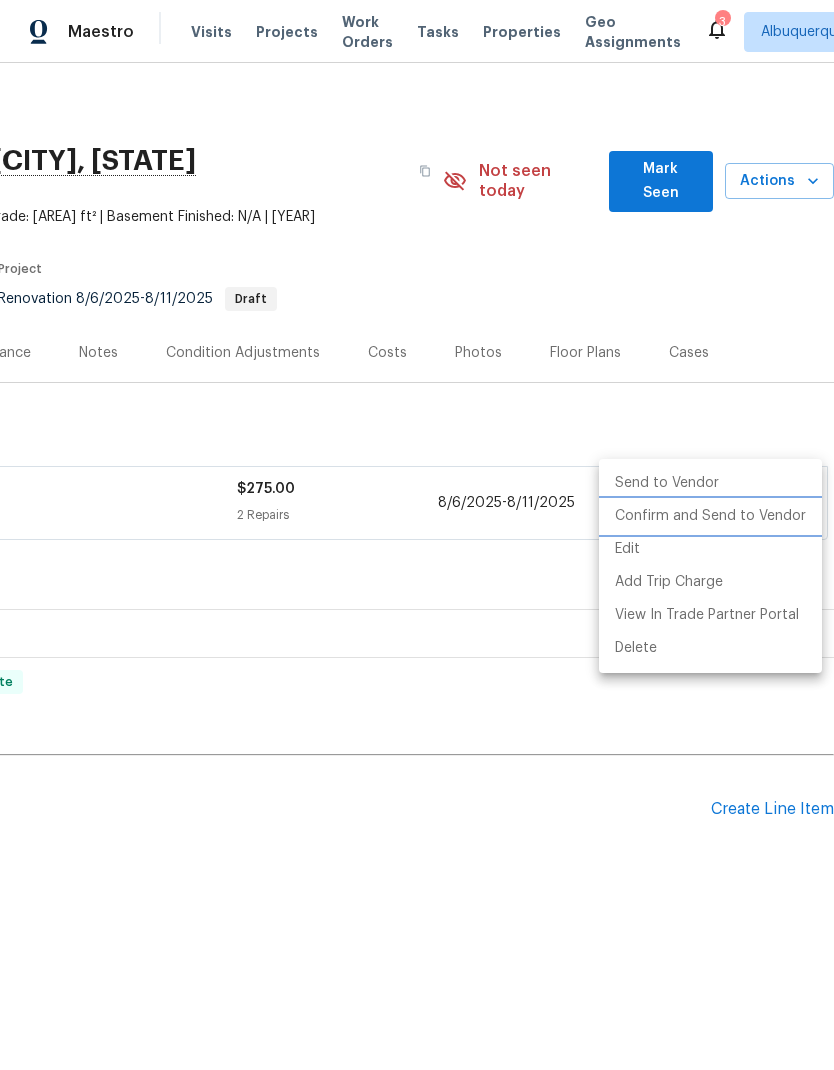 click on "Confirm and Send to Vendor" at bounding box center [710, 516] 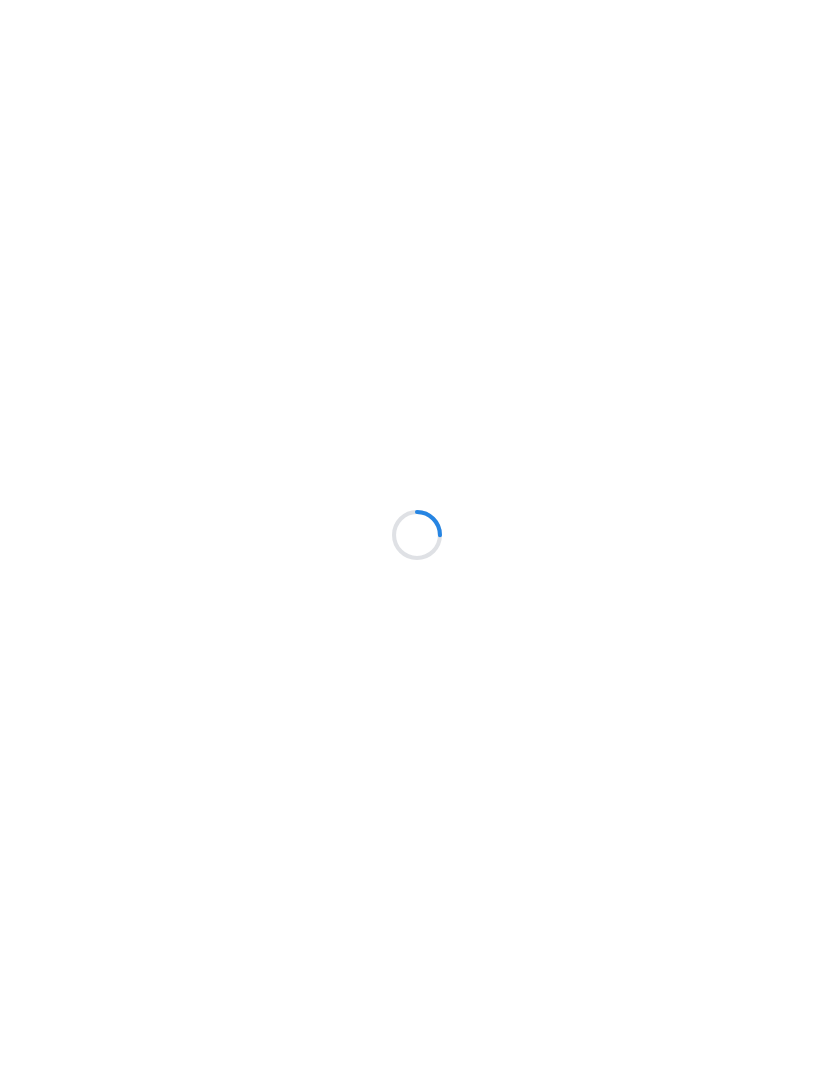 scroll, scrollTop: 0, scrollLeft: 0, axis: both 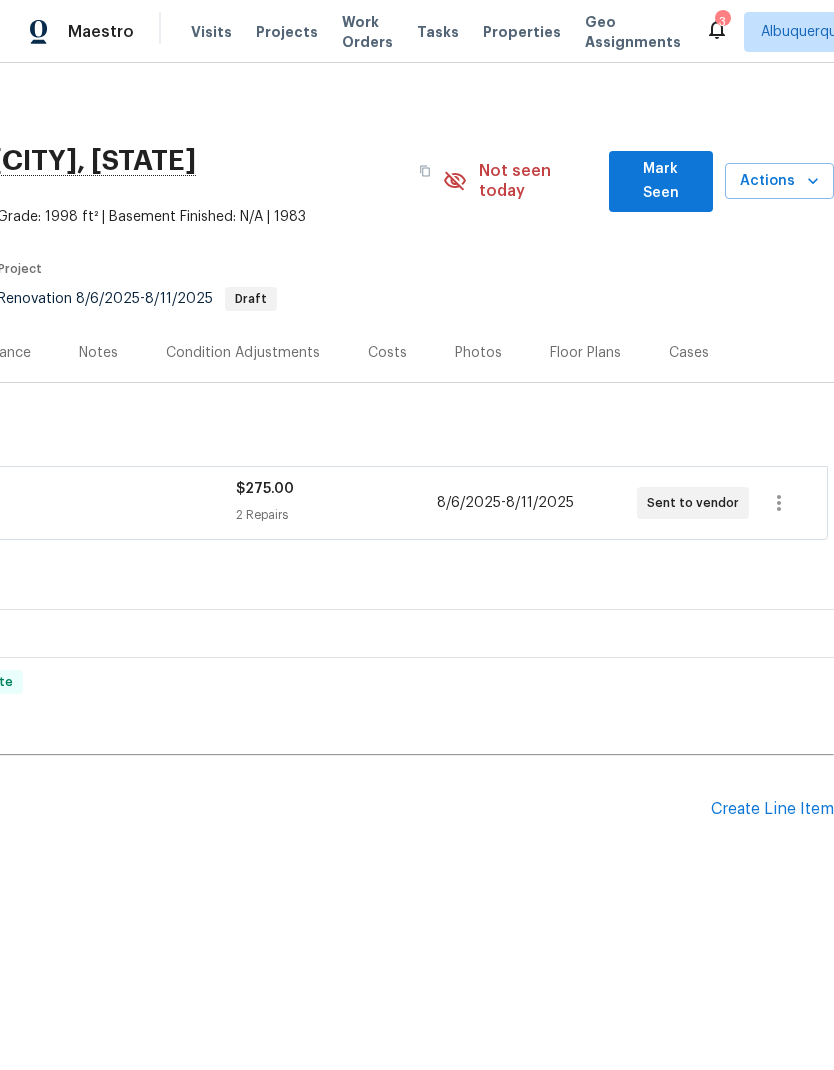 click on "Mark Seen" at bounding box center [661, 181] 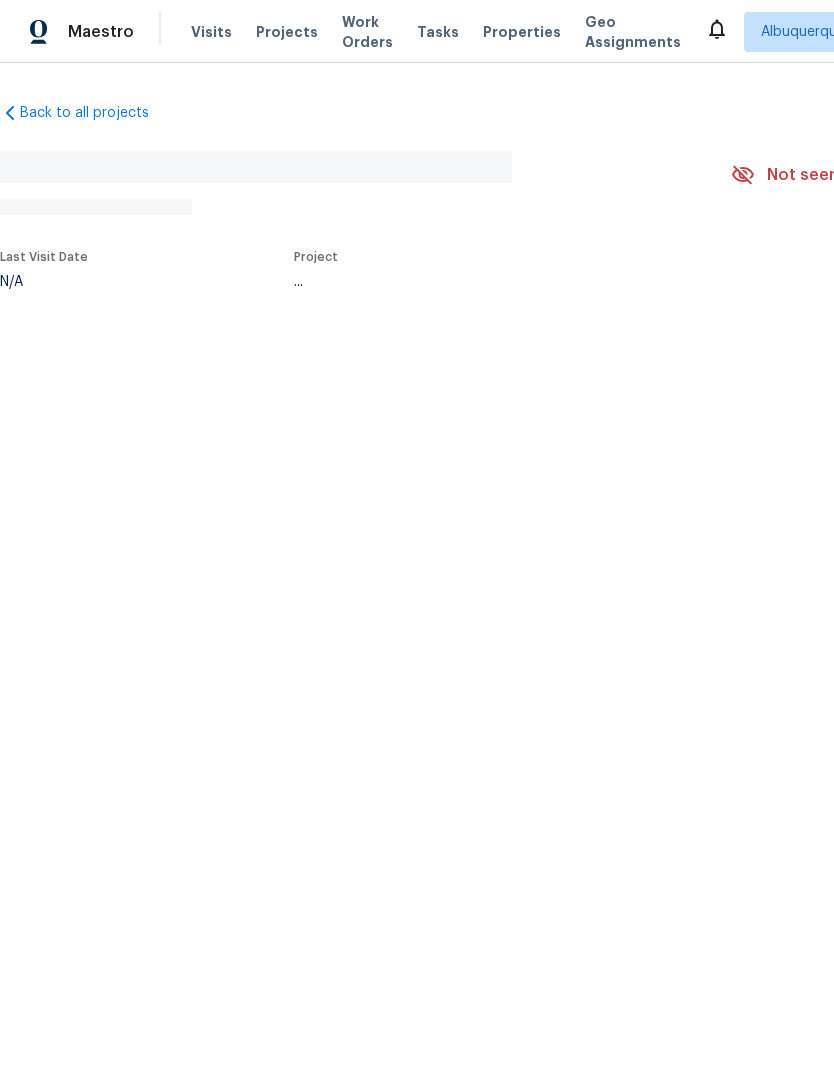 scroll, scrollTop: 0, scrollLeft: 0, axis: both 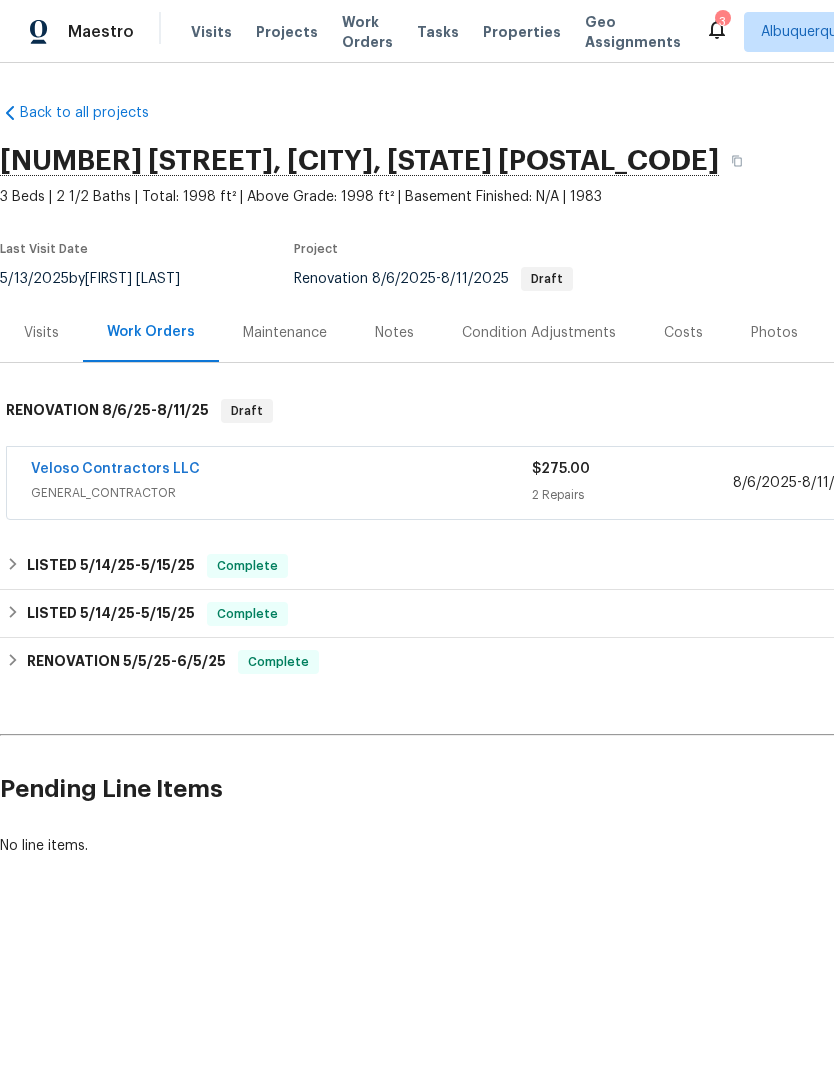 click on "Veloso Contractors LLC" at bounding box center [115, 469] 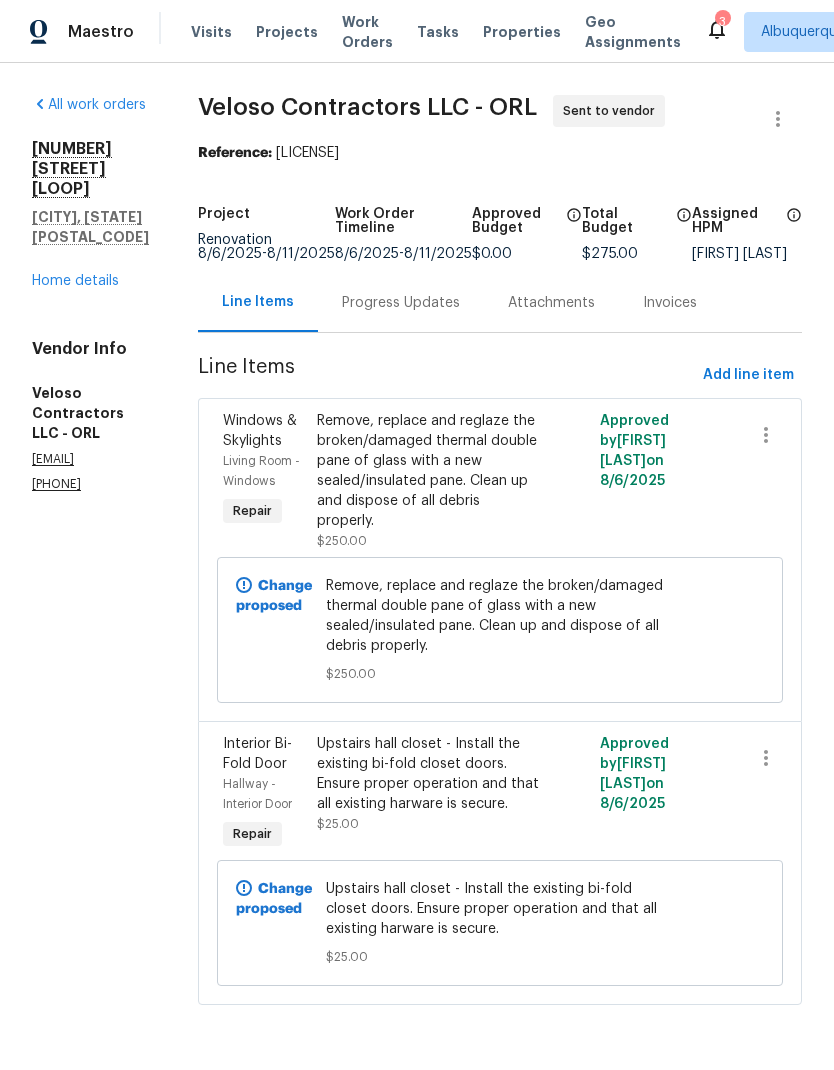 scroll, scrollTop: 8, scrollLeft: 0, axis: vertical 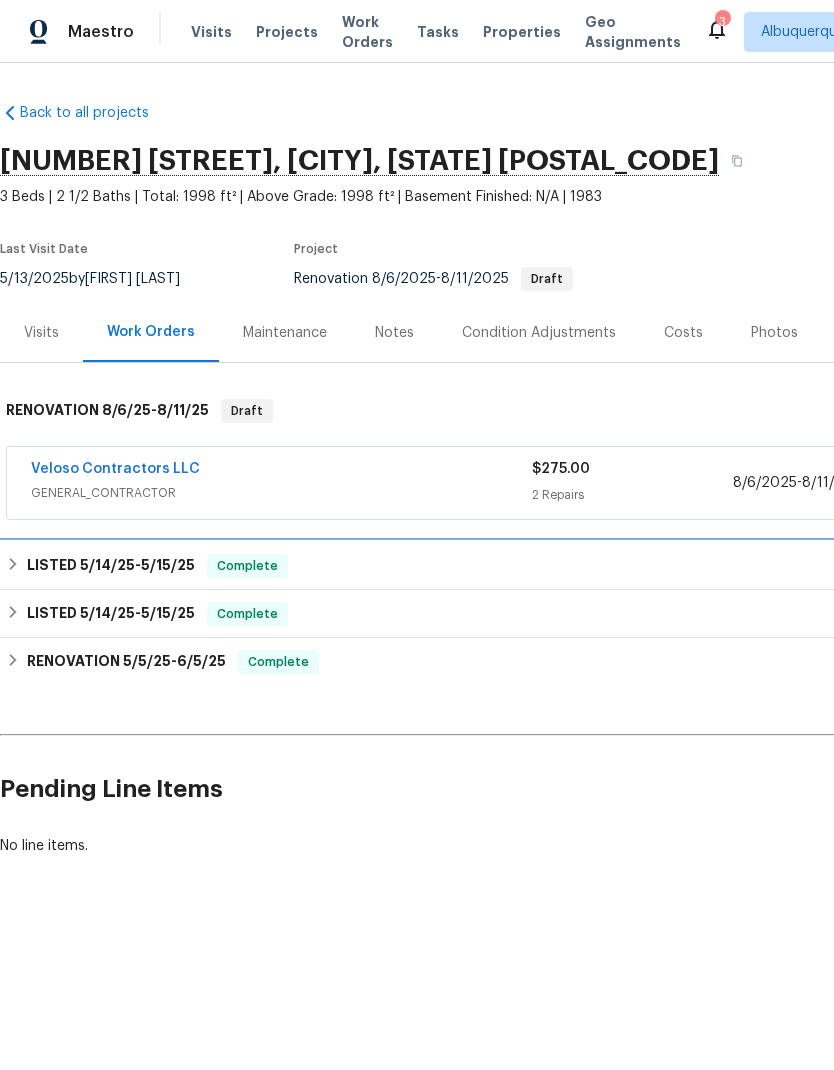 click on "5/15/25" at bounding box center (168, 565) 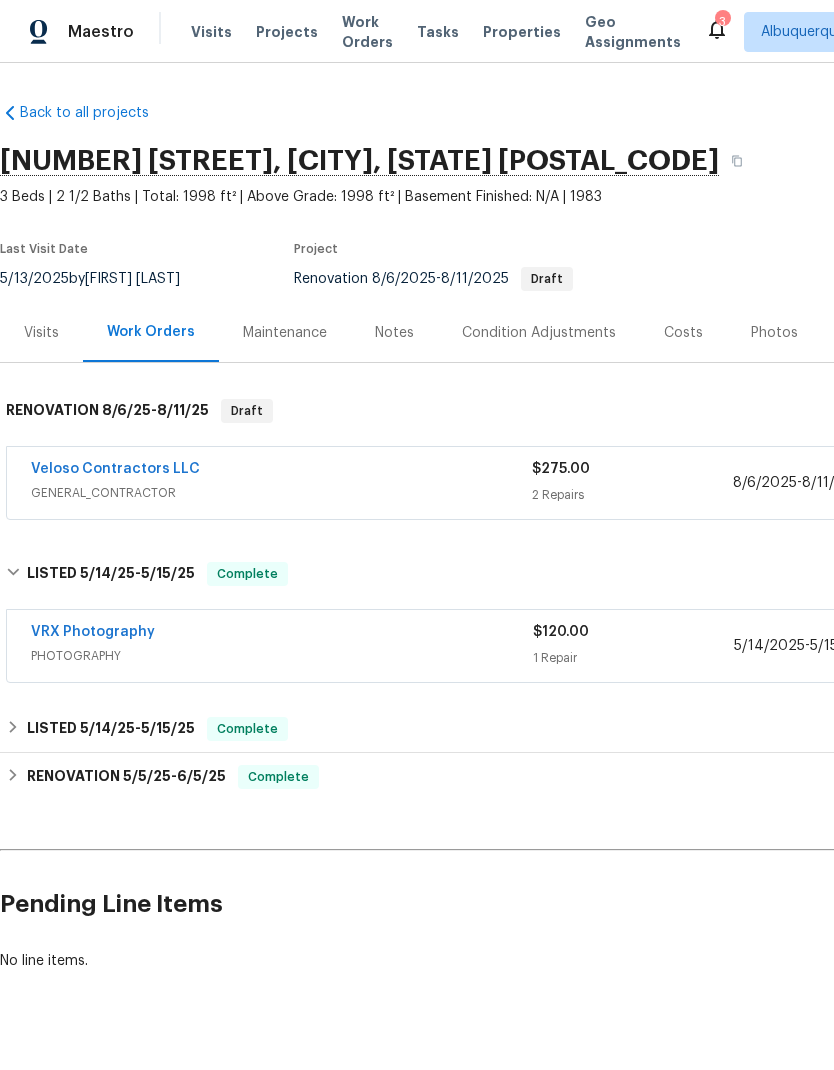 click on "VRX Photography" at bounding box center (93, 632) 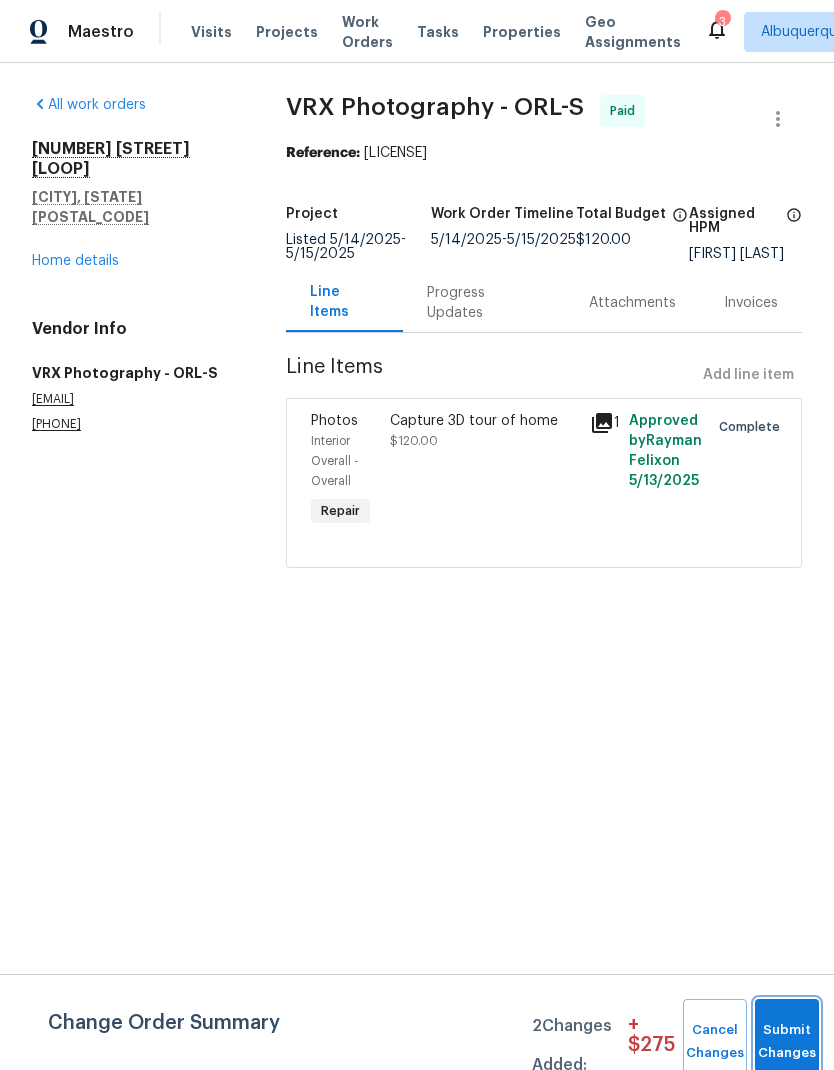 click on "Submit Changes" at bounding box center (787, 1042) 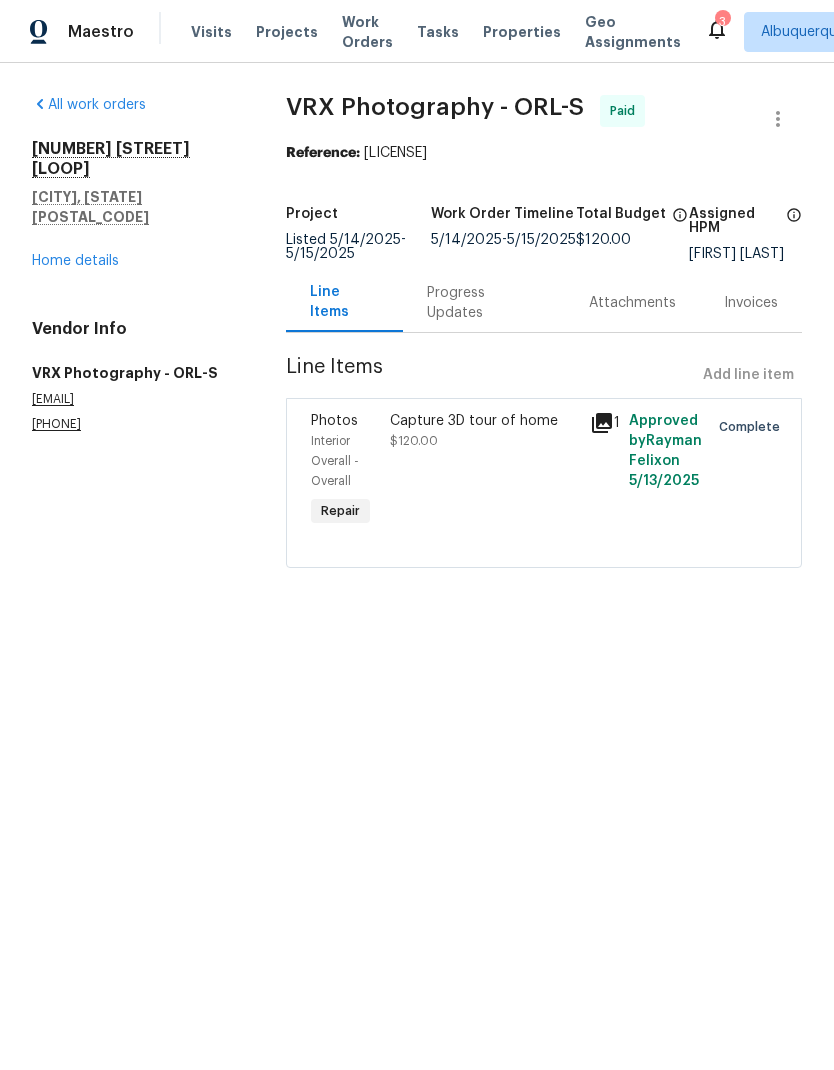 click on "Home details" at bounding box center [75, 261] 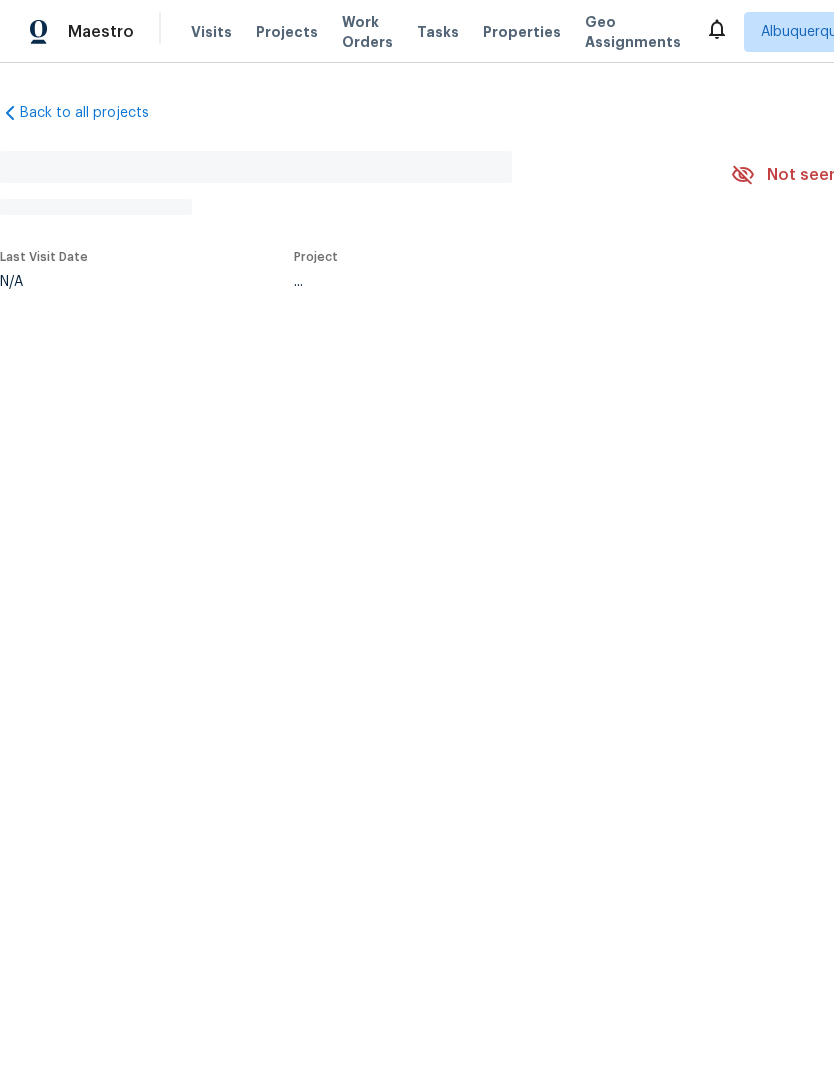 scroll, scrollTop: 0, scrollLeft: 0, axis: both 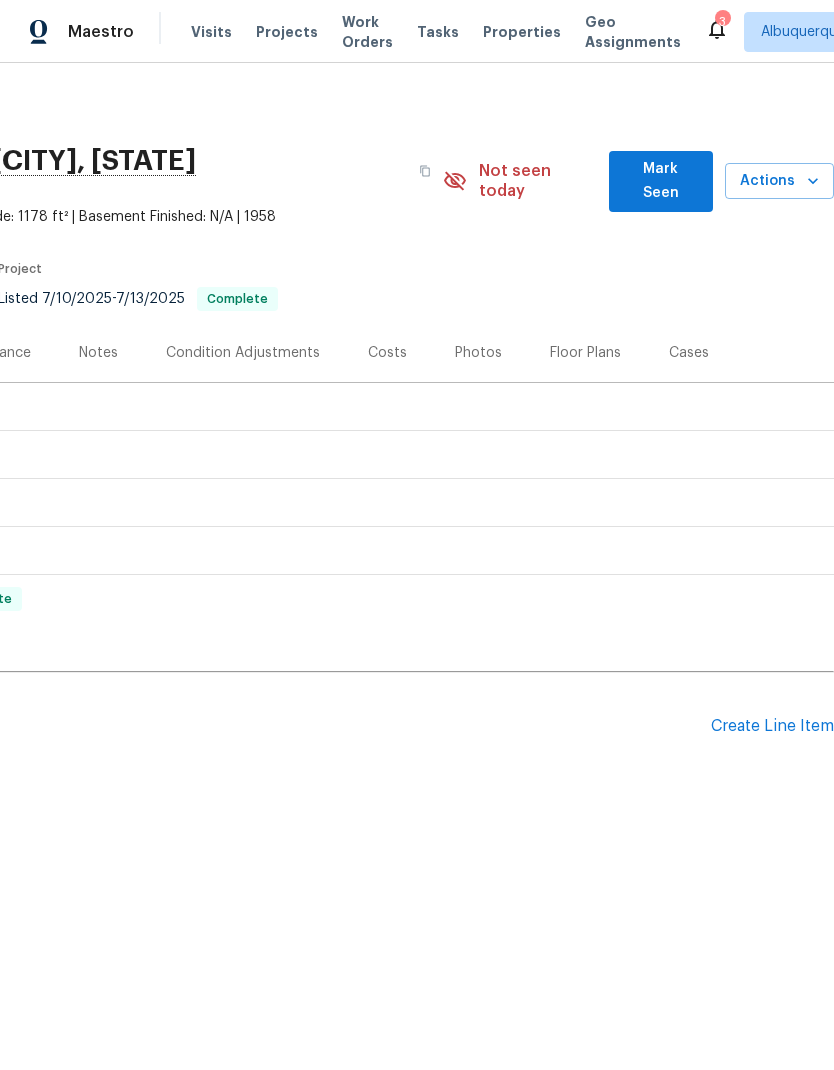 click on "Create Line Item" at bounding box center [772, 726] 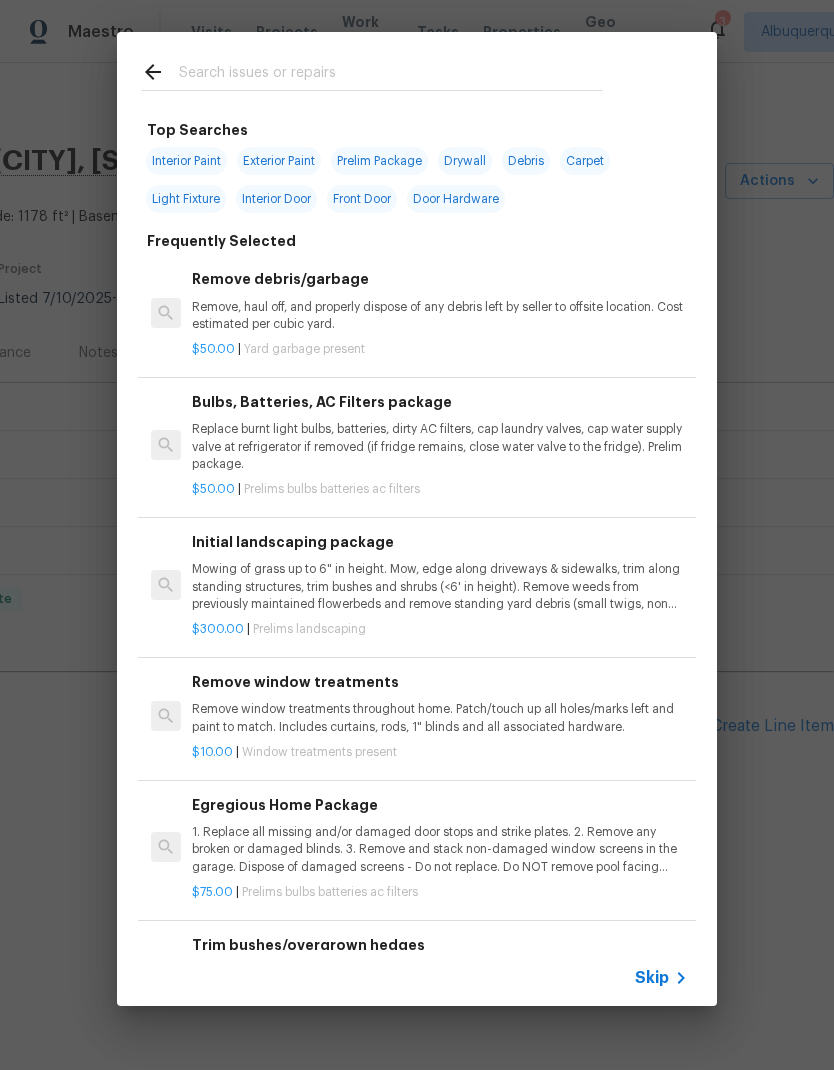 click at bounding box center [391, 75] 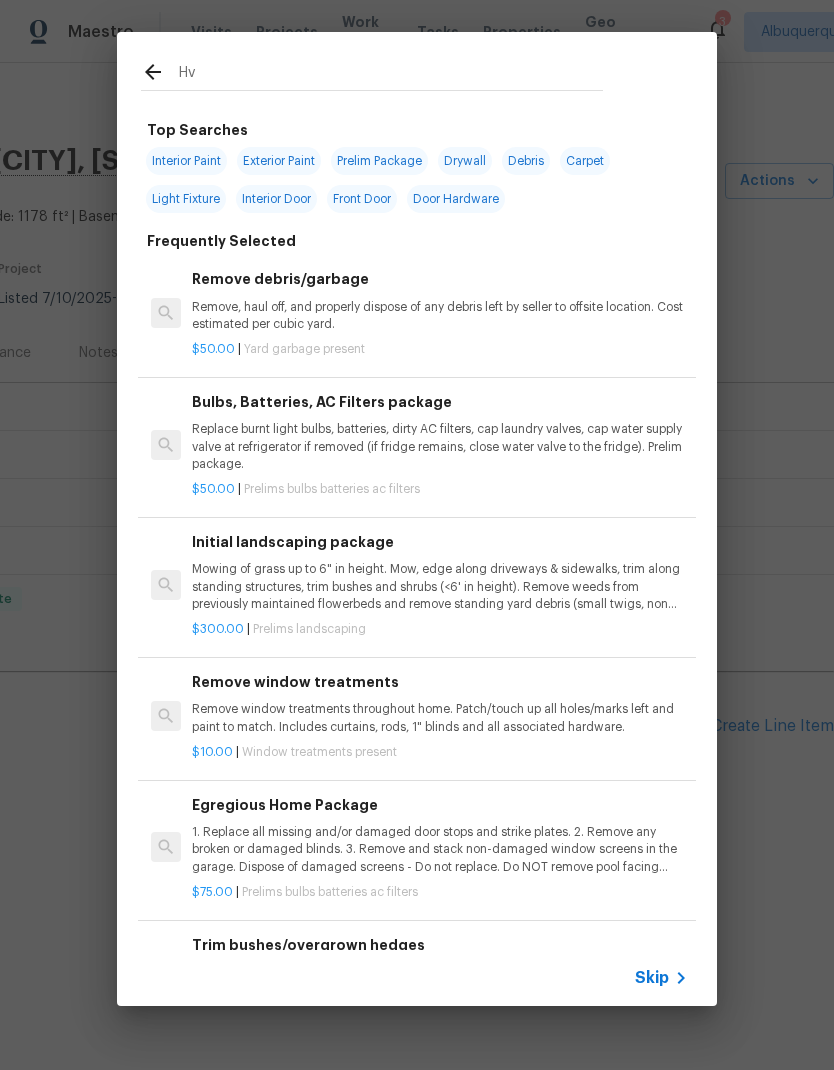 type on "Hva" 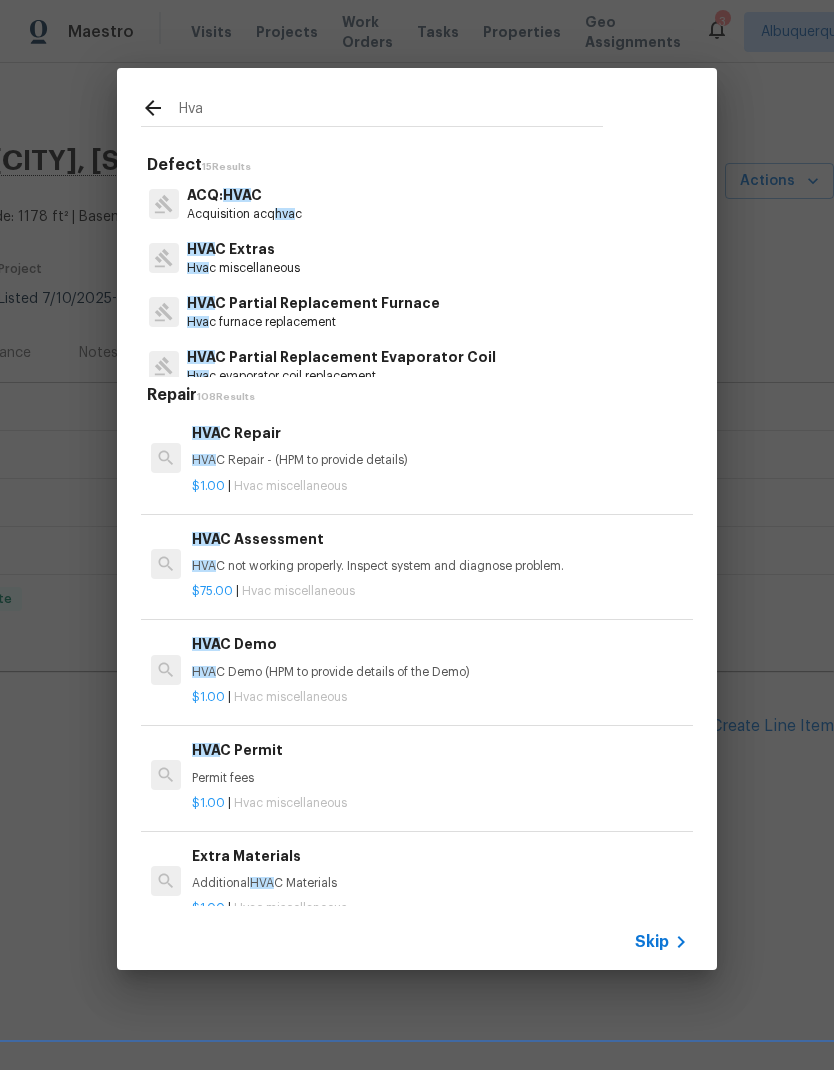 click on "HVA C not working properly. Inspect system and diagnose problem." at bounding box center (440, 566) 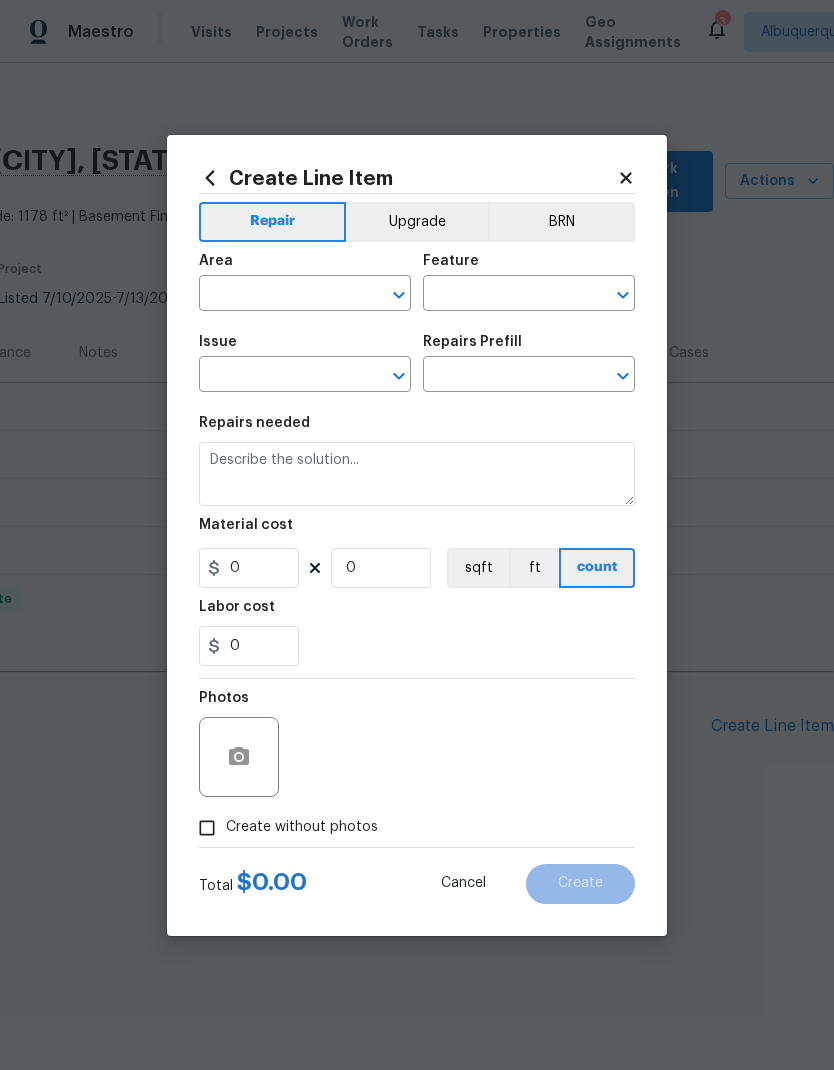 type on "HVAC" 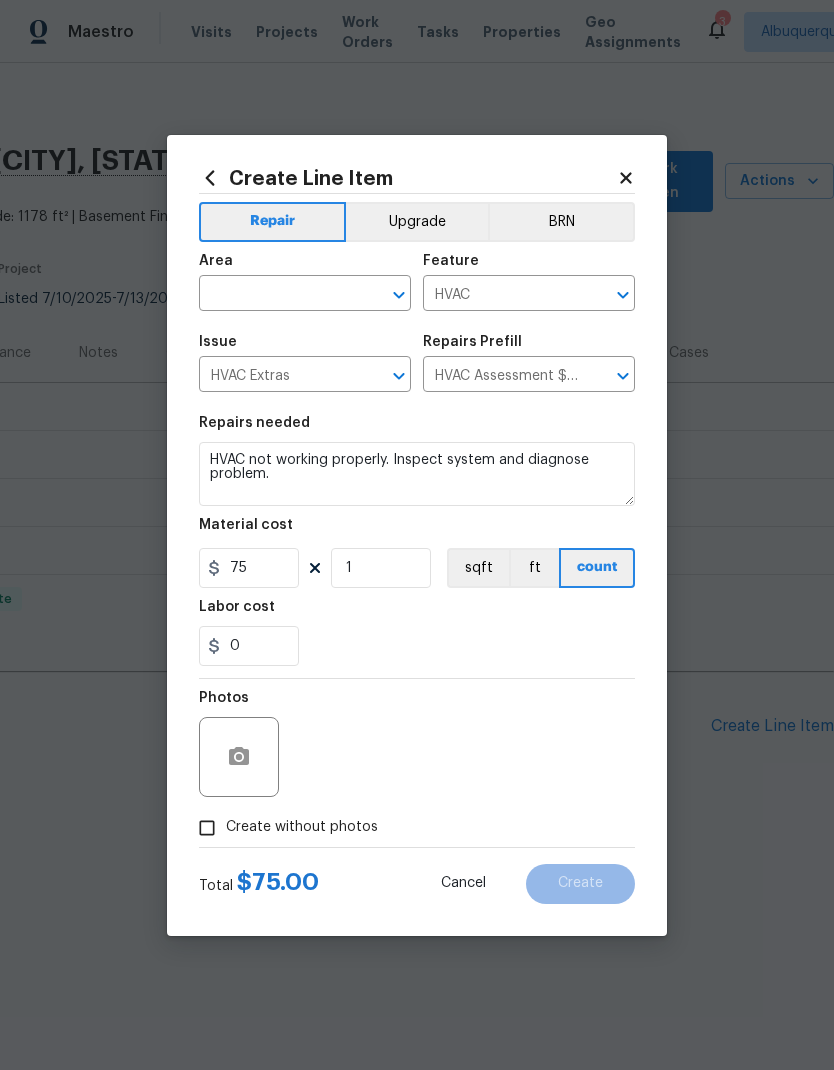 click at bounding box center (277, 295) 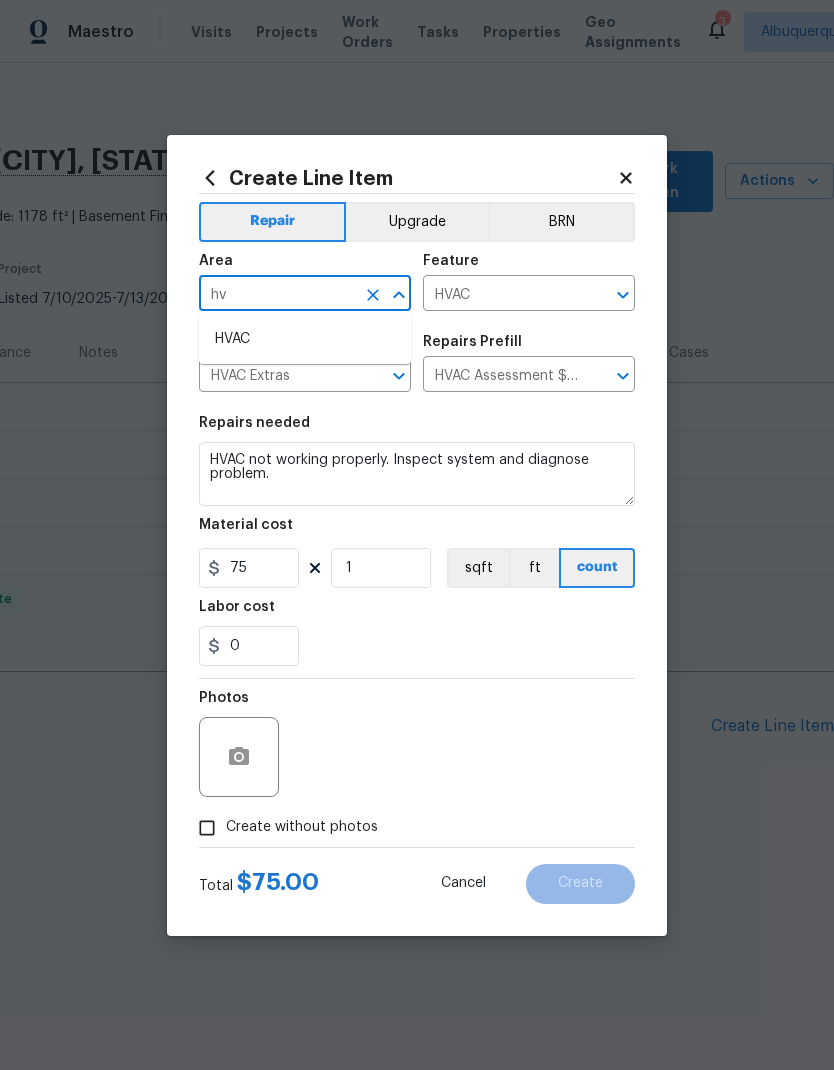 click on "HVAC" at bounding box center [305, 339] 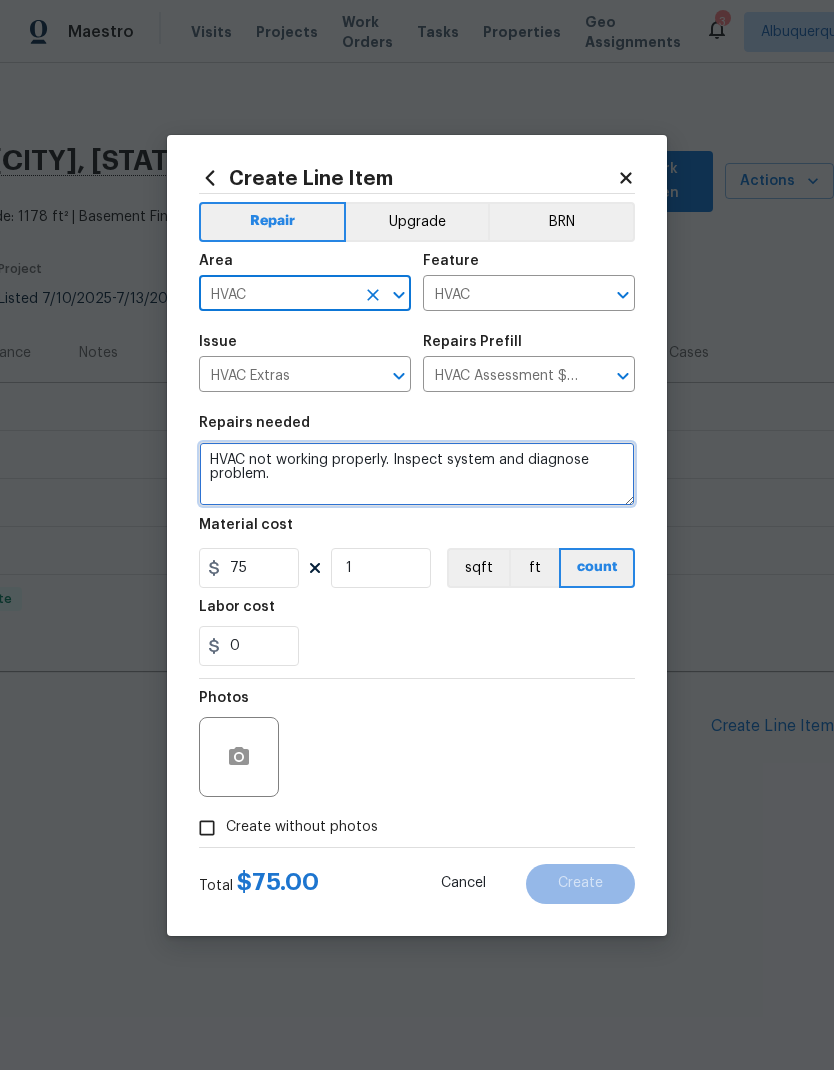 click on "HVAC not working properly. Inspect system and diagnose problem." at bounding box center (417, 474) 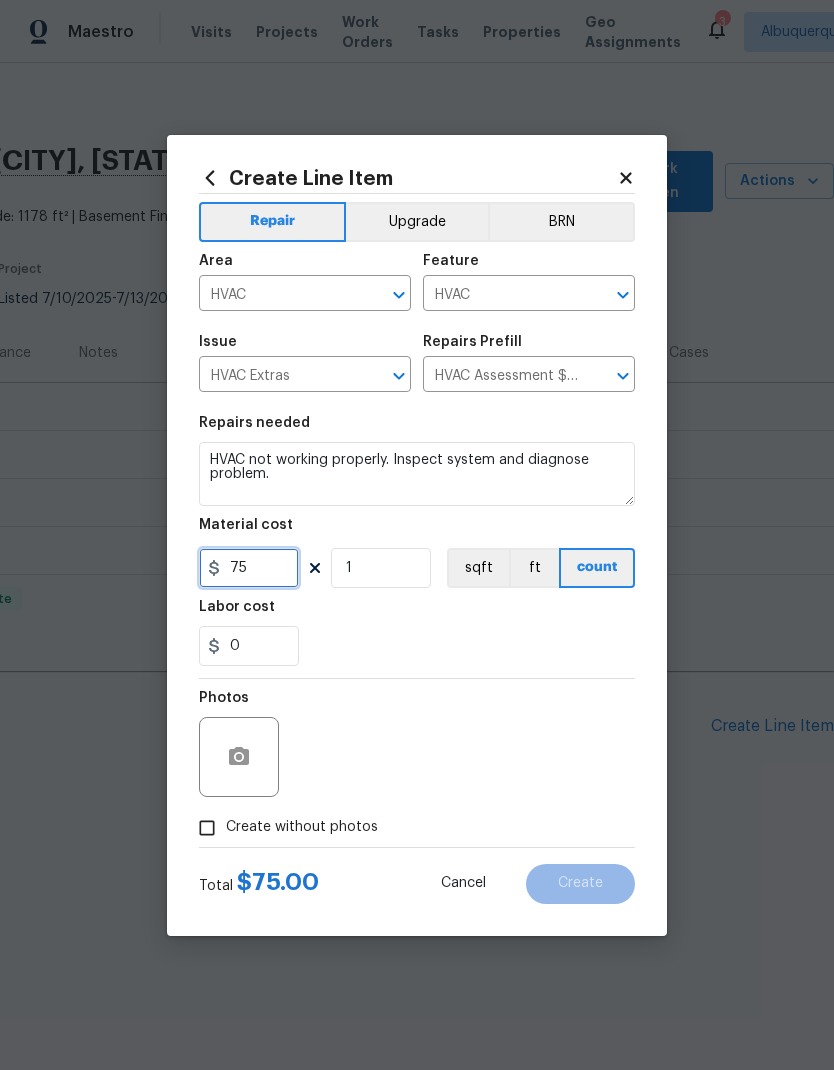 click on "75" at bounding box center (249, 568) 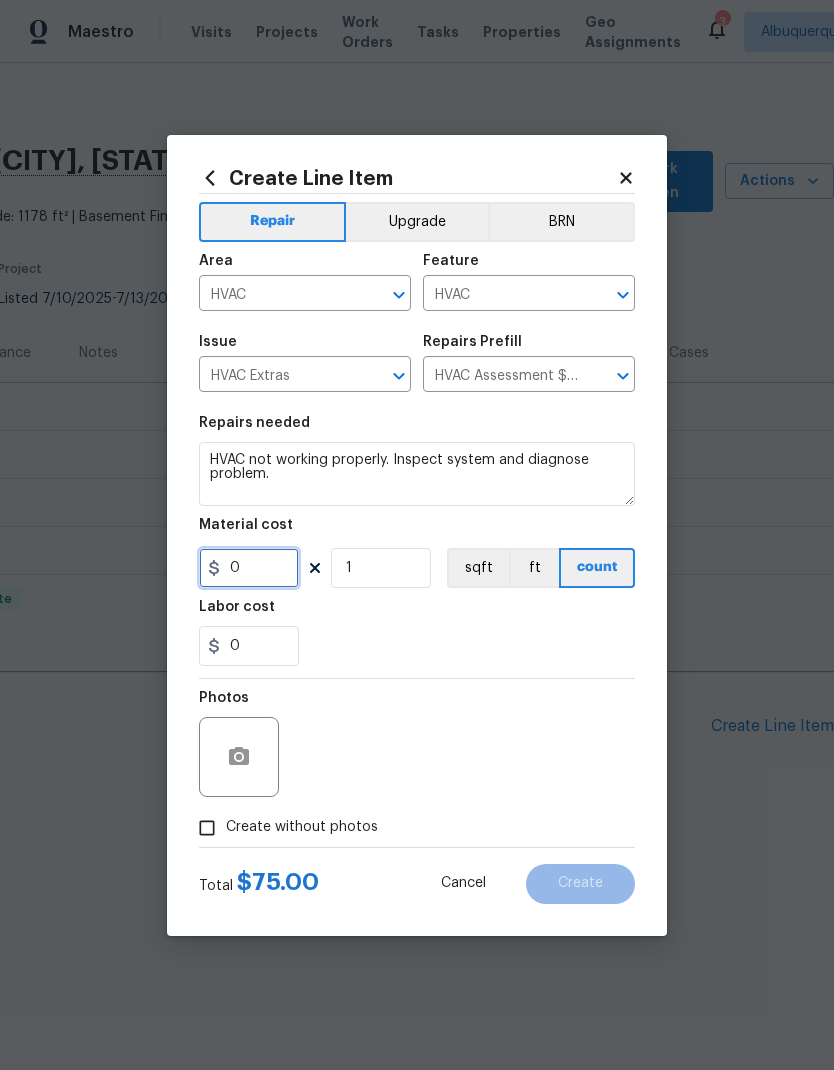 type on "1" 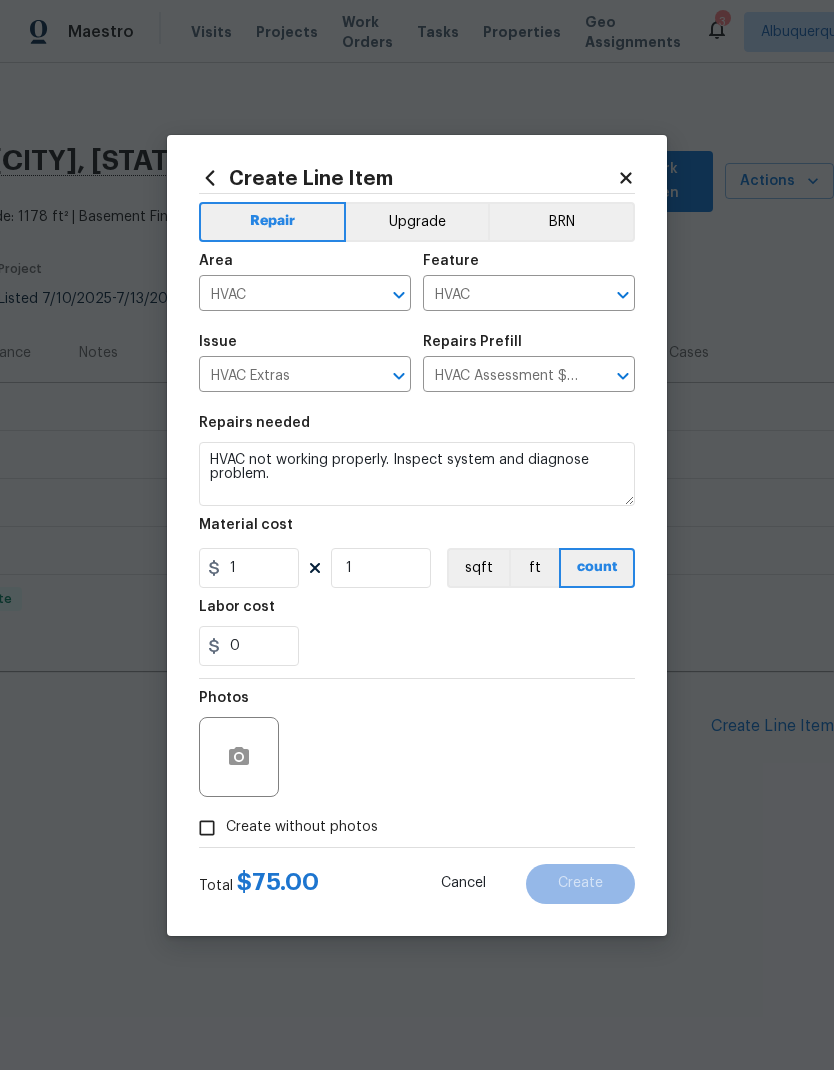 click on "Labor cost" at bounding box center (417, 613) 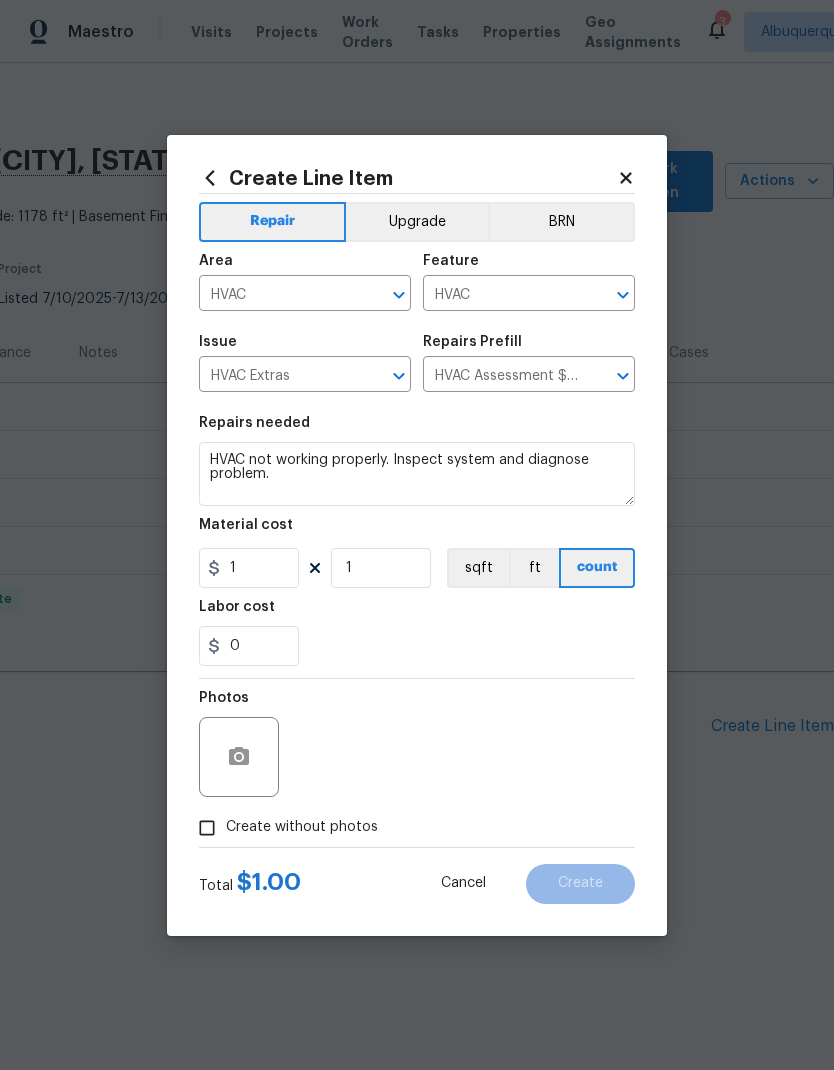 click on "Create without photos" at bounding box center [283, 828] 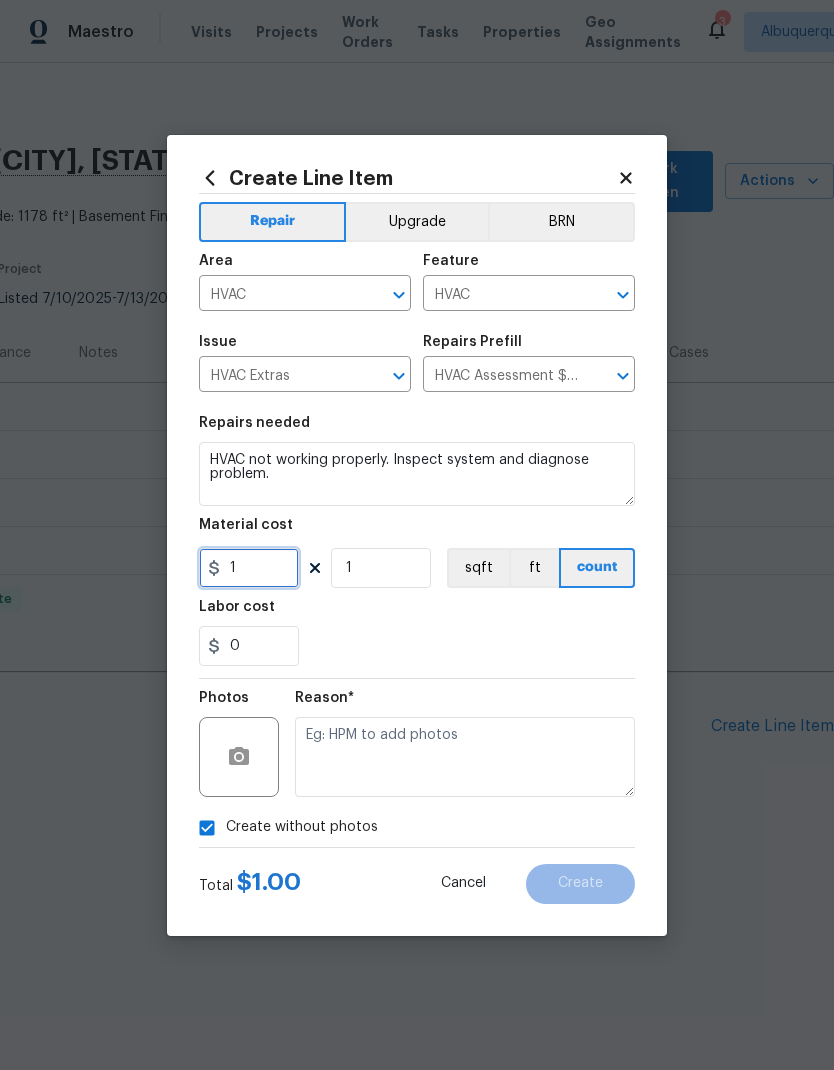 click on "1" at bounding box center (249, 568) 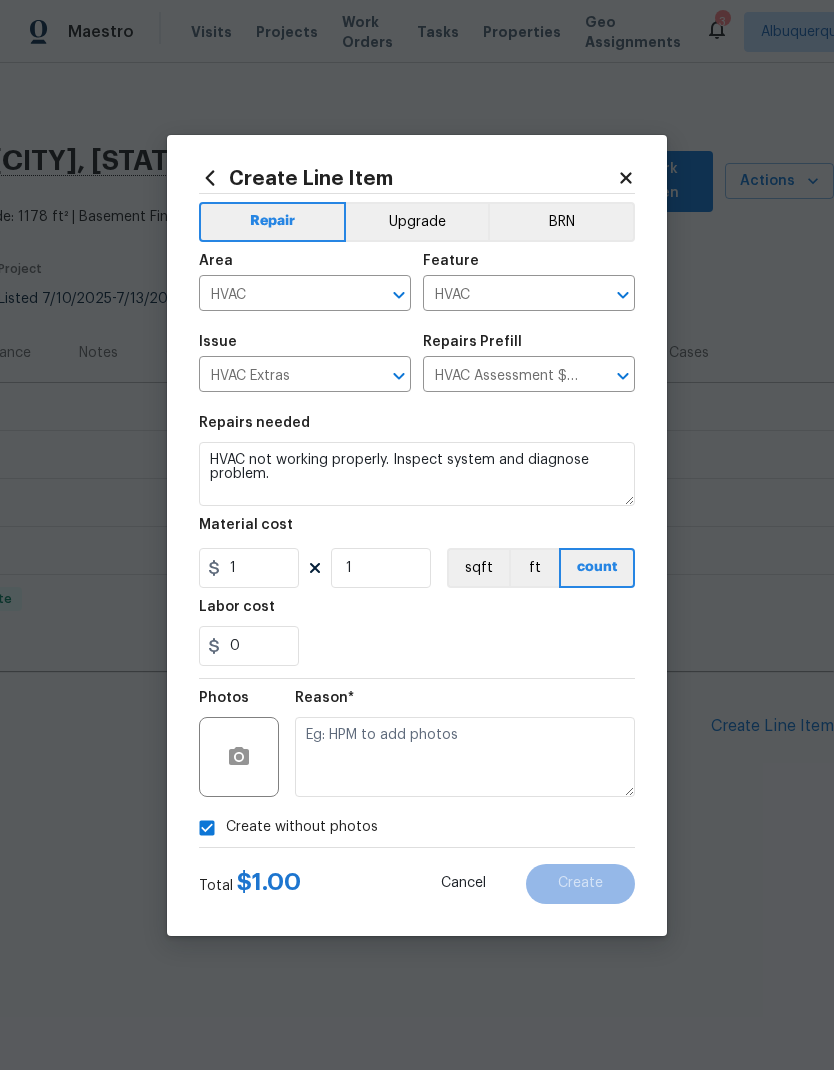 click on "Labor cost" at bounding box center (417, 613) 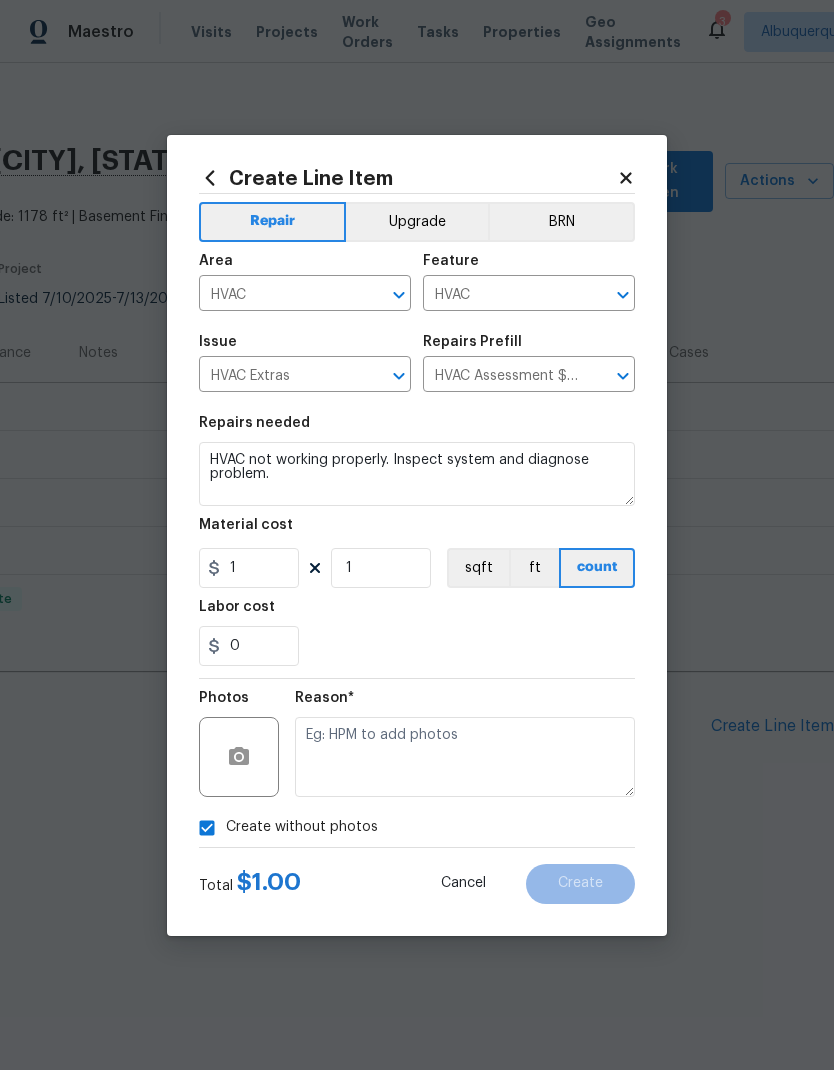 click at bounding box center (465, 757) 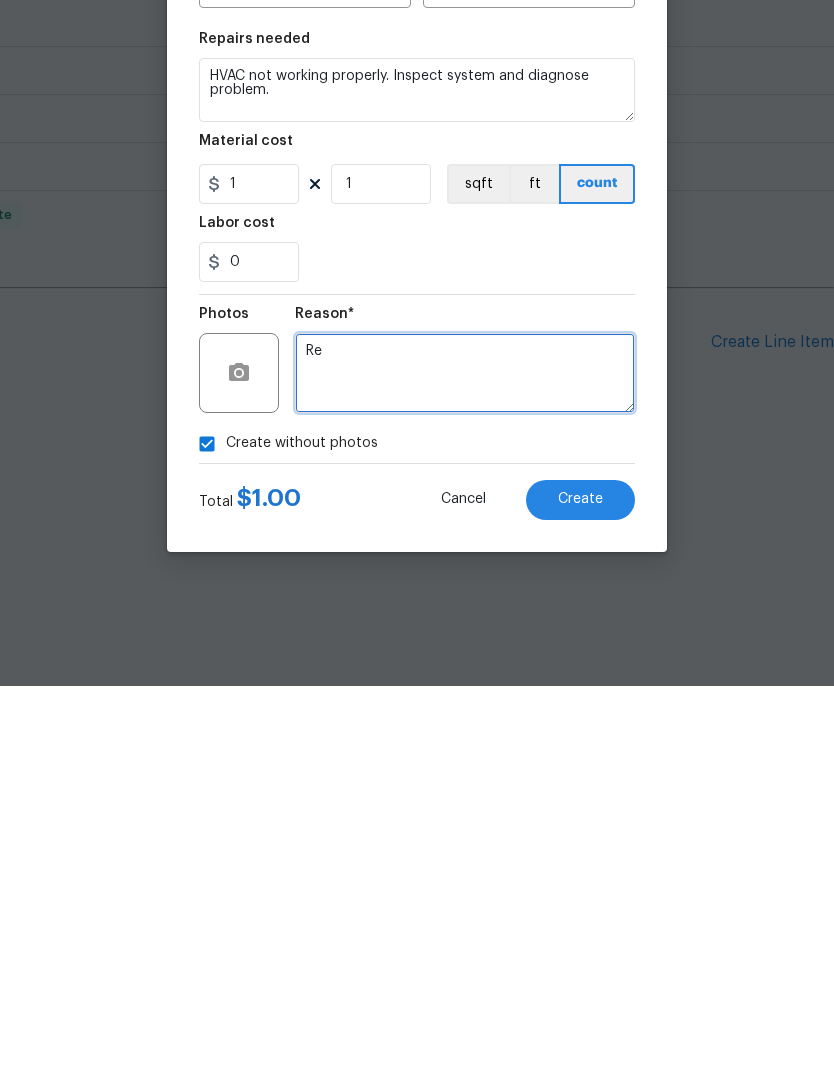 type on "R" 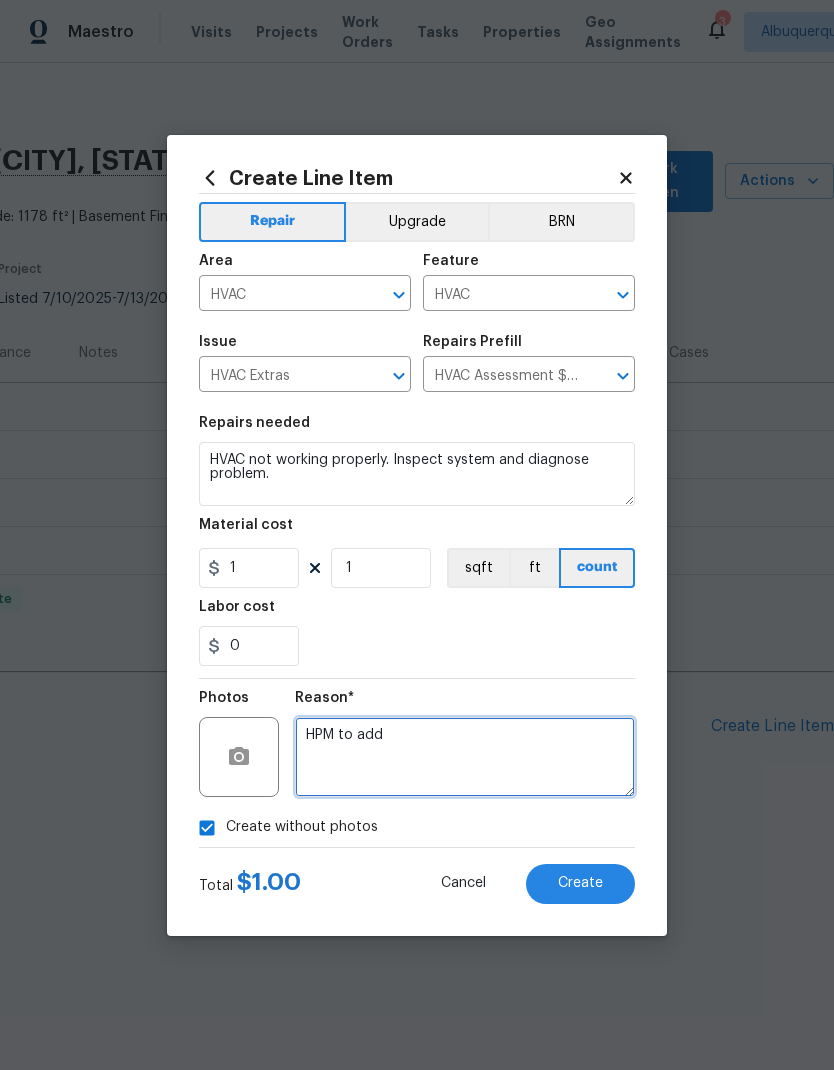 type on "HPM to add" 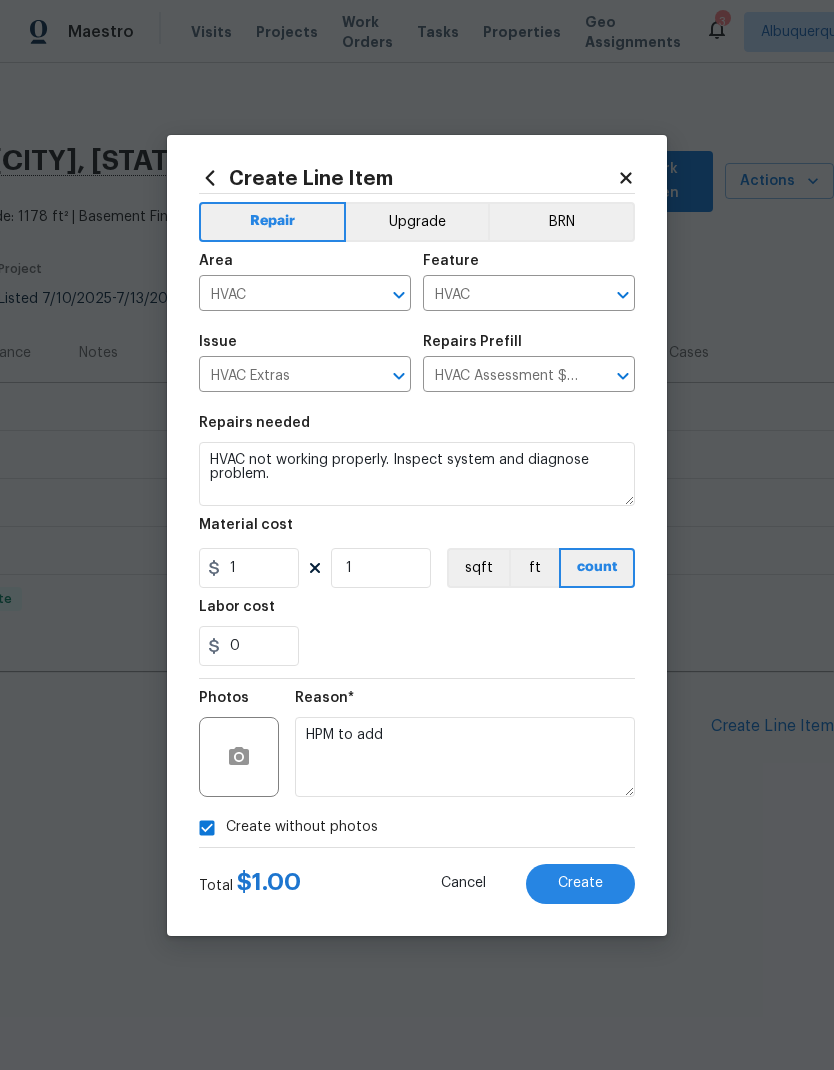 click on "Create" at bounding box center [580, 883] 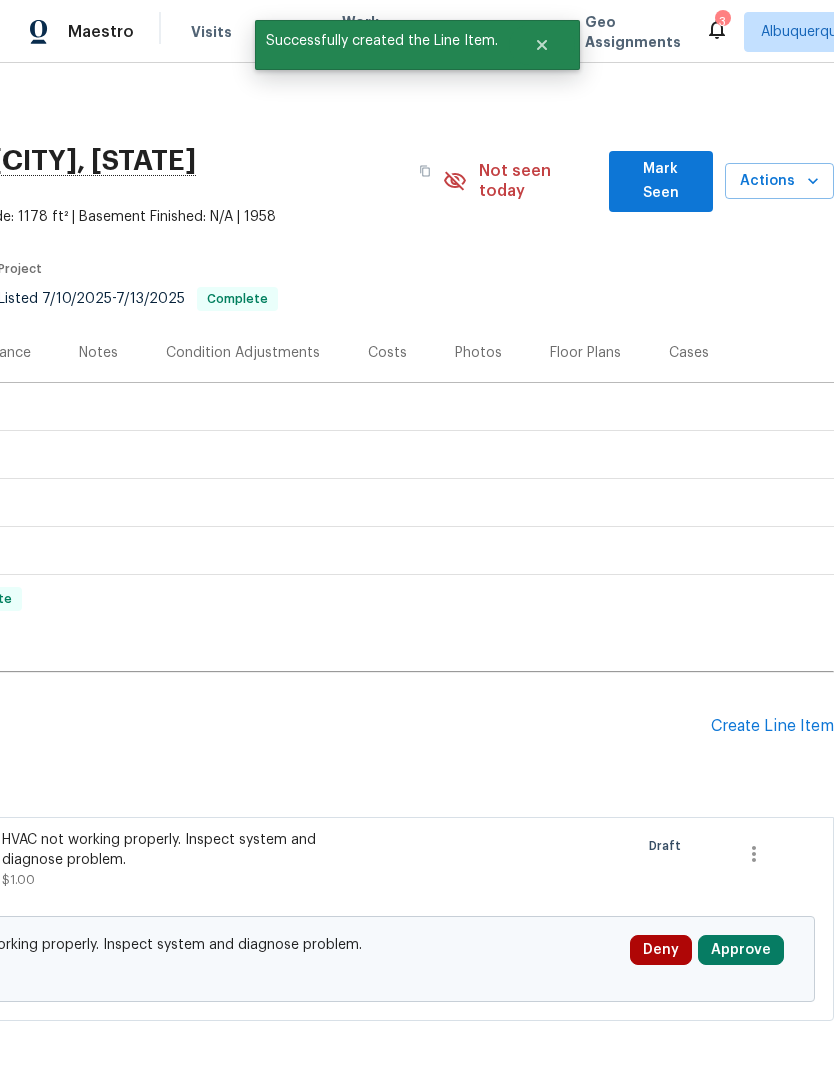 click on "Approve" at bounding box center (741, 950) 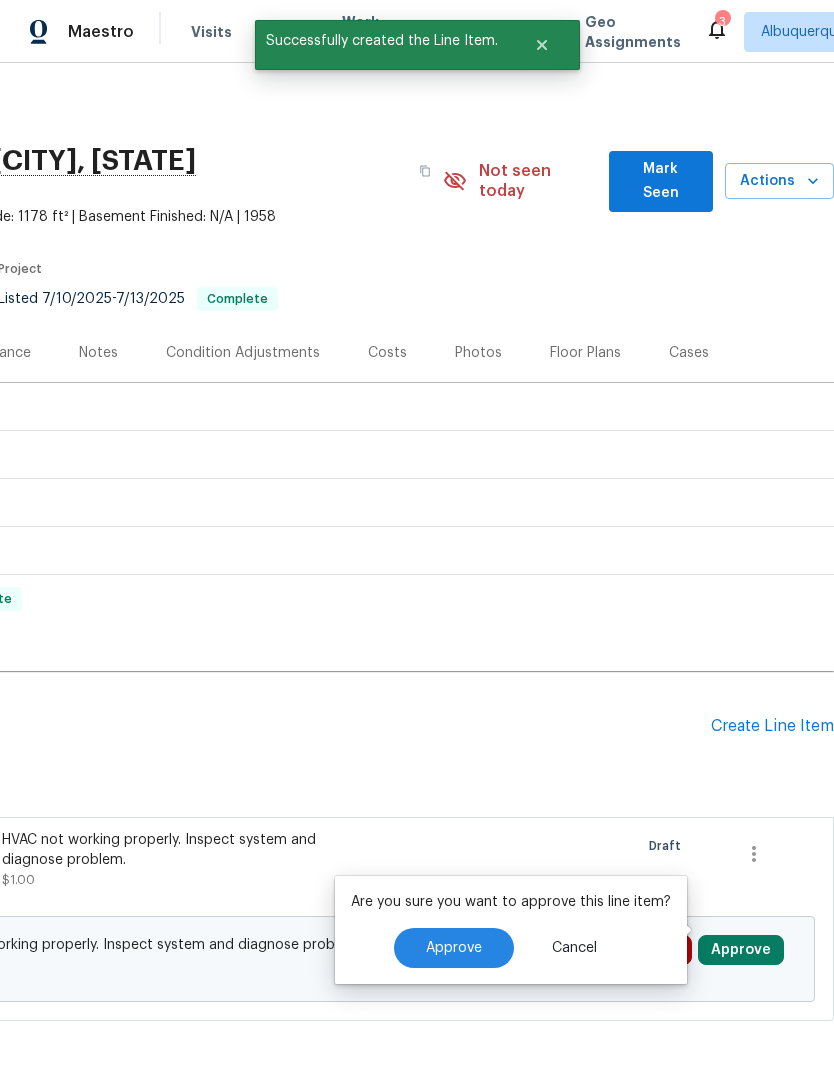click on "Approve" at bounding box center [454, 948] 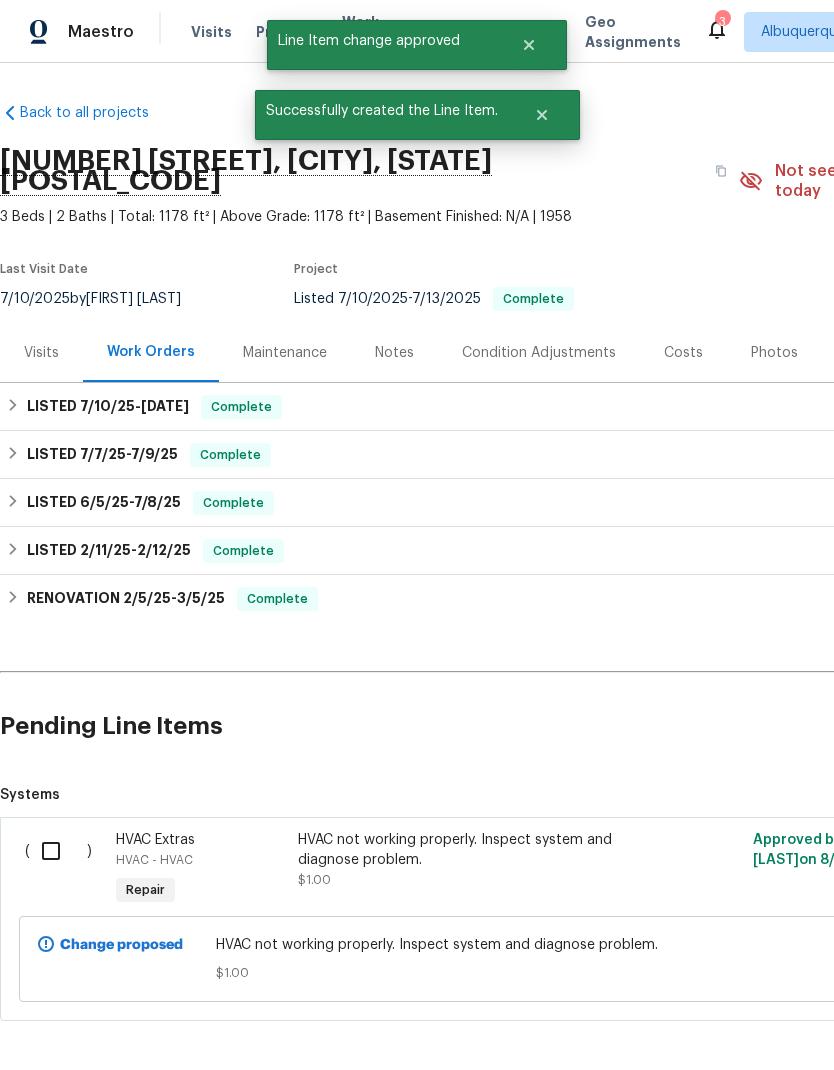 scroll, scrollTop: 0, scrollLeft: 0, axis: both 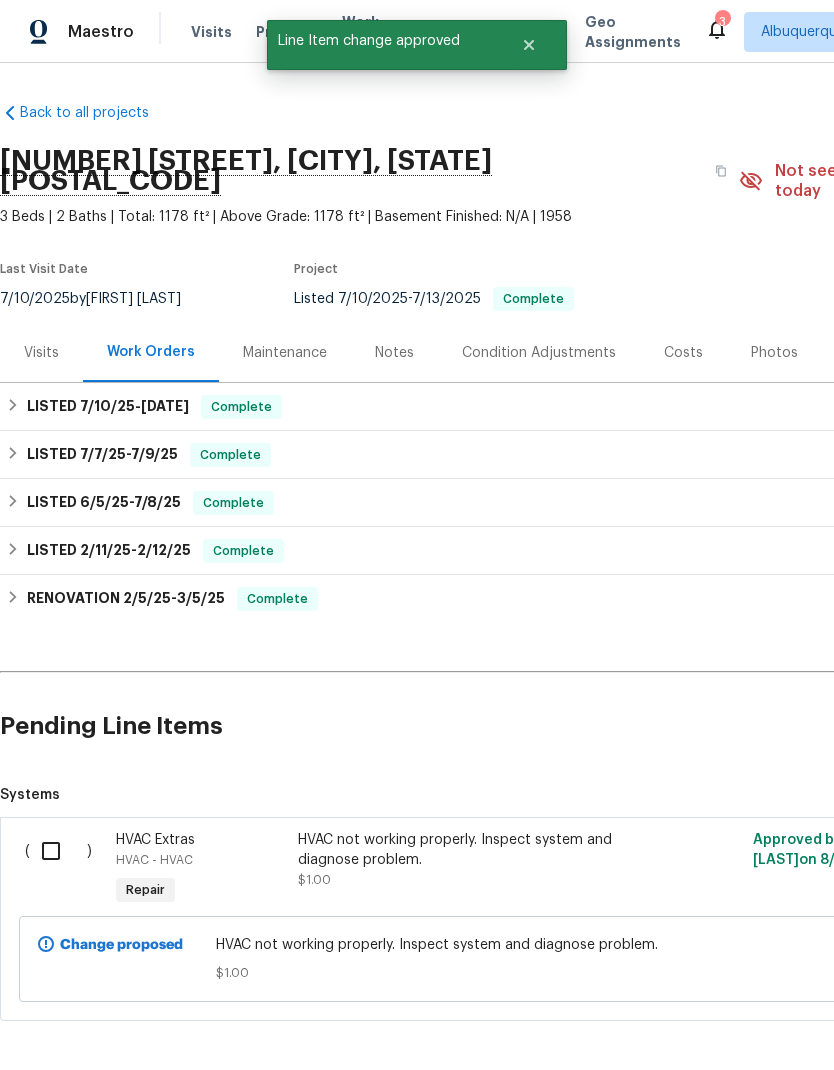 click at bounding box center [58, 851] 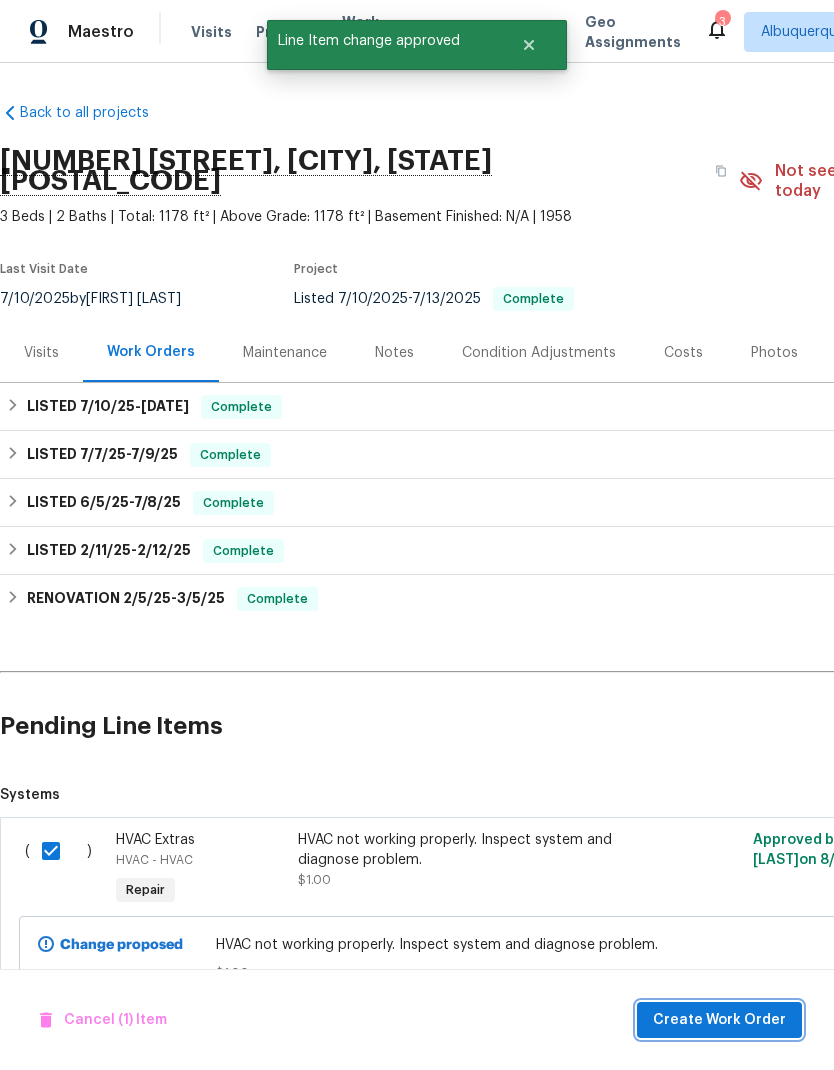 click on "Create Work Order" at bounding box center (719, 1020) 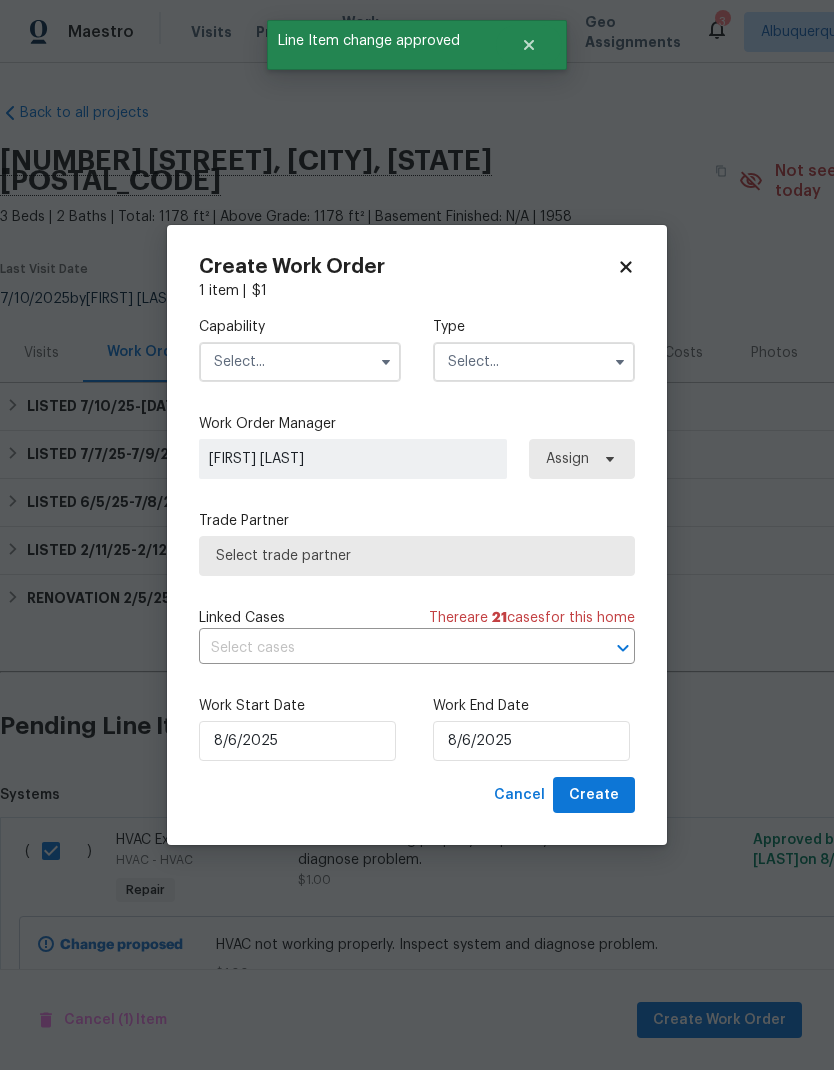 click at bounding box center [300, 362] 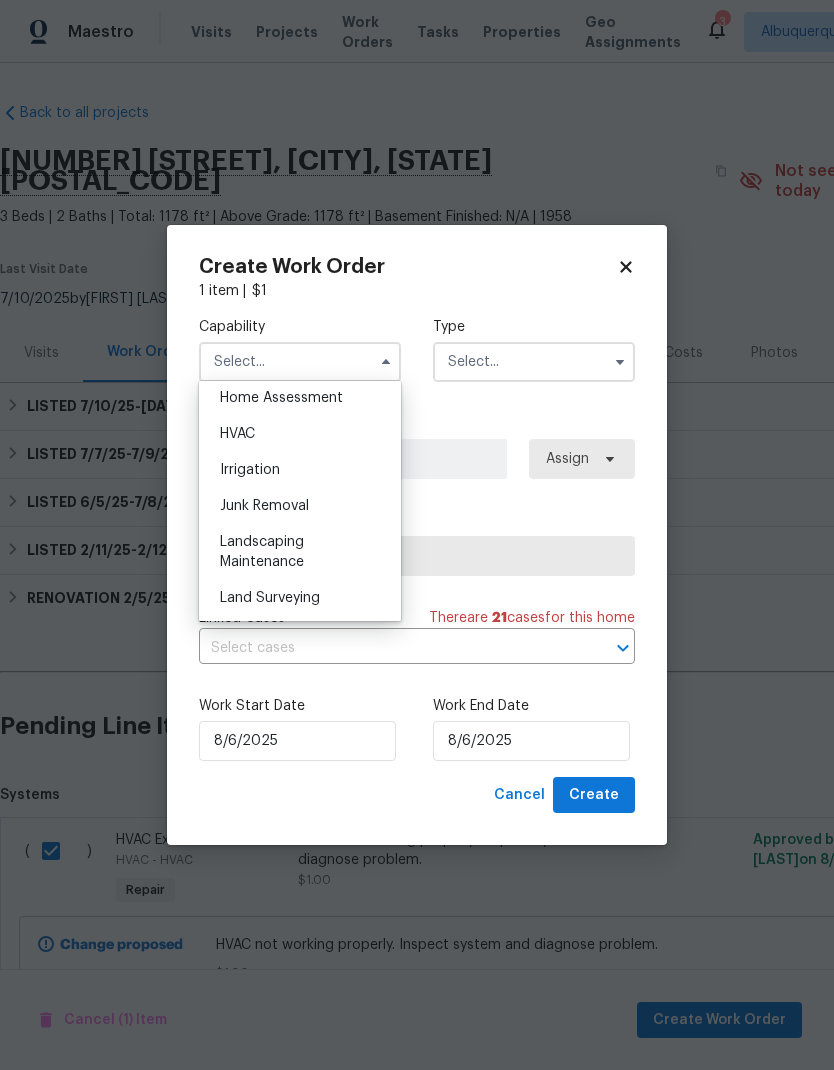 scroll, scrollTop: 1177, scrollLeft: 0, axis: vertical 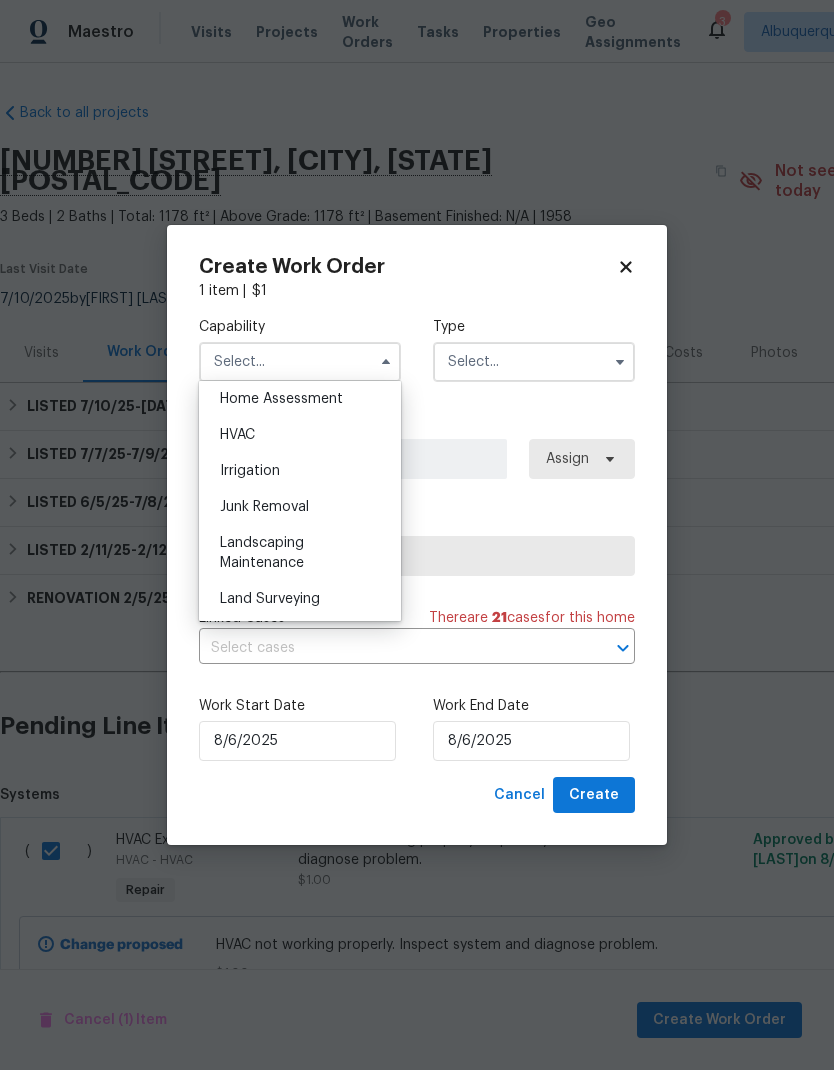 click on "HVAC" at bounding box center [300, 435] 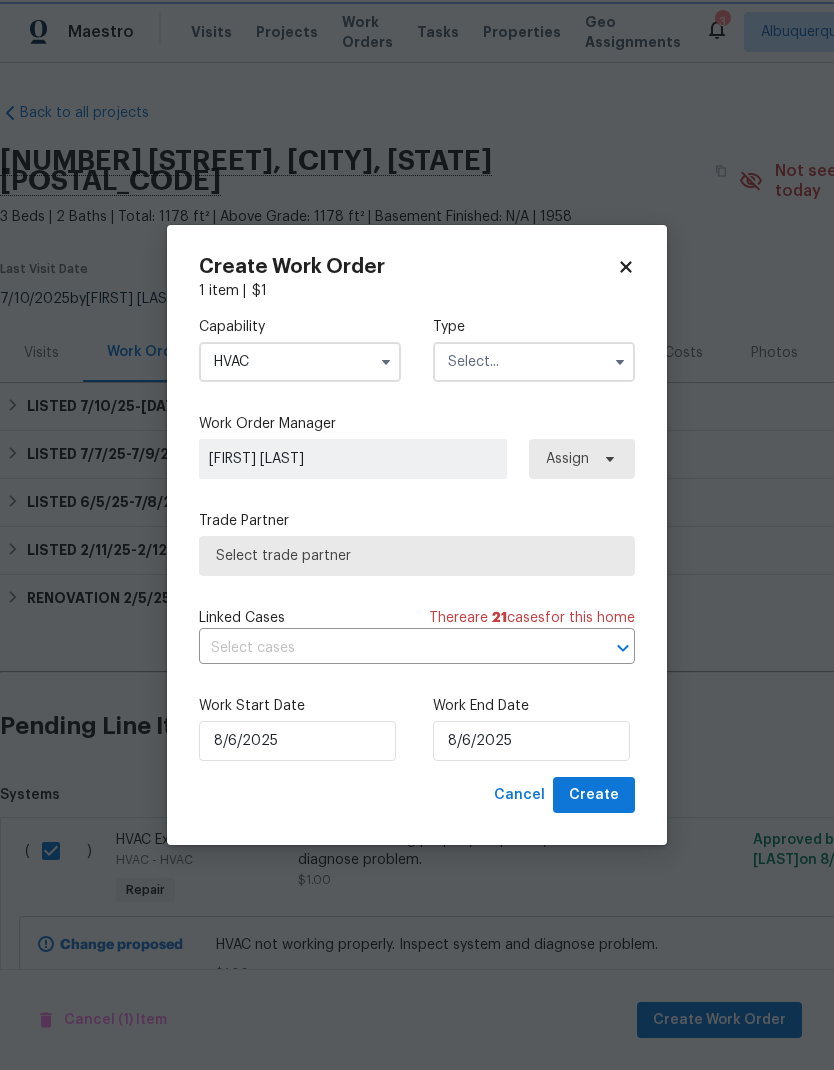 type on "HVAC" 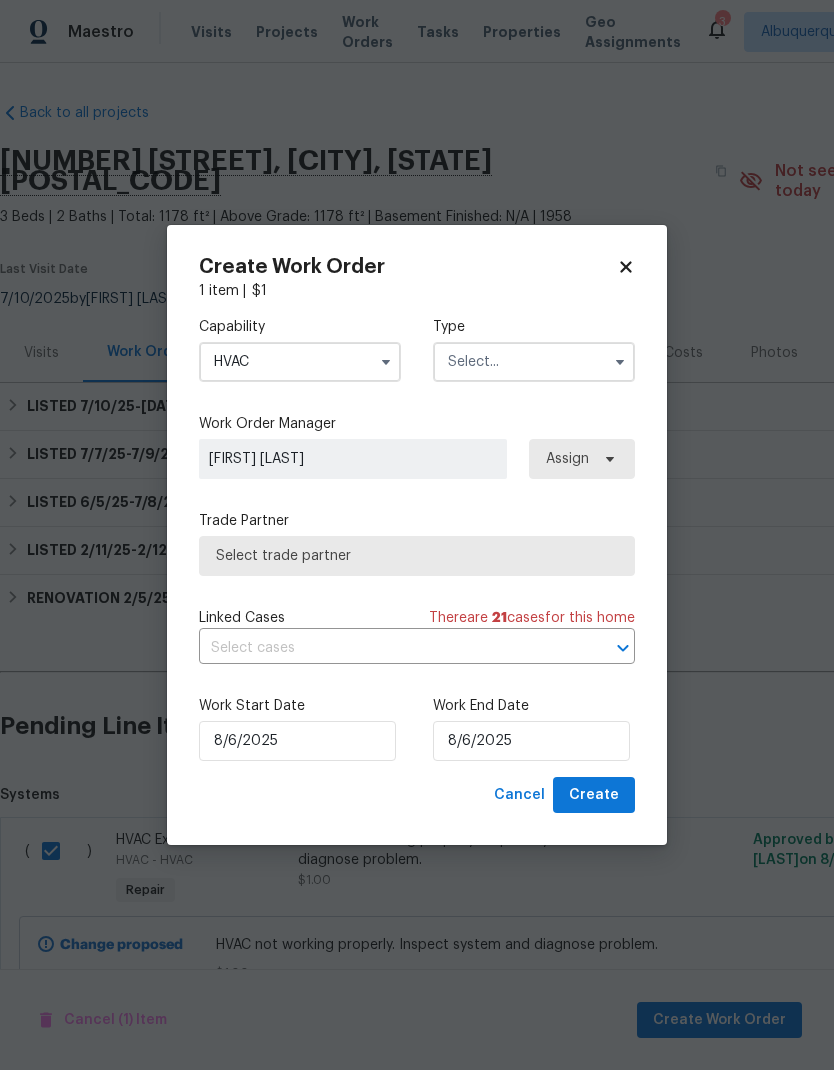 click at bounding box center [534, 362] 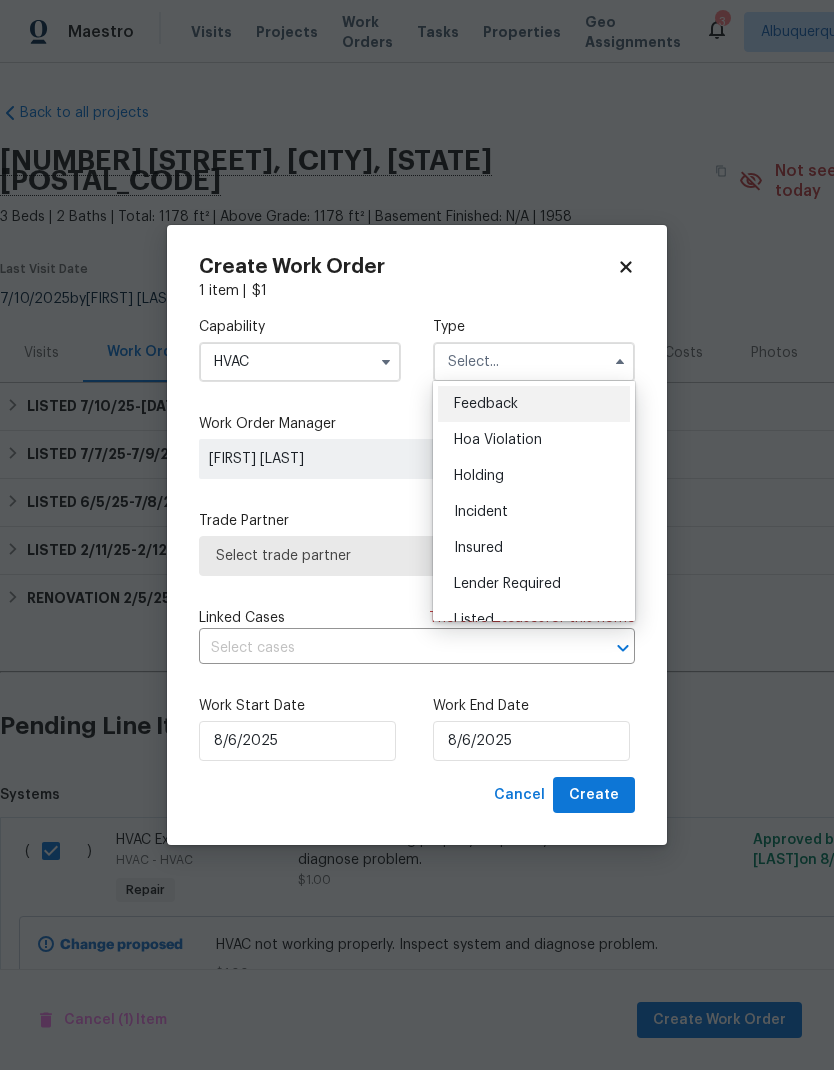 click on "Listed" at bounding box center [534, 620] 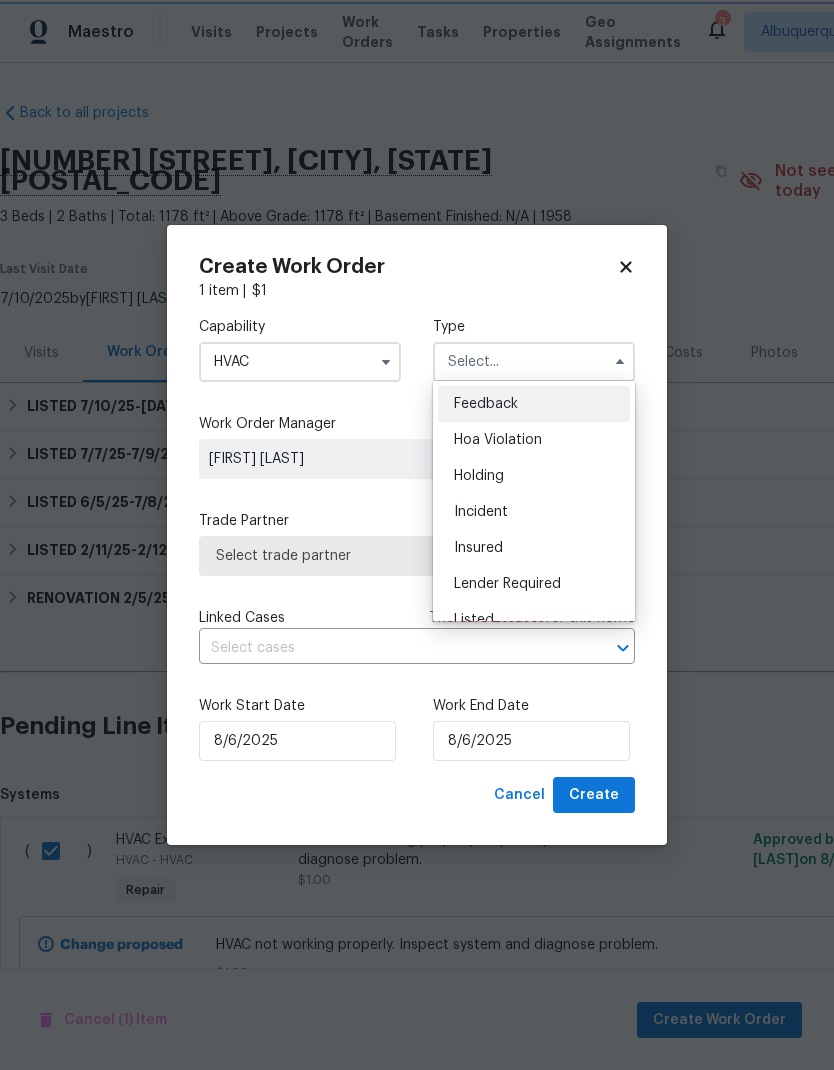 type on "Listed" 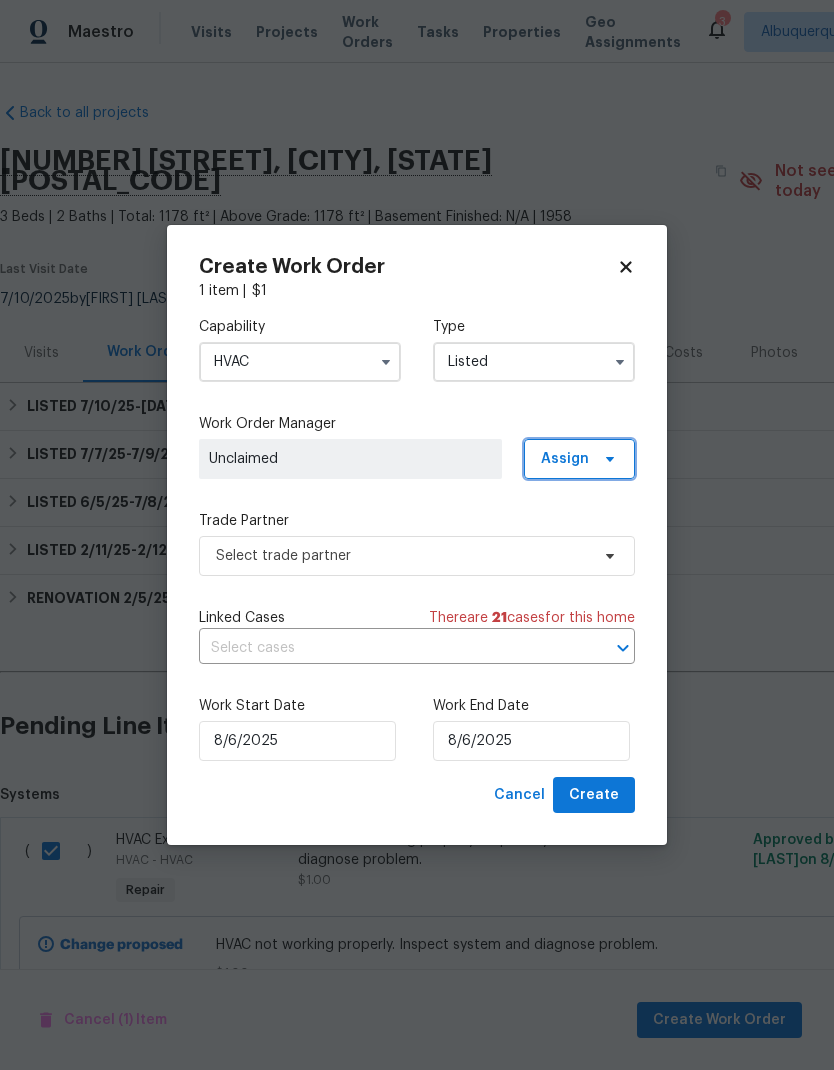 click on "Assign" at bounding box center (579, 459) 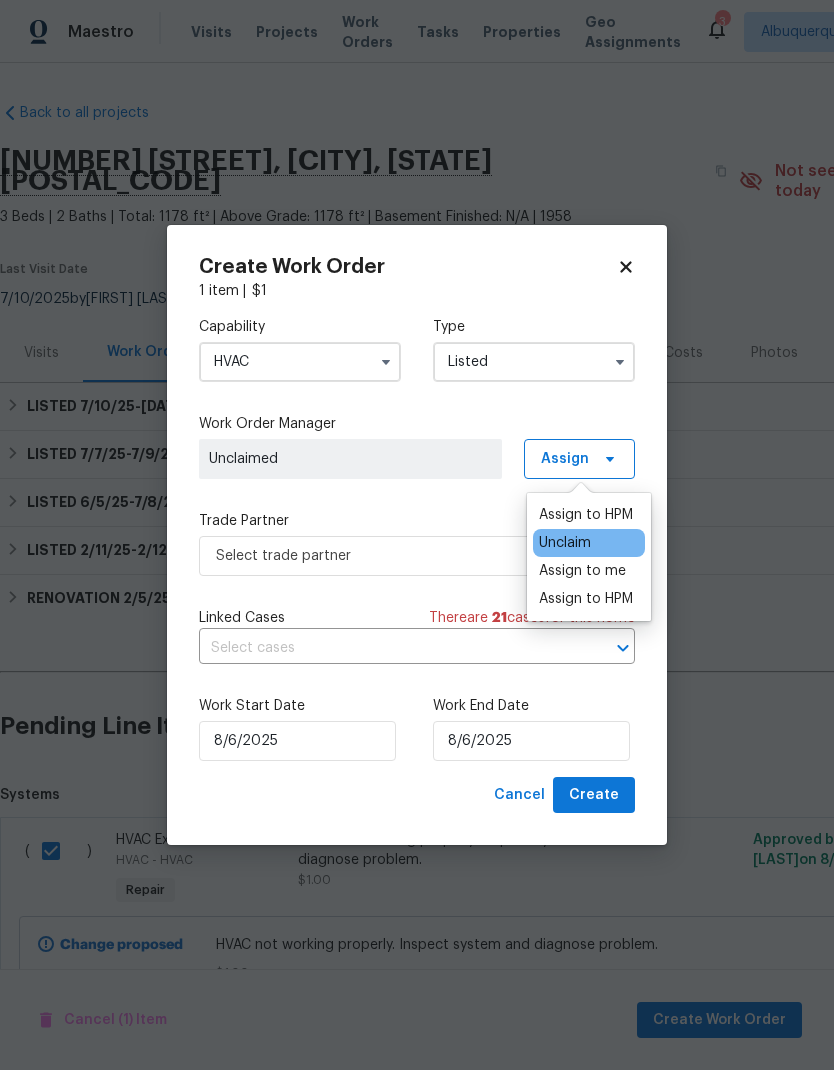 click on "Assign to me" at bounding box center [582, 571] 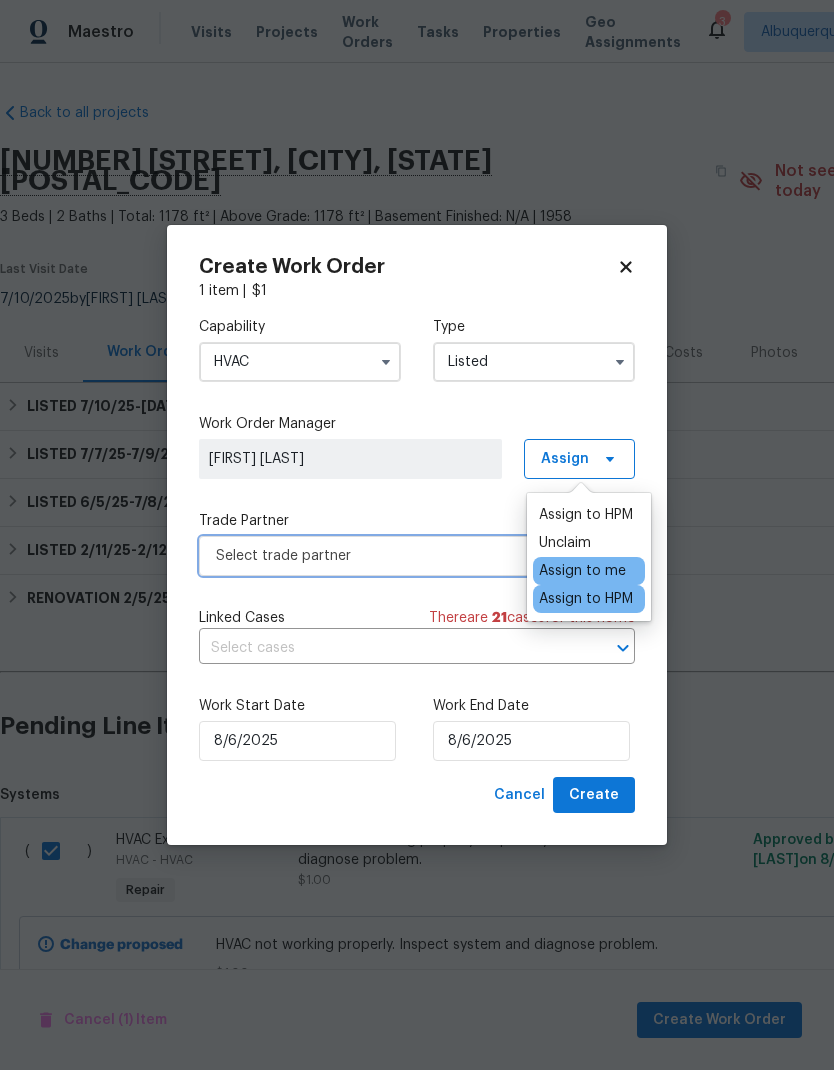 click on "Select trade partner" at bounding box center [402, 556] 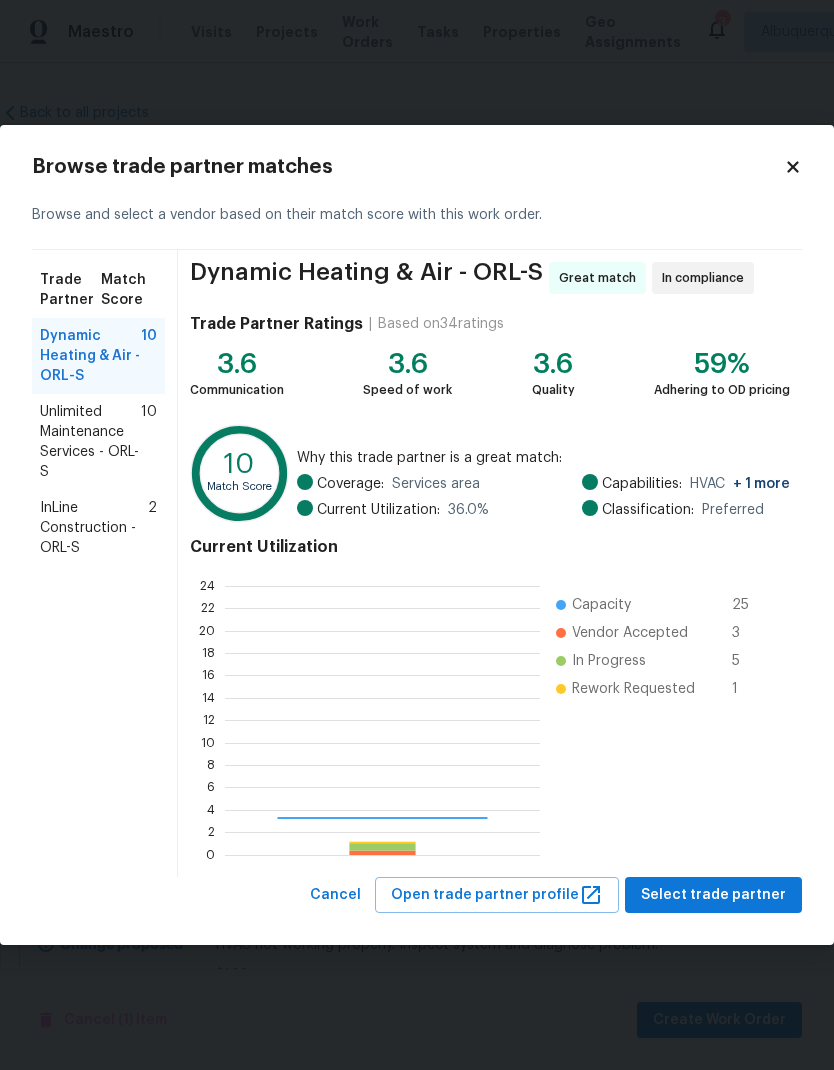 scroll, scrollTop: 2, scrollLeft: 2, axis: both 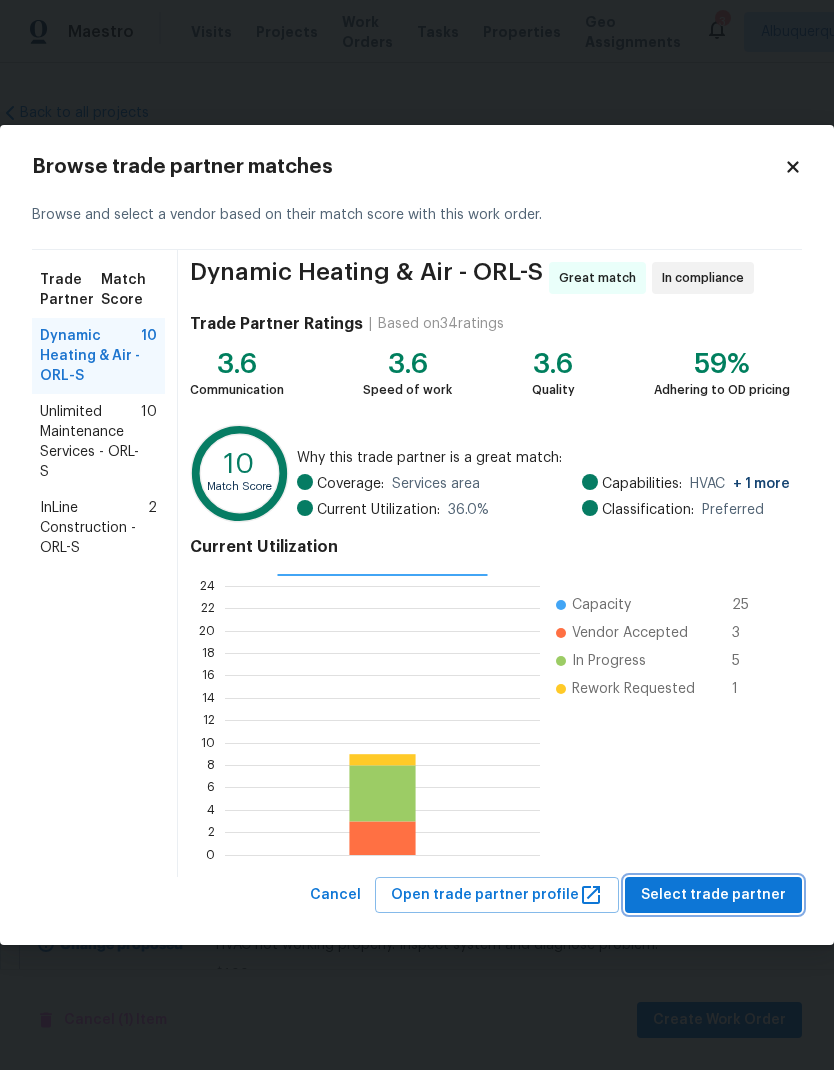 click on "Select trade partner" at bounding box center [713, 895] 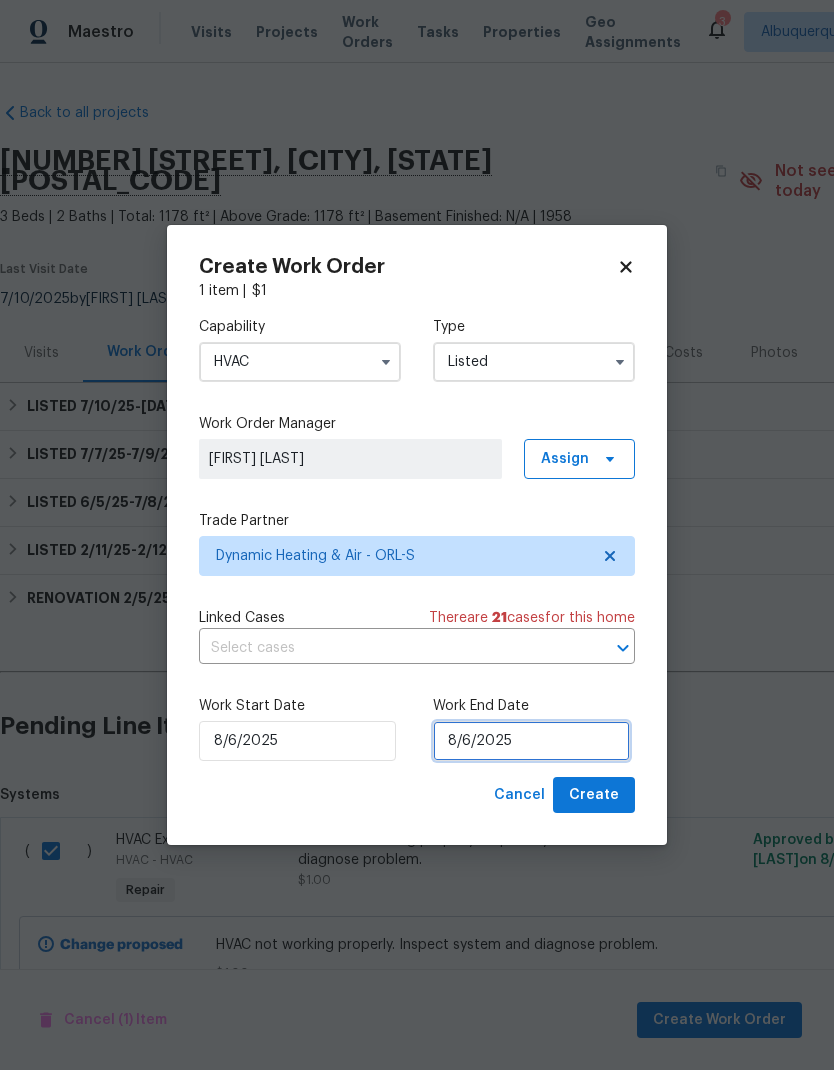 click on "8/6/2025" at bounding box center [531, 741] 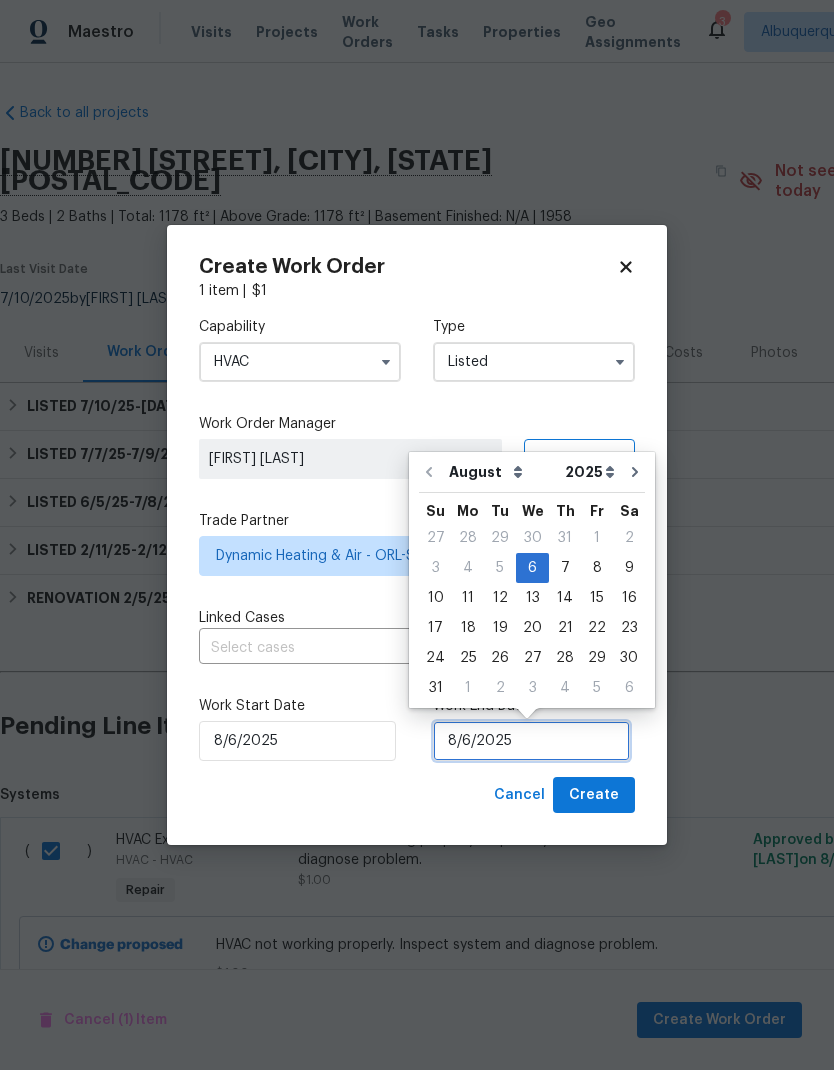 scroll, scrollTop: 15, scrollLeft: 0, axis: vertical 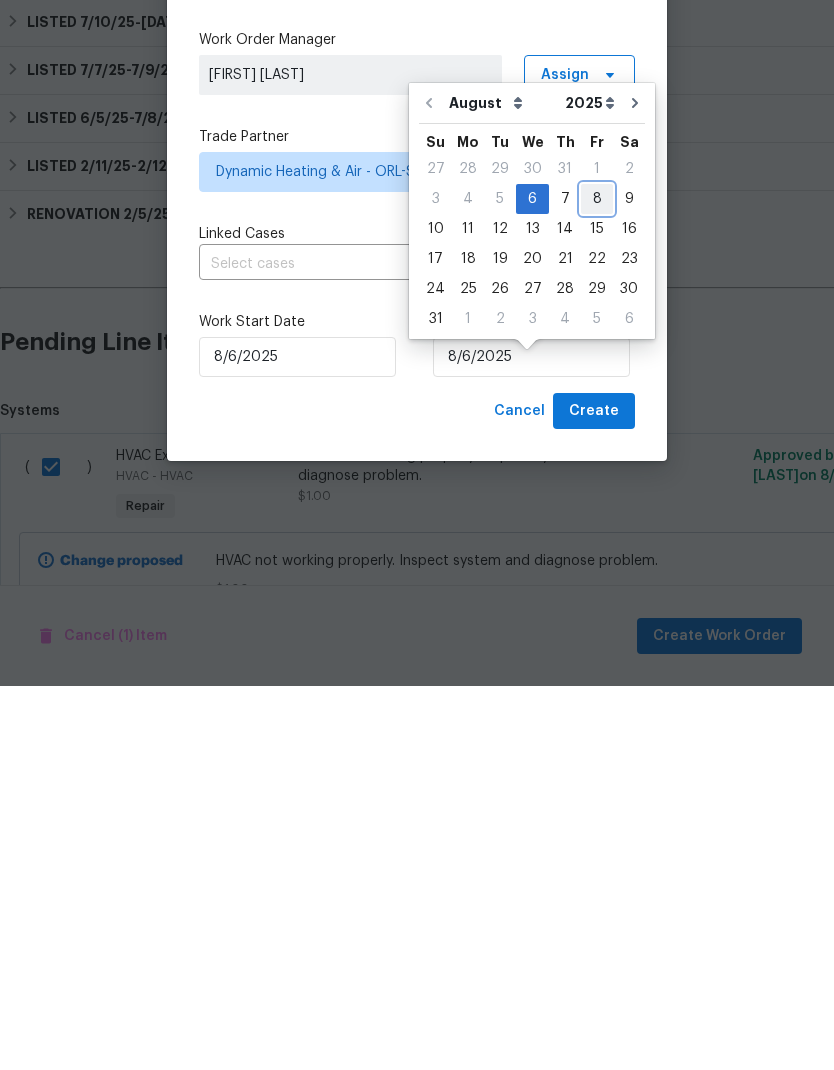 click on "8" at bounding box center [597, 583] 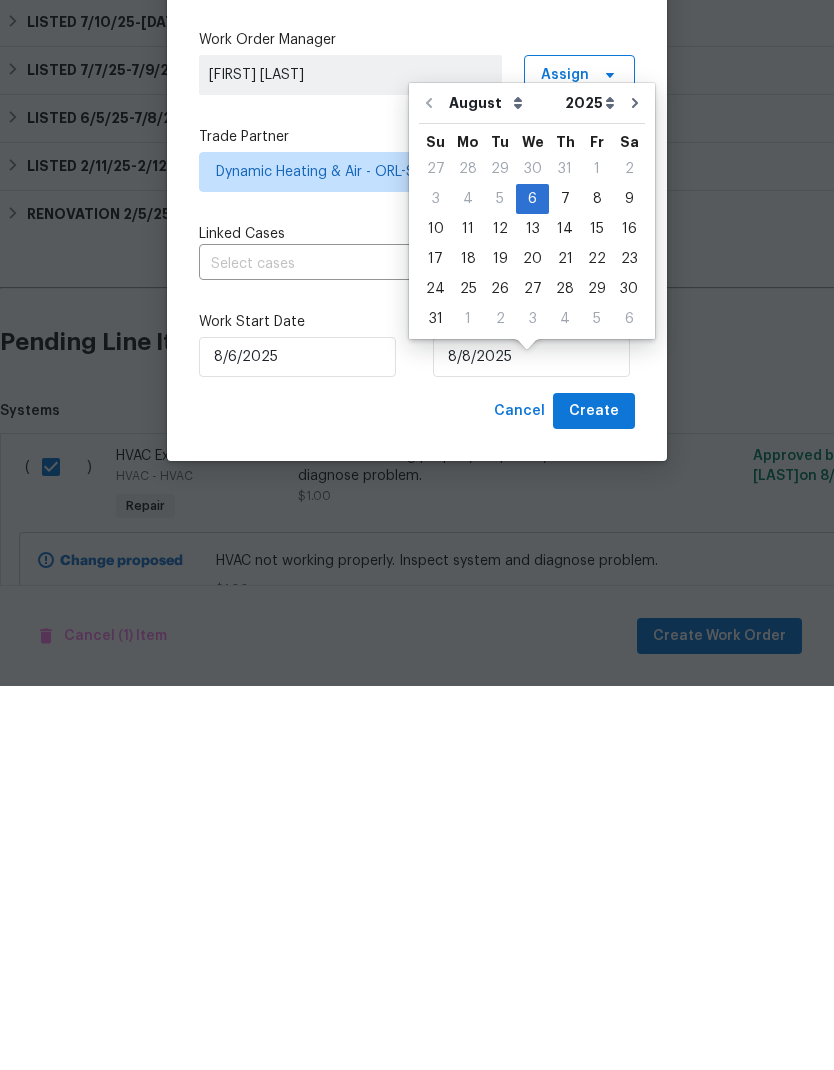 scroll, scrollTop: 67, scrollLeft: 0, axis: vertical 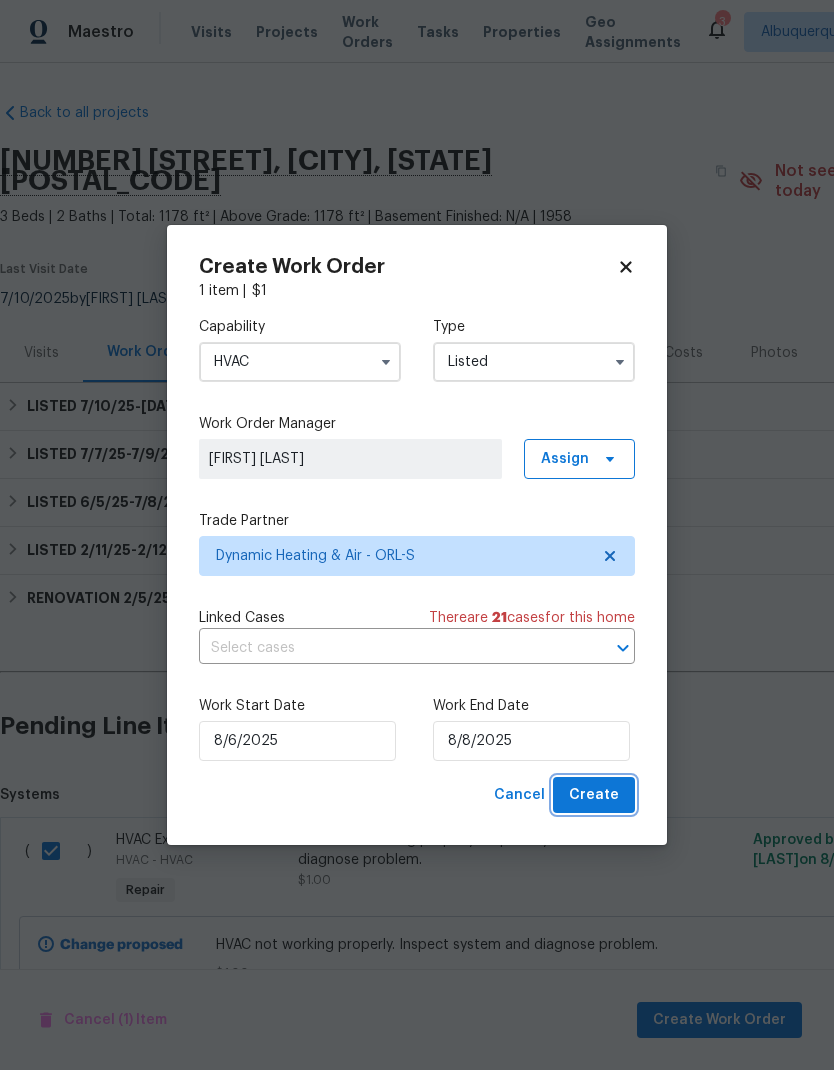 click on "Create" at bounding box center [594, 795] 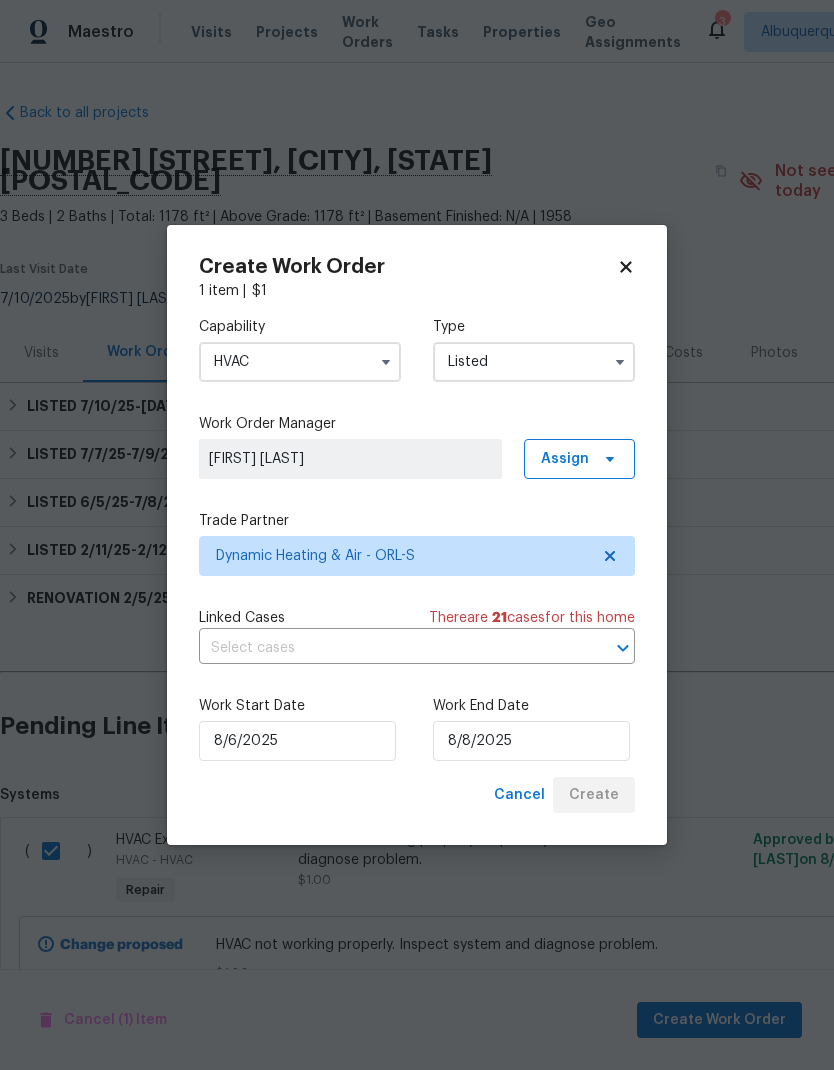 checkbox on "false" 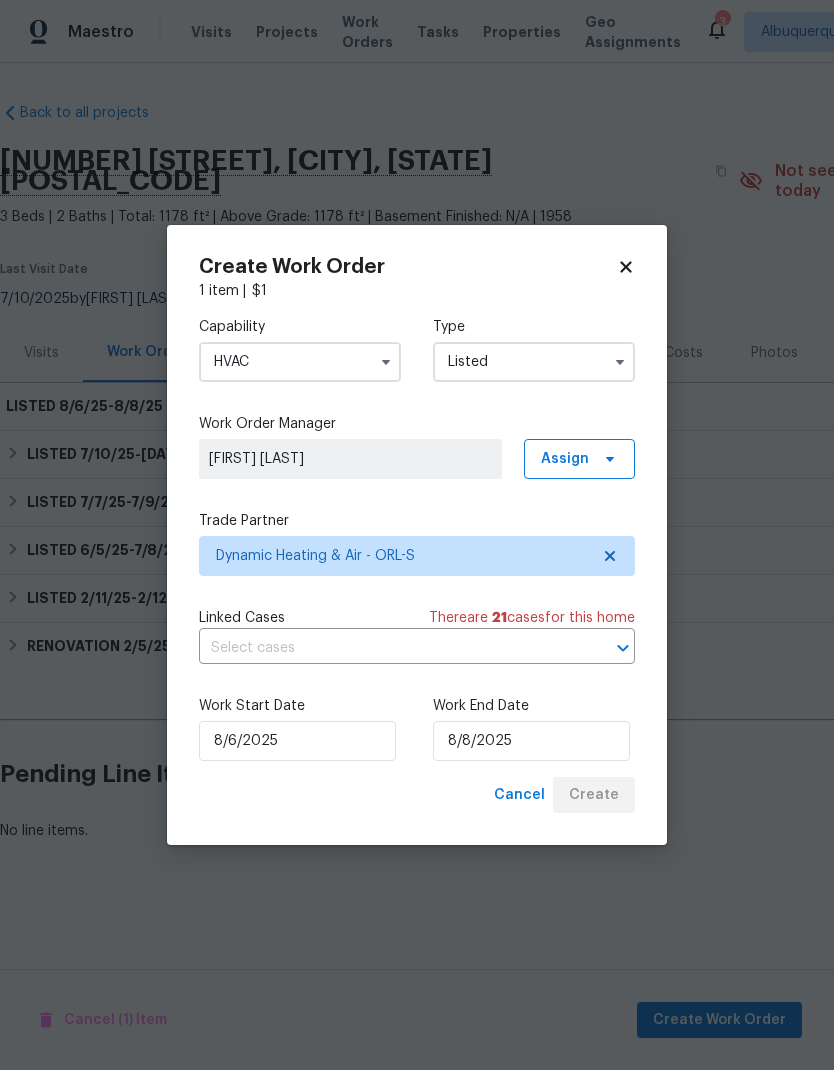 scroll, scrollTop: 0, scrollLeft: 0, axis: both 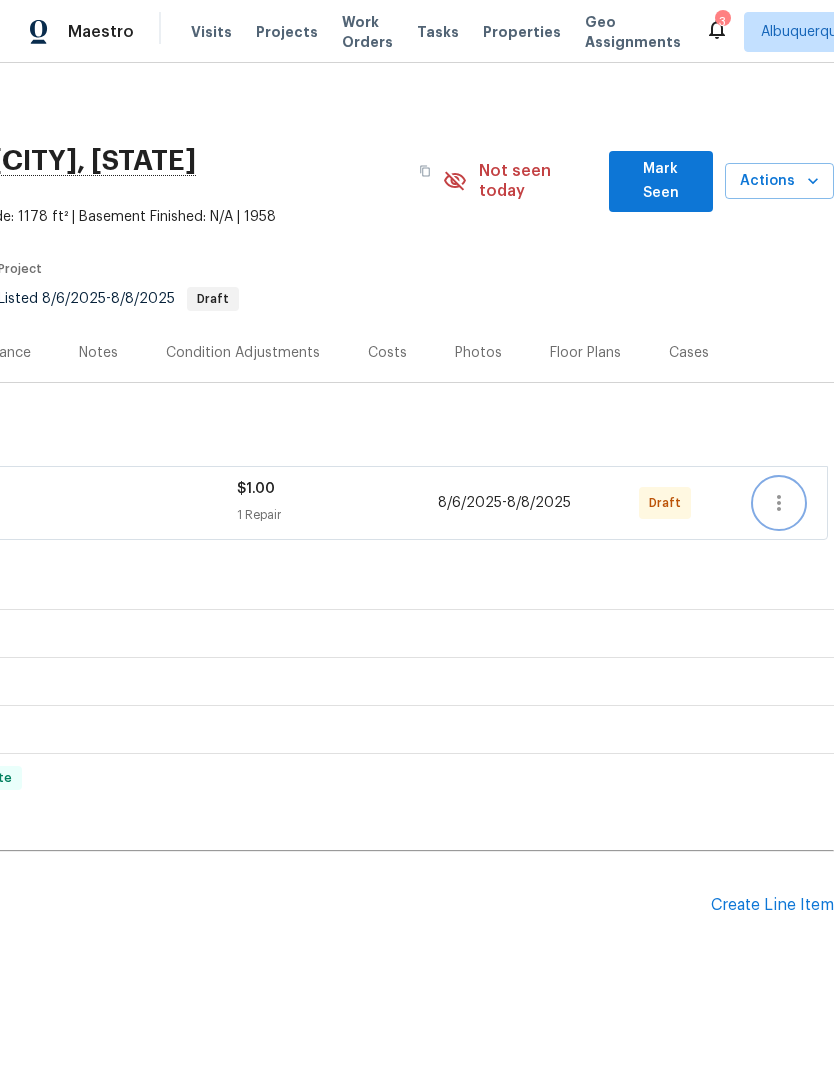 click 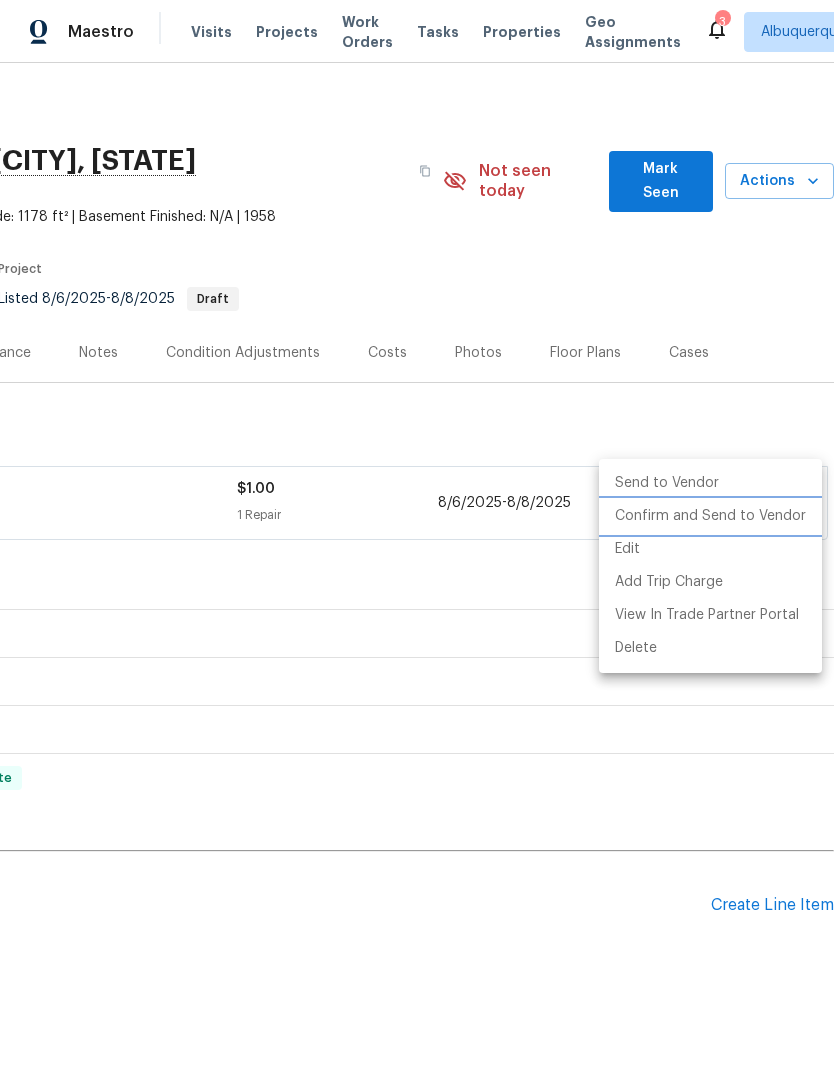 click on "Confirm and Send to Vendor" at bounding box center (710, 516) 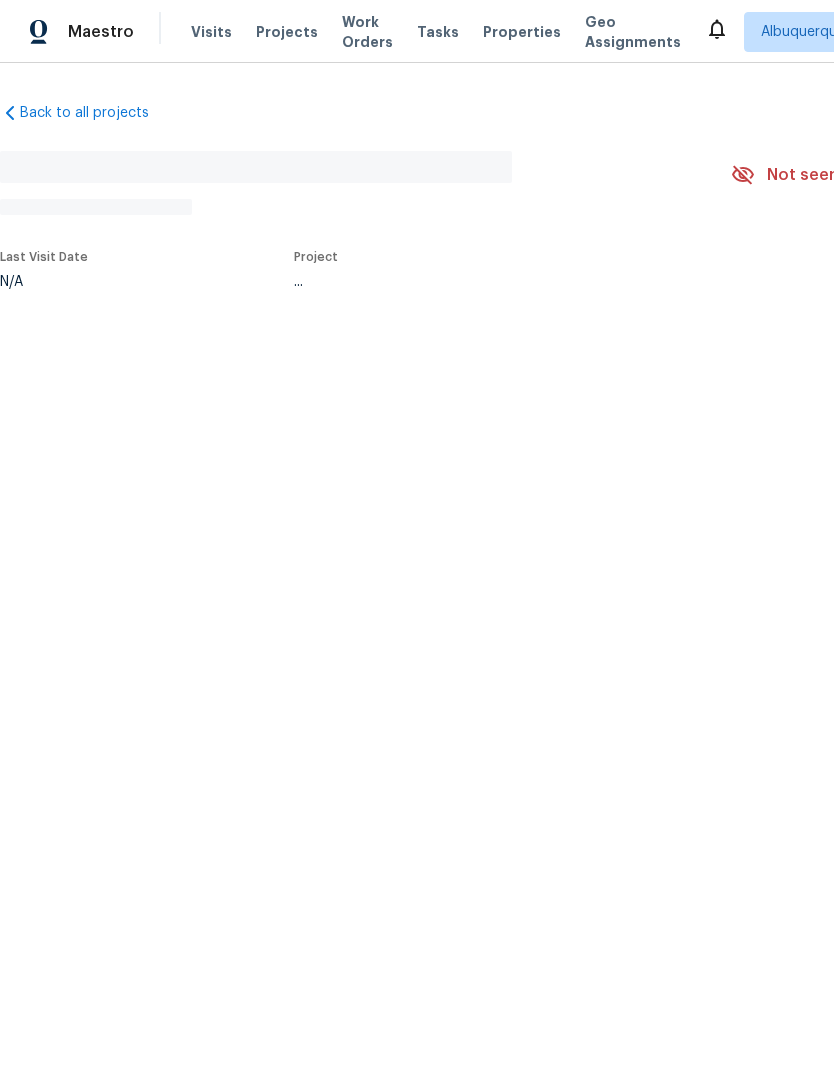 scroll, scrollTop: 0, scrollLeft: 0, axis: both 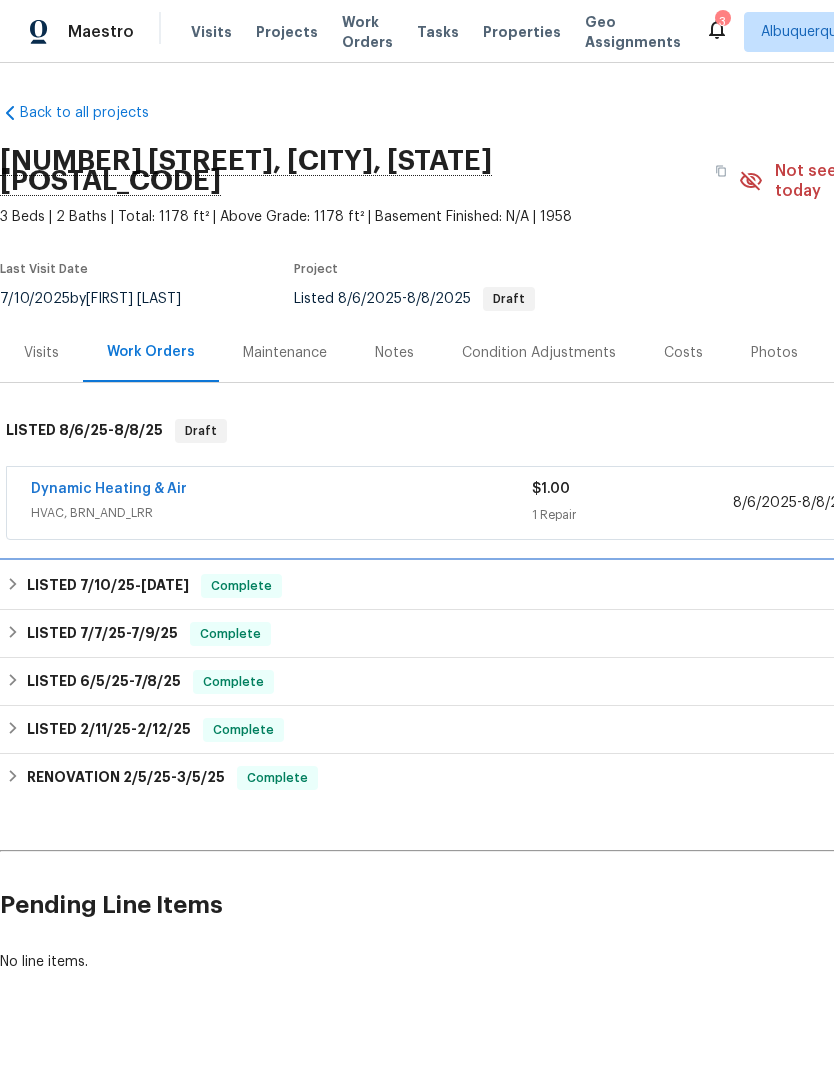 click on "LISTED [DATE] - [DATE] Complete" at bounding box center [565, 586] 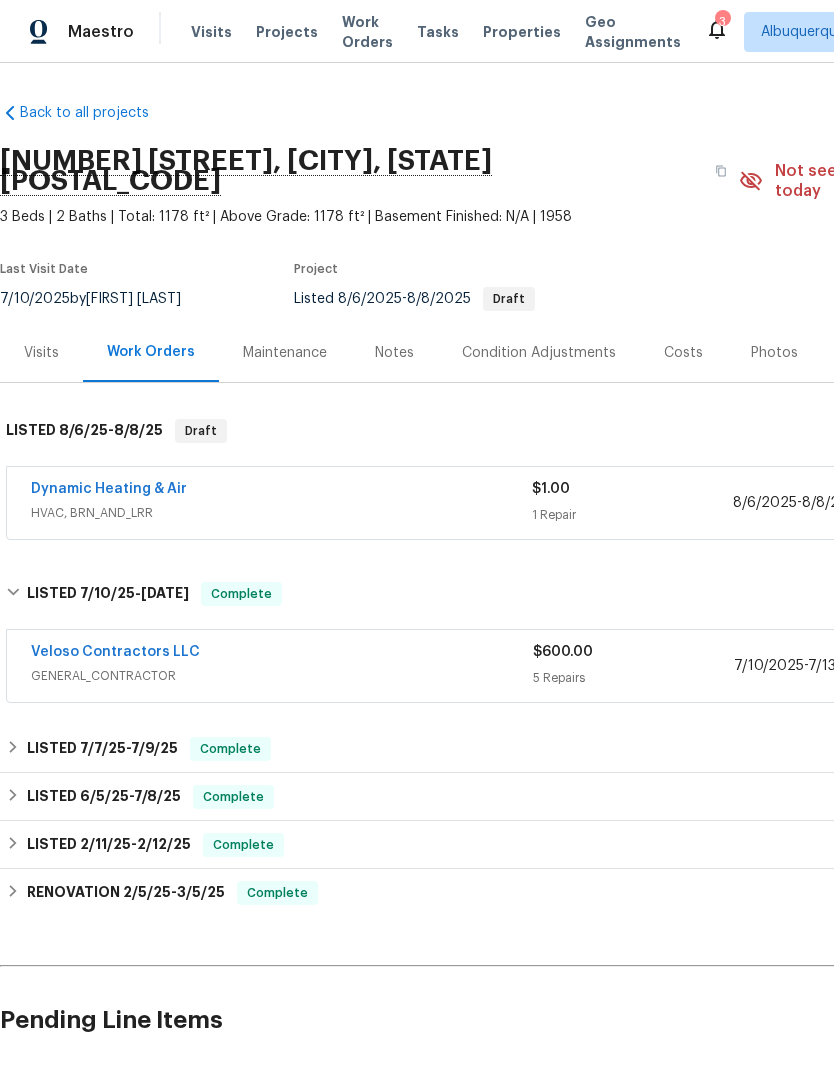 click on "Veloso Contractors LLC" at bounding box center (115, 652) 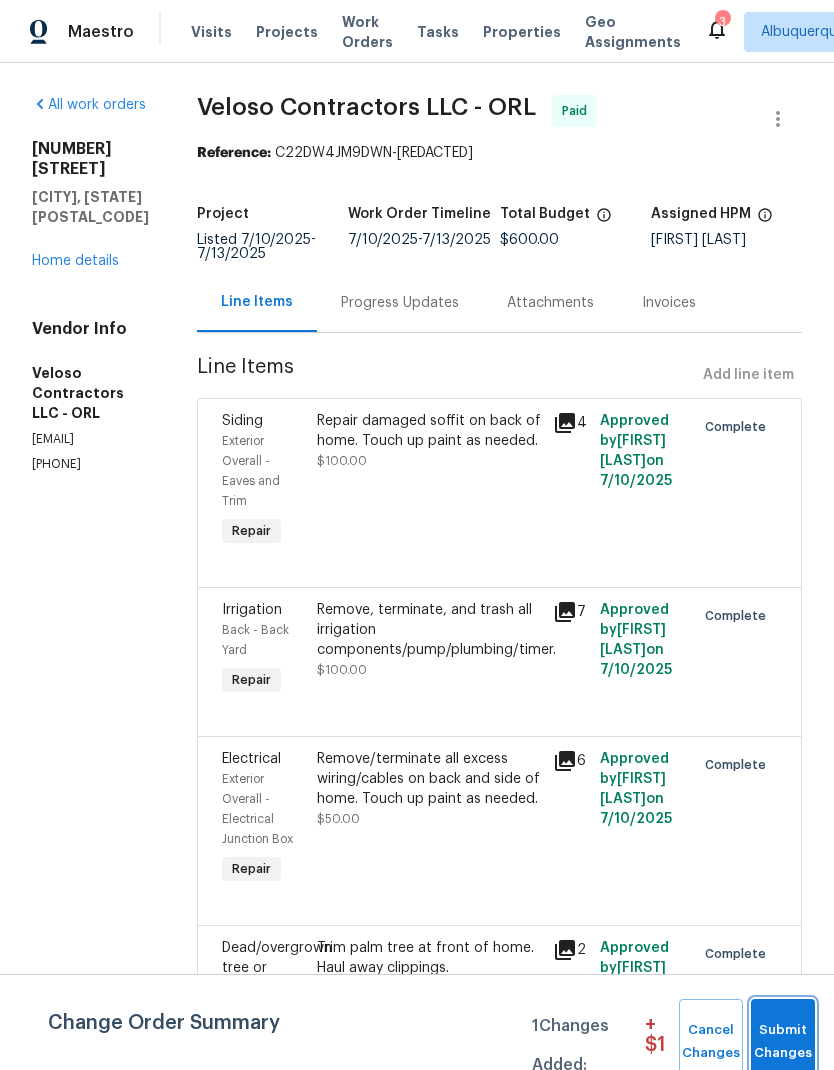 click on "Submit Changes" at bounding box center [783, 1042] 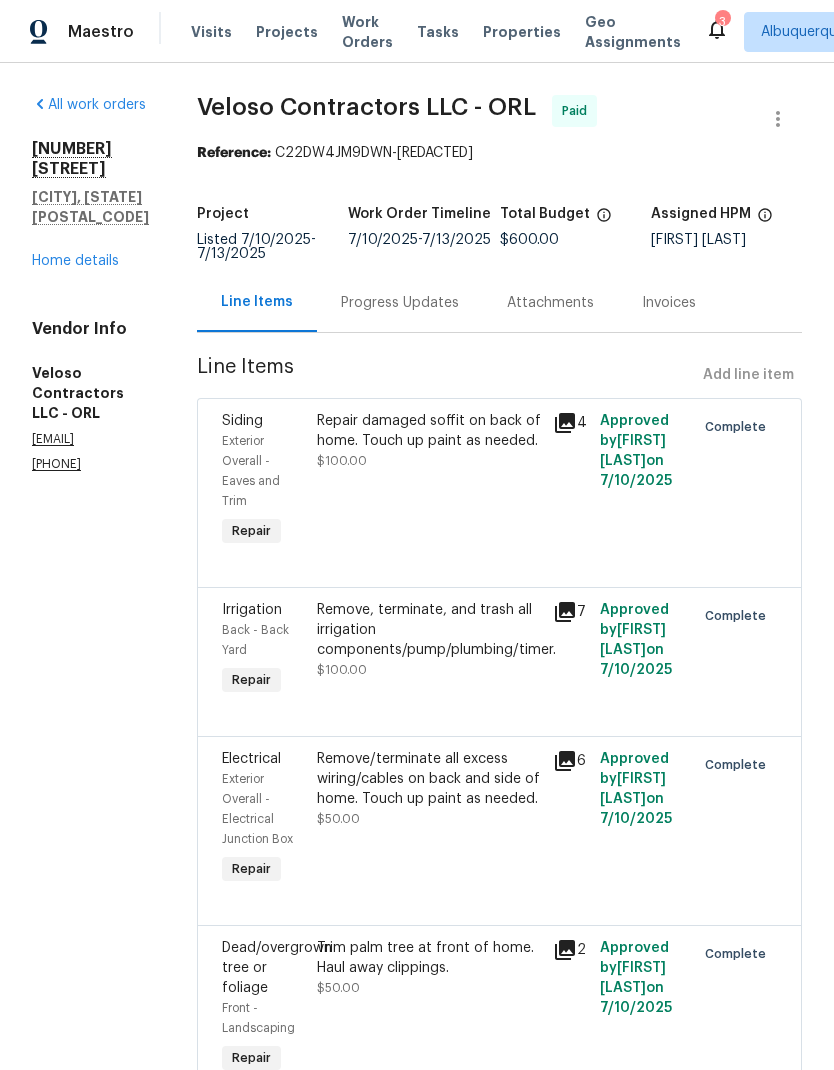 click on "Home details" at bounding box center (75, 261) 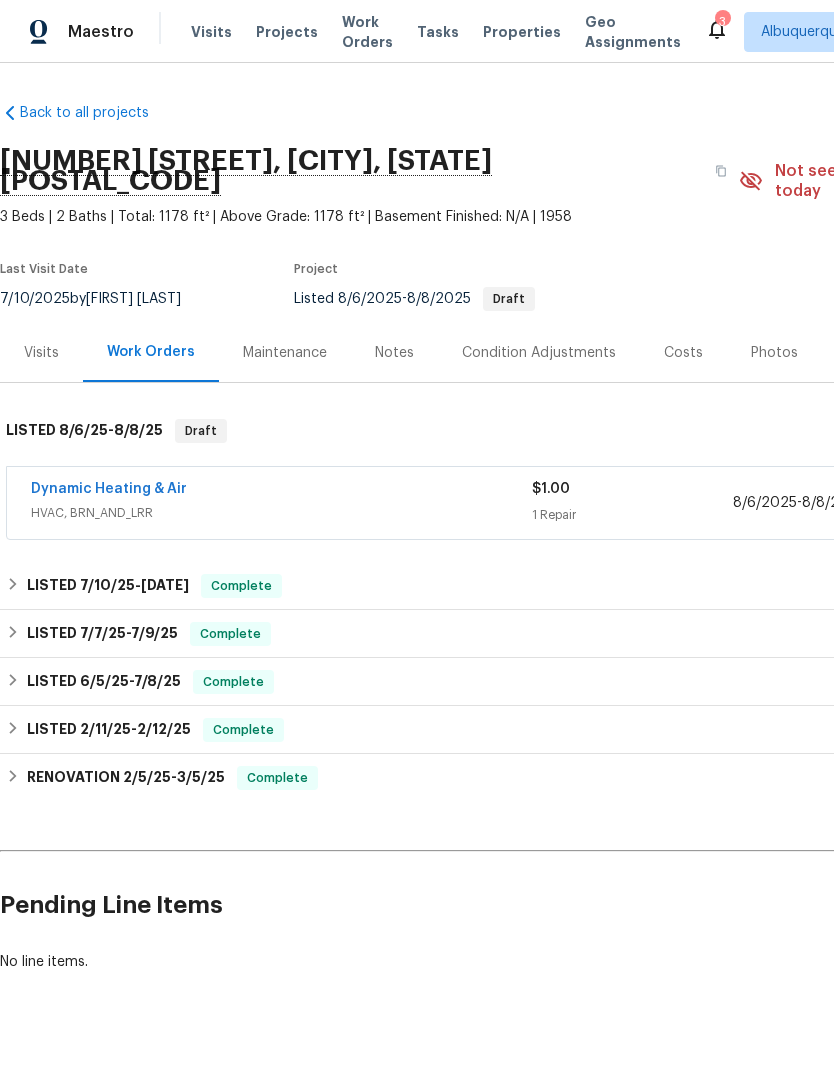 click on "Dynamic Heating & Air" at bounding box center (109, 489) 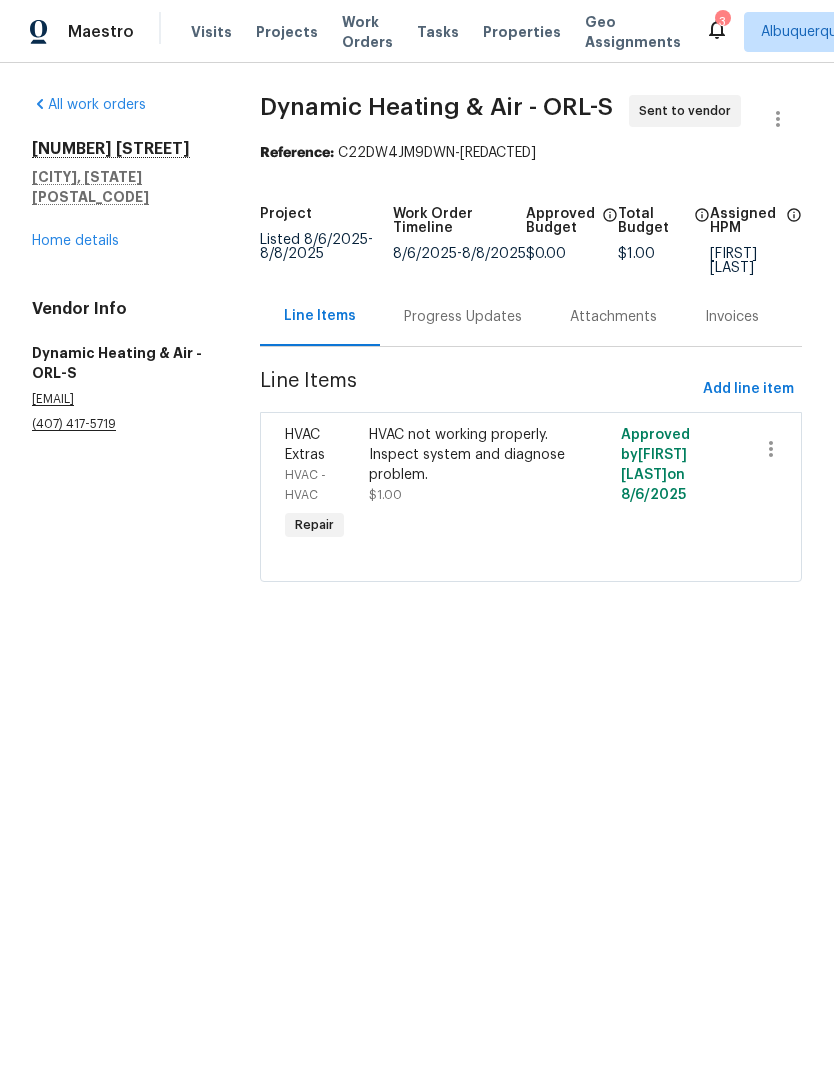 click on "Progress Updates" at bounding box center [463, 317] 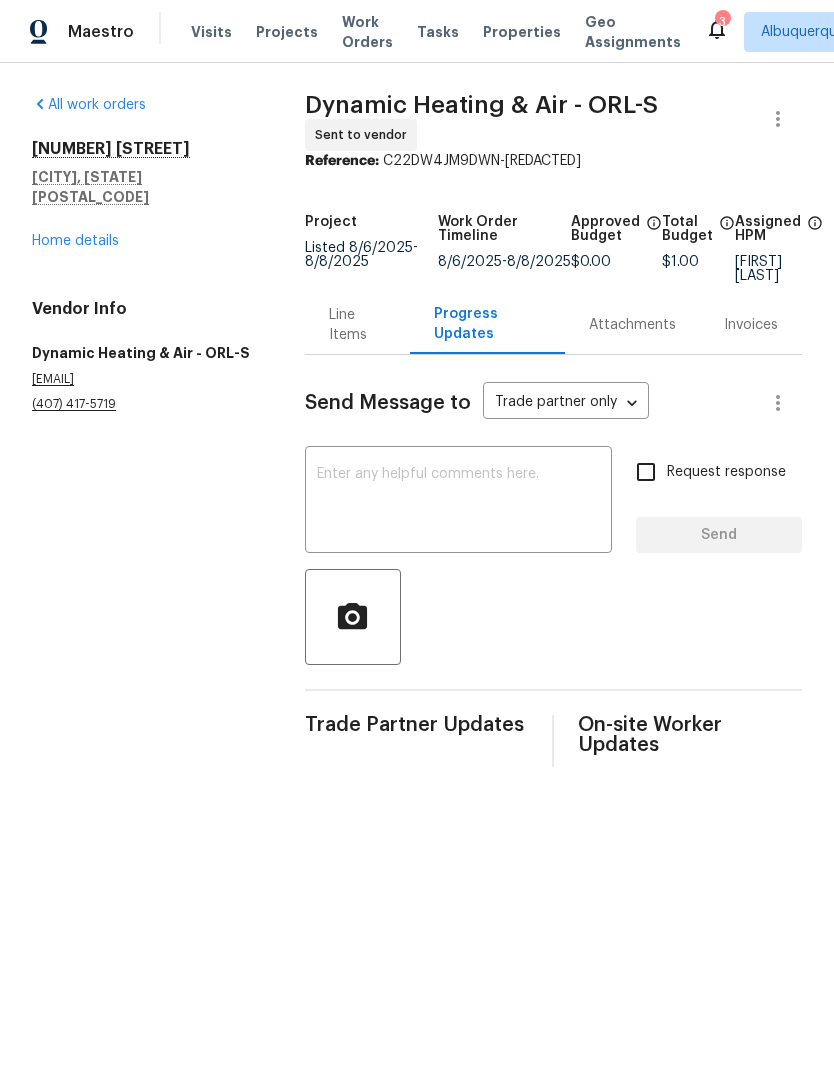 click at bounding box center (458, 502) 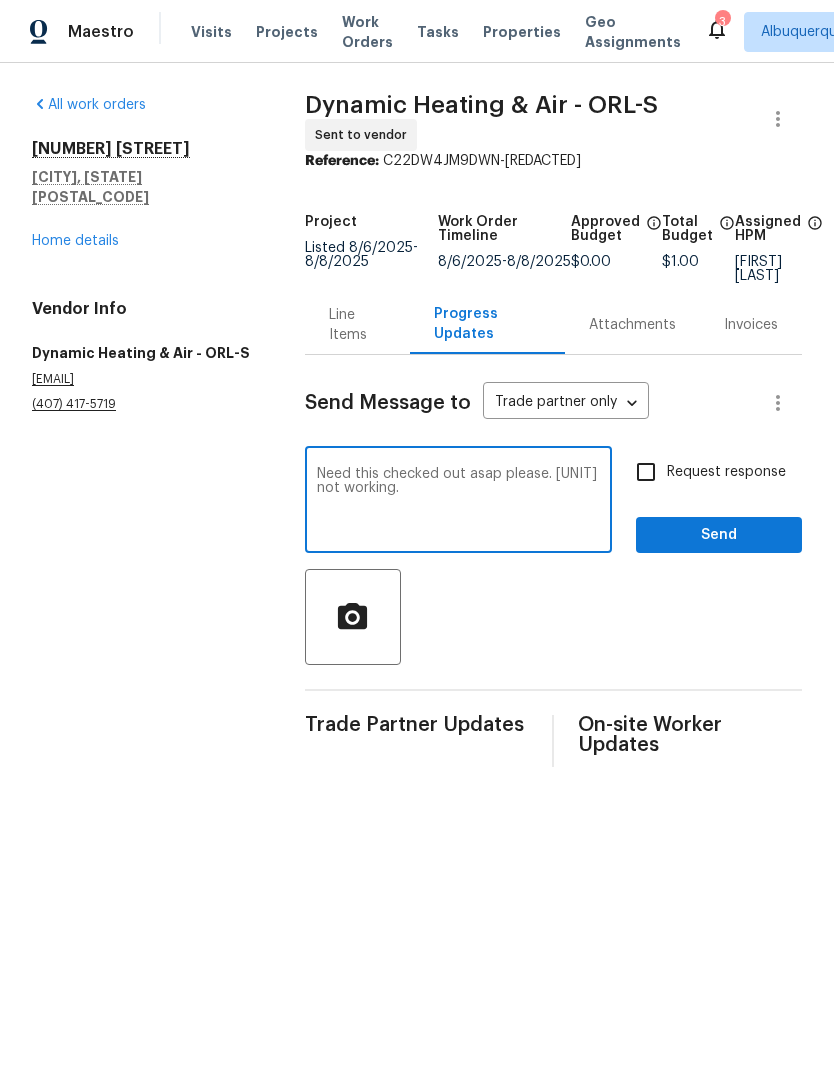 click on "Need this checked out asap please. Unit not working." at bounding box center (458, 502) 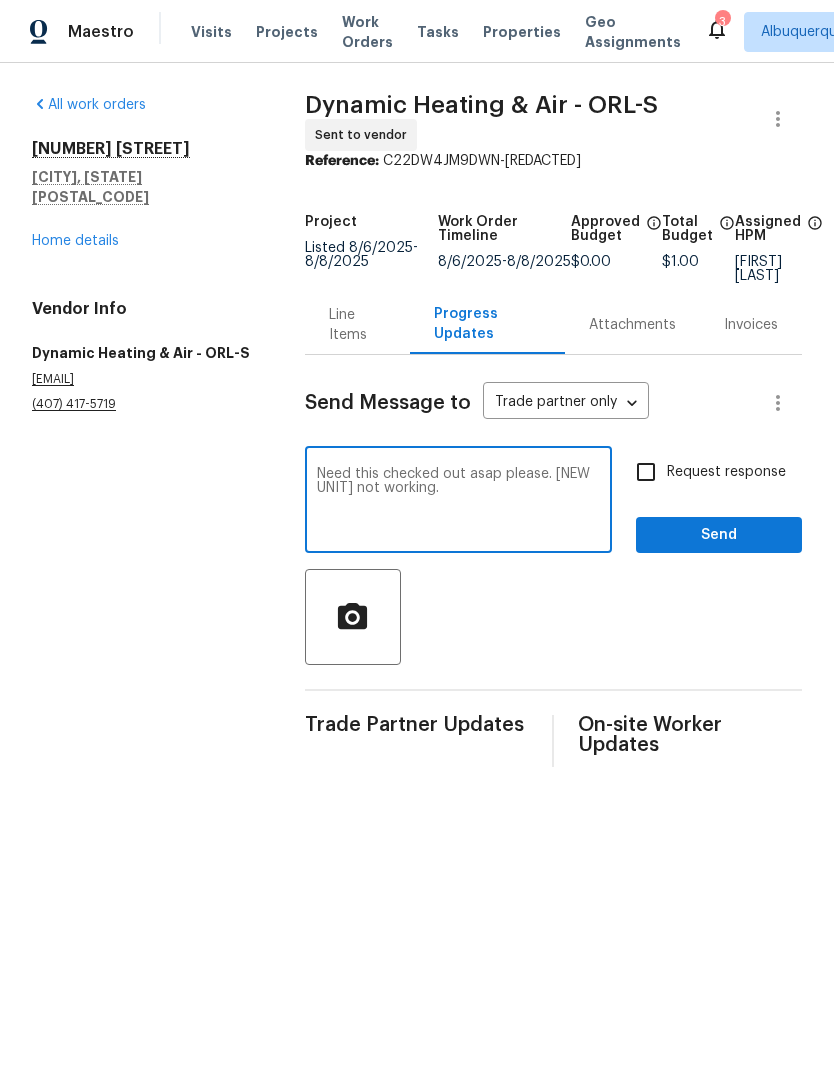 click on "Need this checked out asap please. New unit not working." at bounding box center (458, 502) 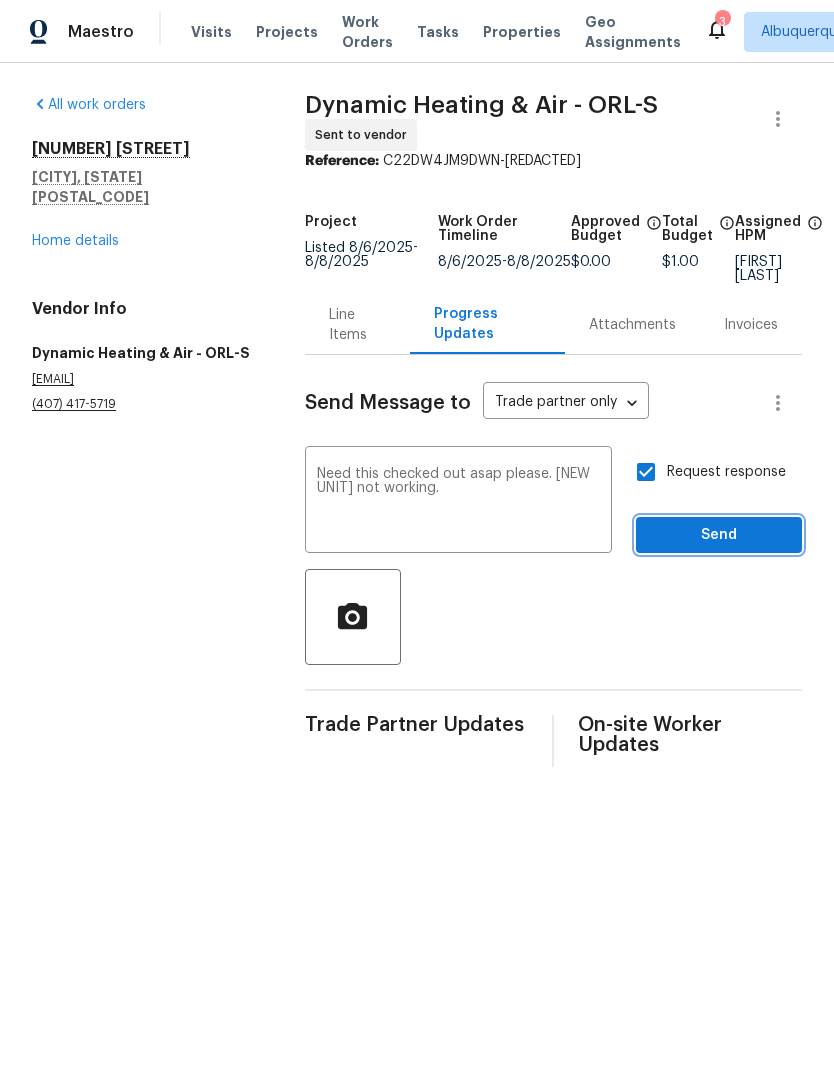 click on "Send" at bounding box center (719, 535) 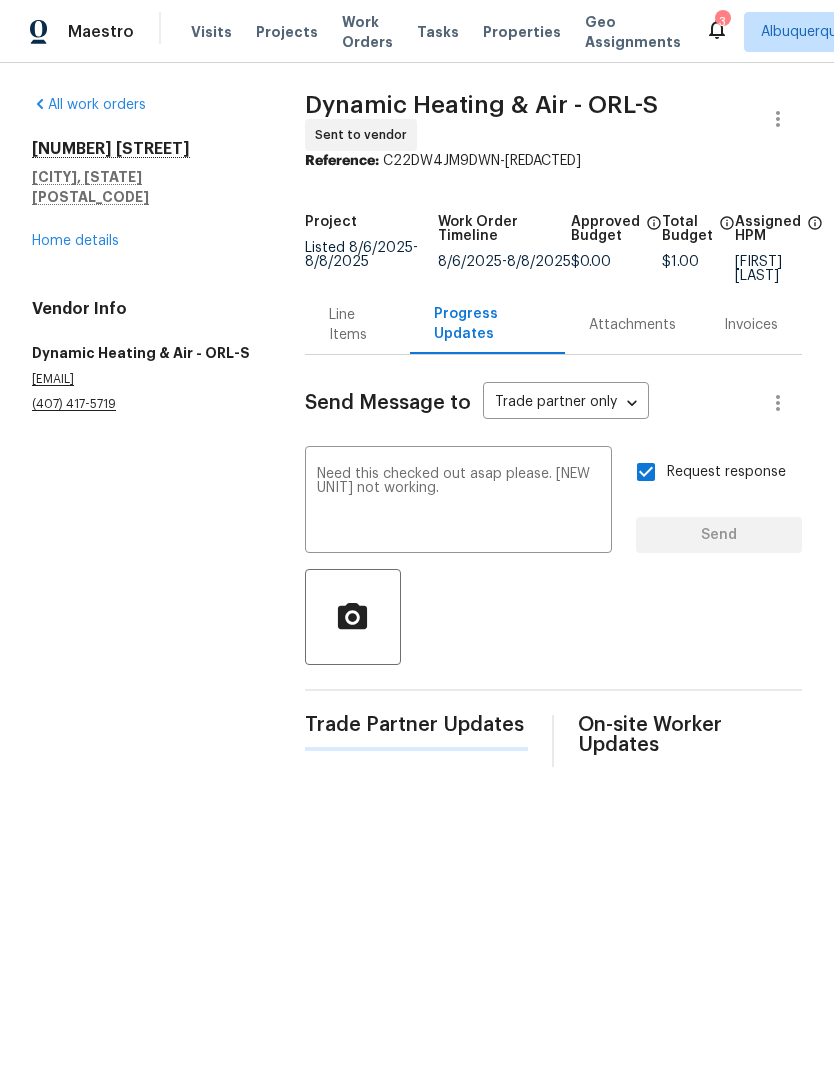 type 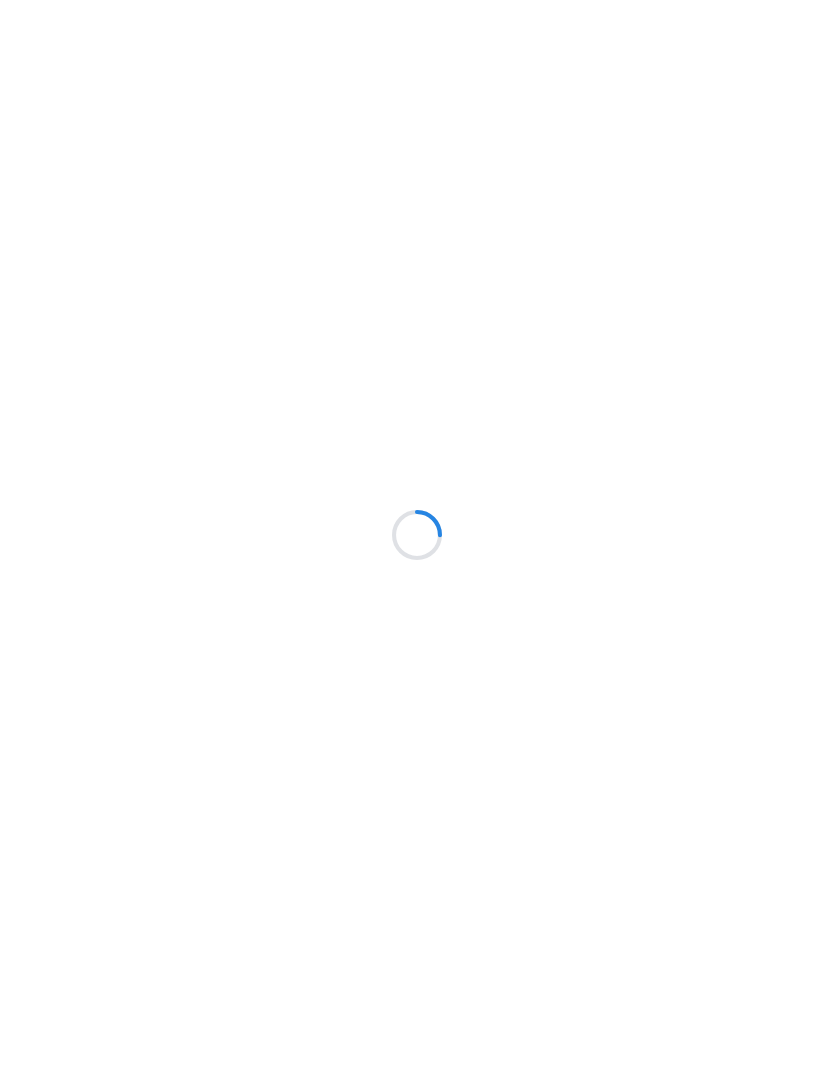 scroll, scrollTop: 0, scrollLeft: 0, axis: both 